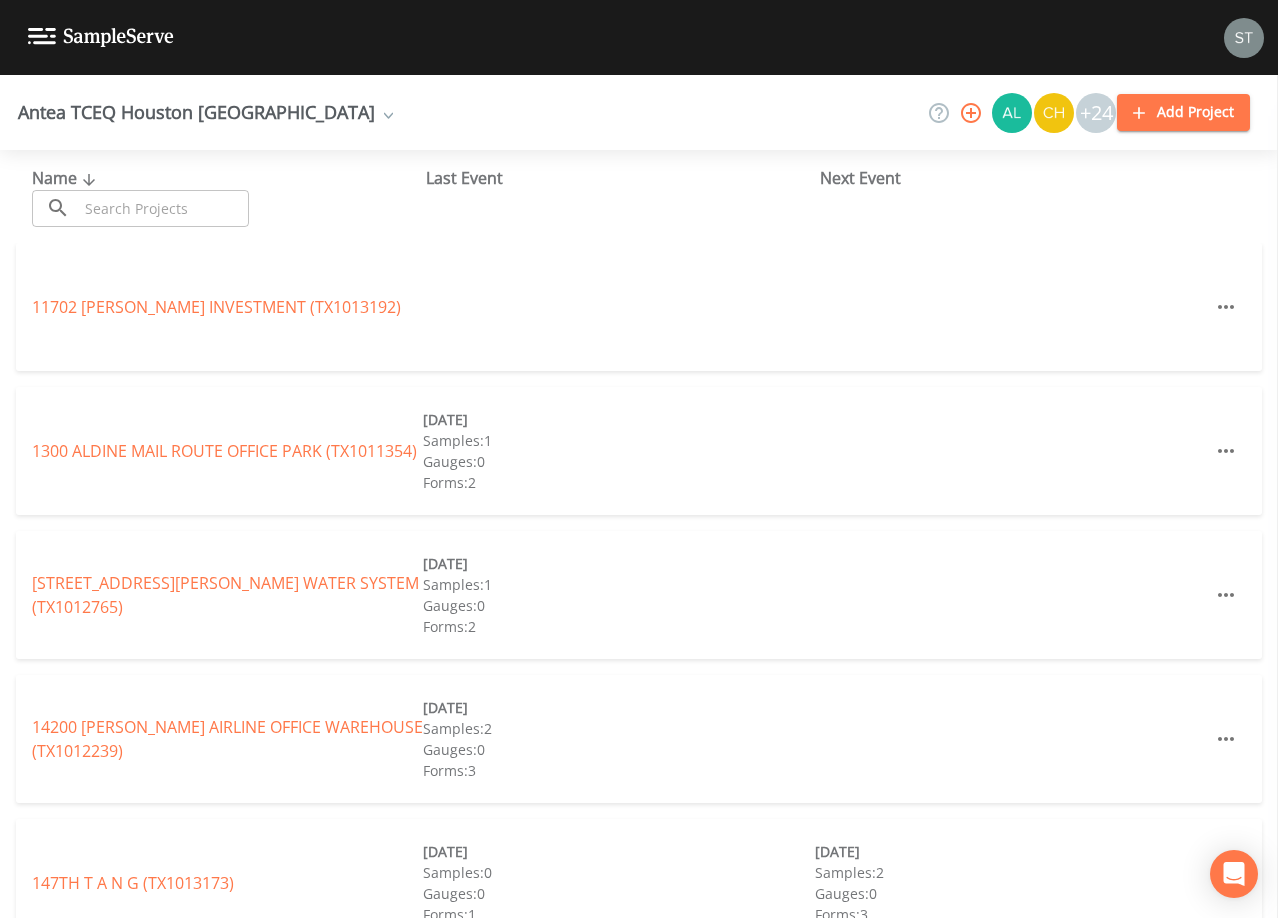 scroll, scrollTop: 0, scrollLeft: 0, axis: both 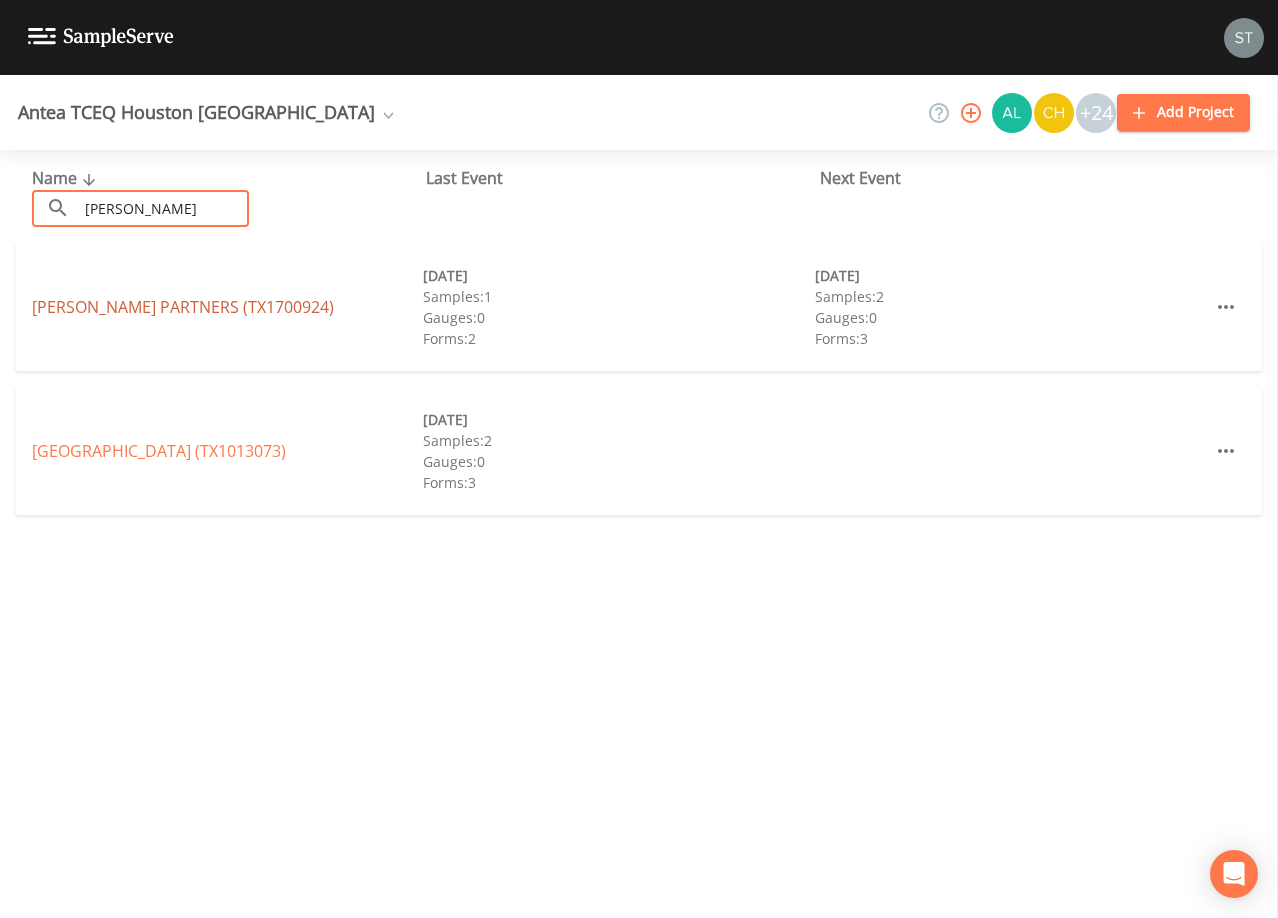 type on "[PERSON_NAME]" 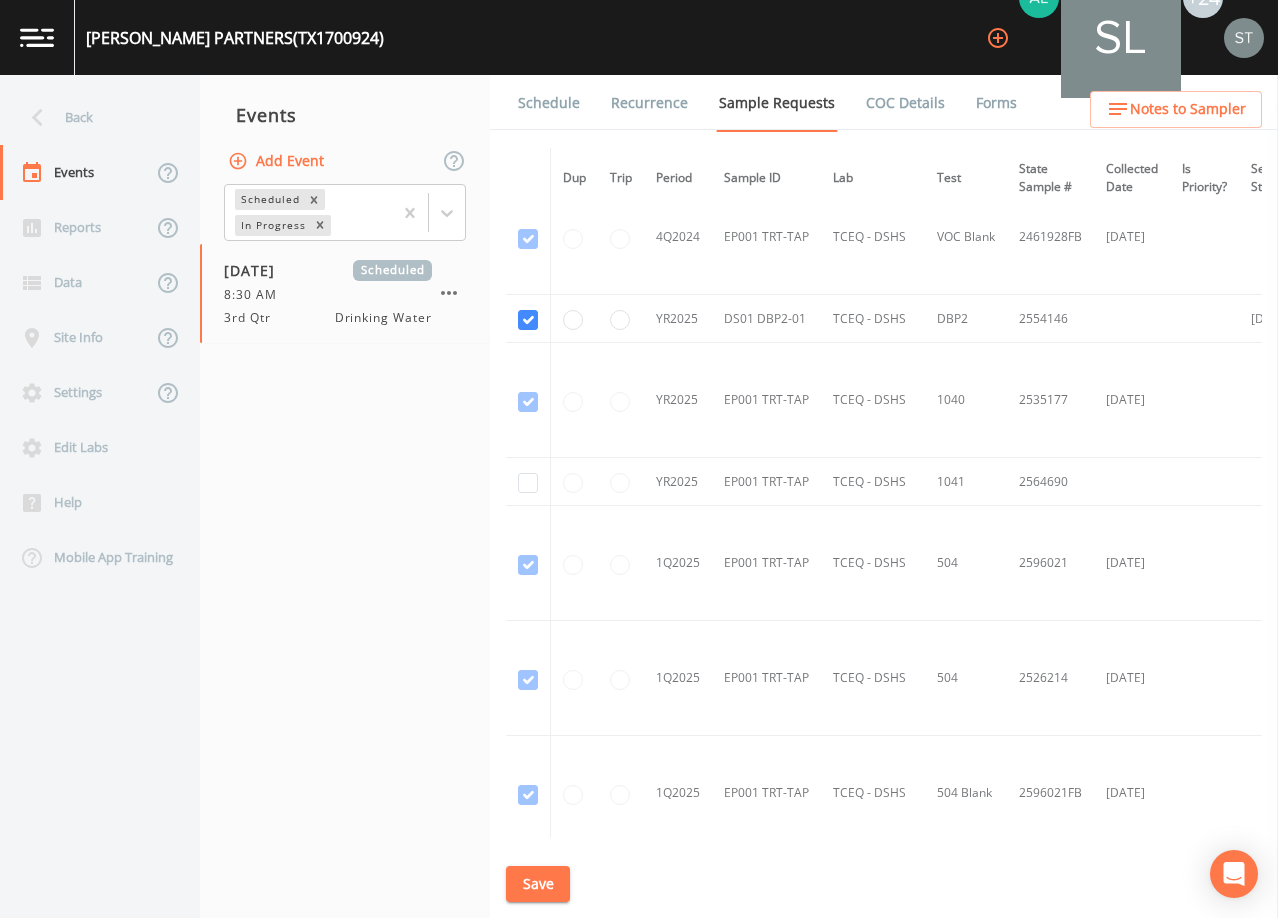scroll, scrollTop: 878, scrollLeft: 0, axis: vertical 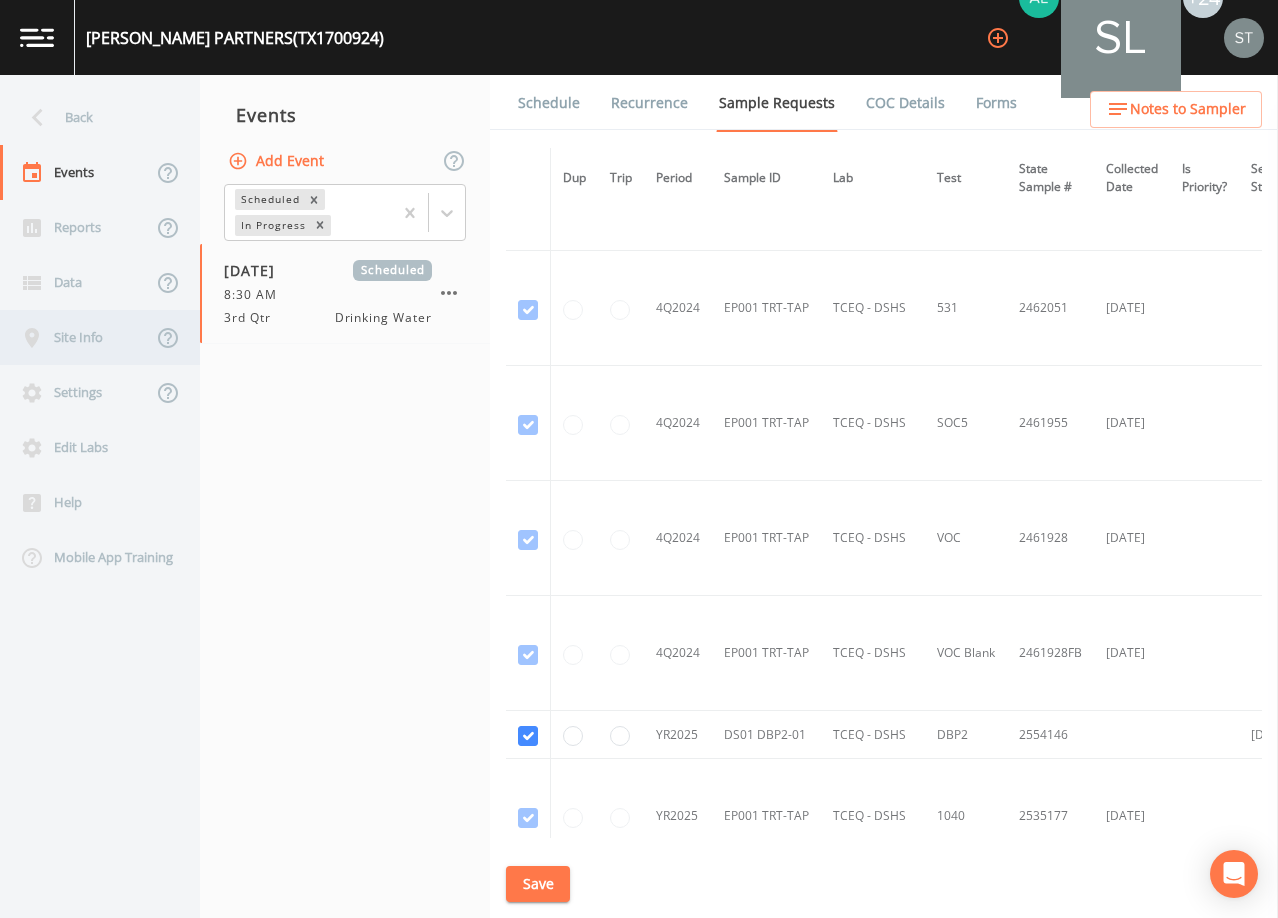 click on "Site Info" at bounding box center [76, 337] 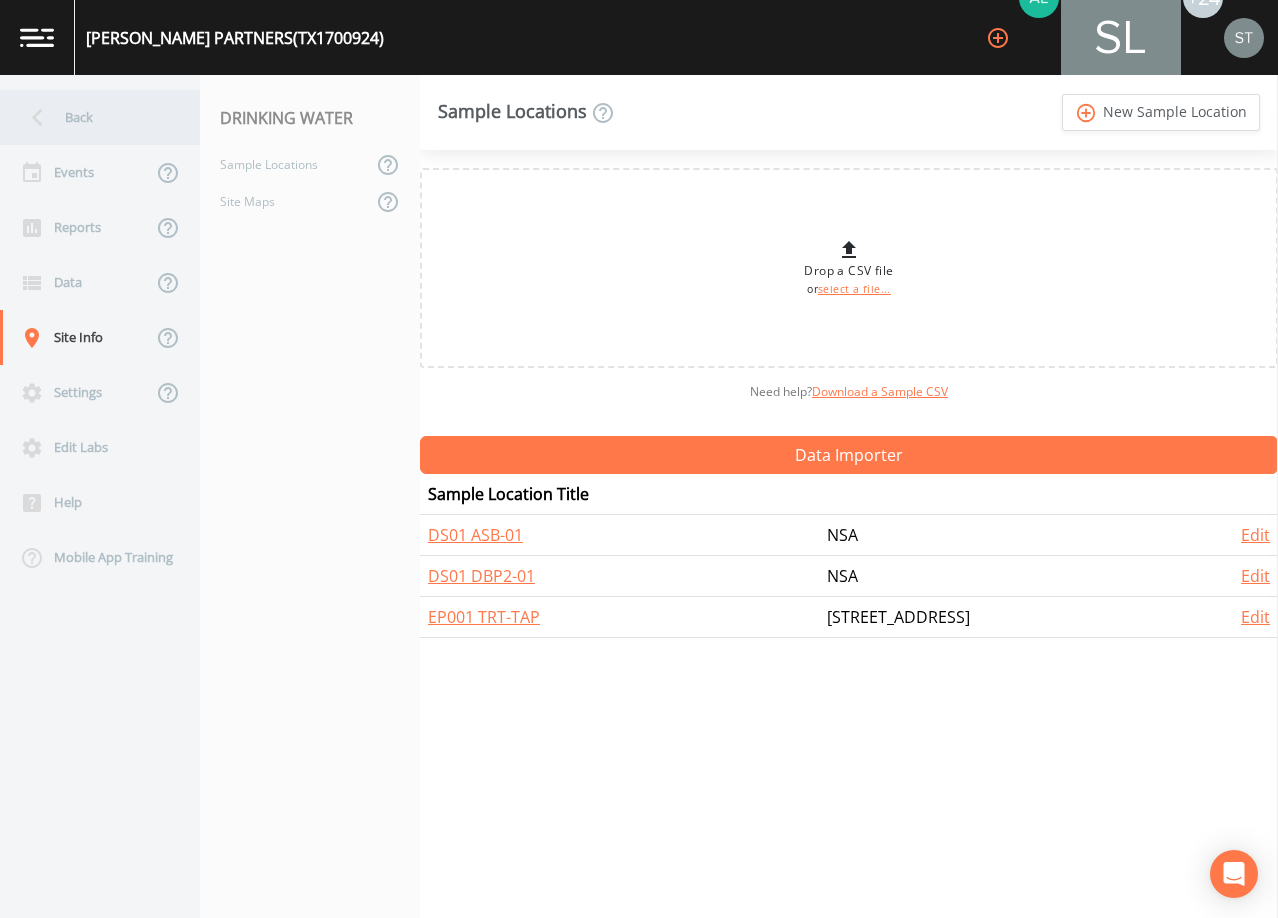 click on "Back" at bounding box center (90, 117) 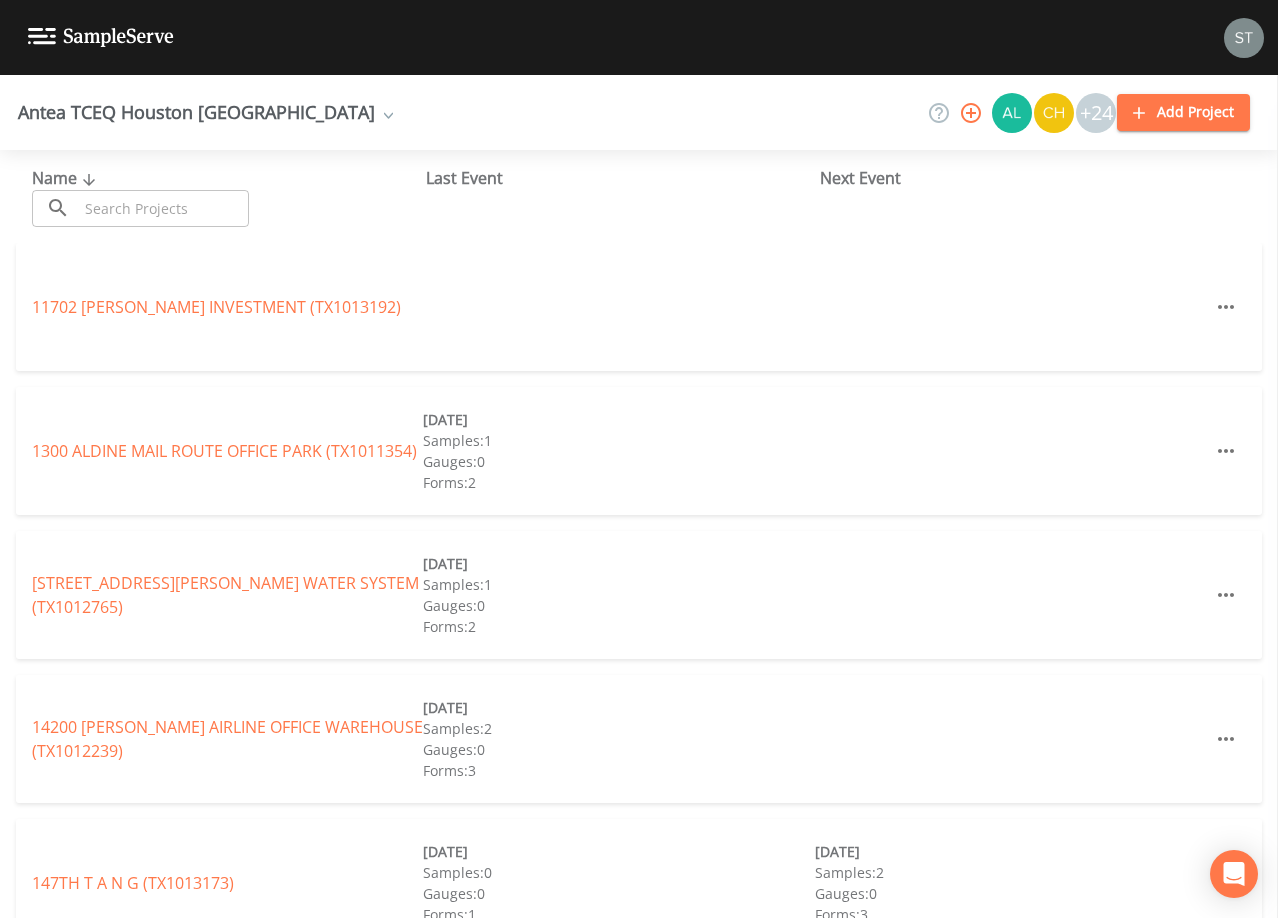 click at bounding box center (163, 208) 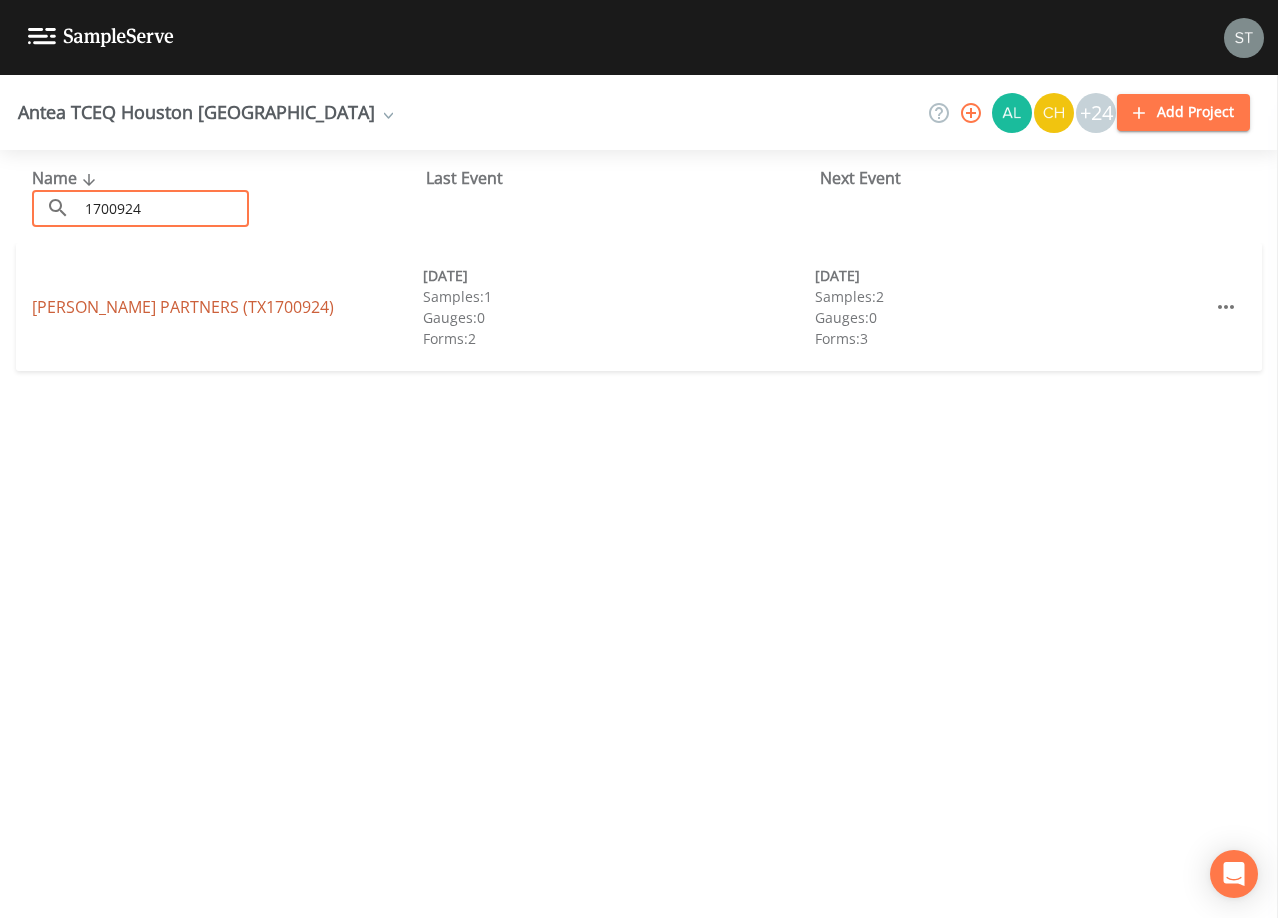 type on "1700924" 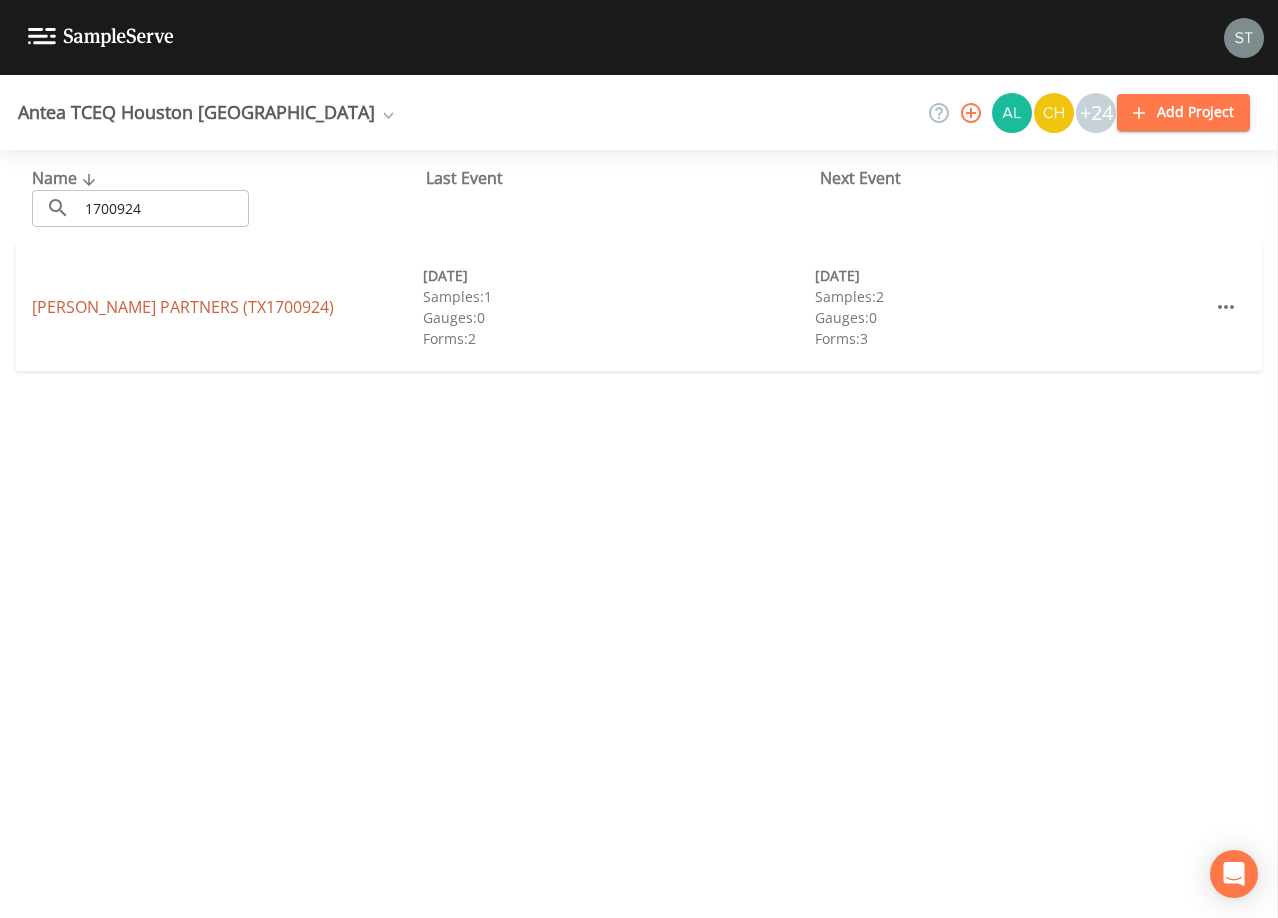 click on "[PERSON_NAME] PARTNERS   (TX1700924)" at bounding box center (183, 307) 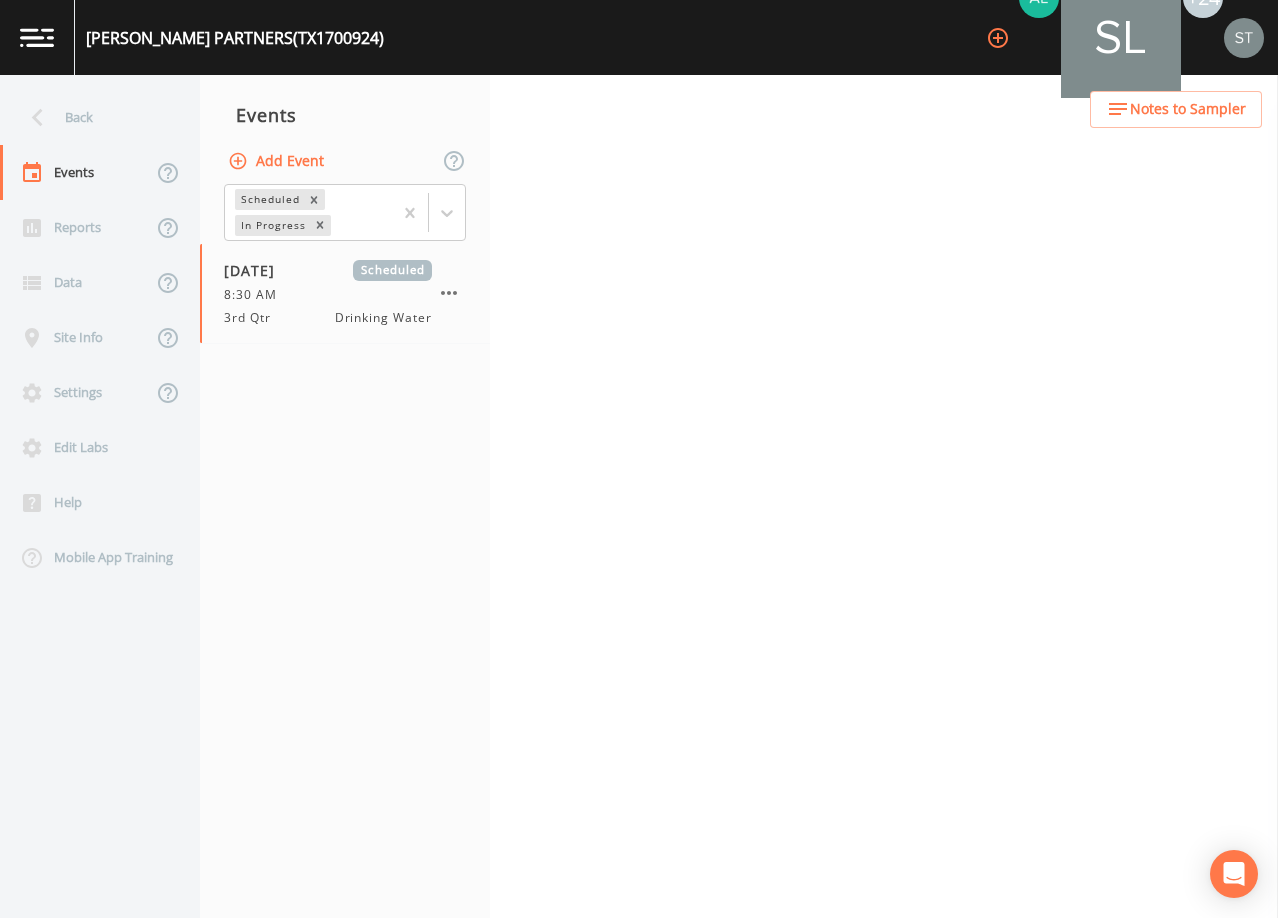 click on "Notes to Sampler" at bounding box center [1188, 109] 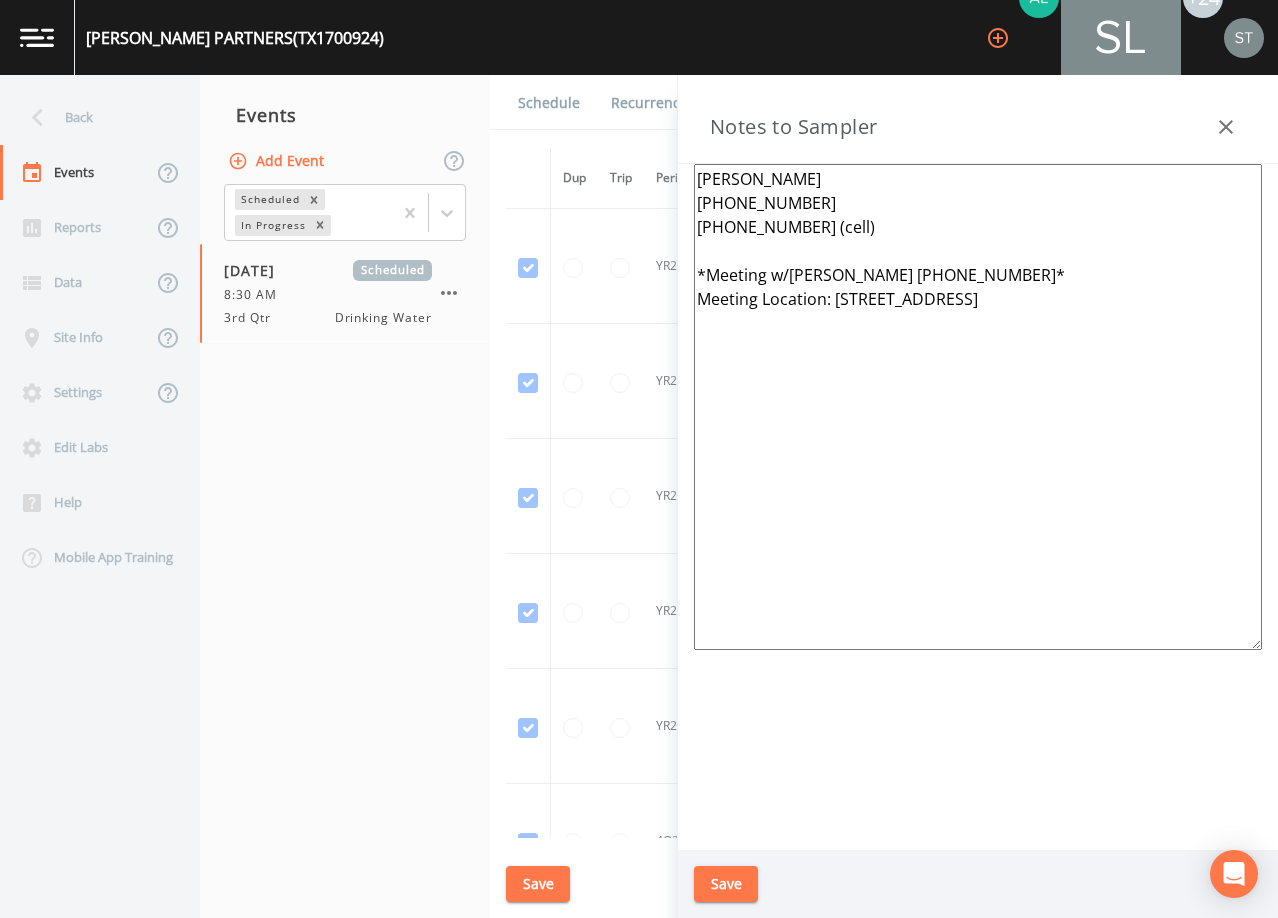 click on "[PERSON_NAME]
[PHONE_NUMBER]
[PHONE_NUMBER] (cell)
*Meeting w/[PERSON_NAME] [PHONE_NUMBER]*
Meeting Location: [STREET_ADDRESS]" at bounding box center [978, 407] 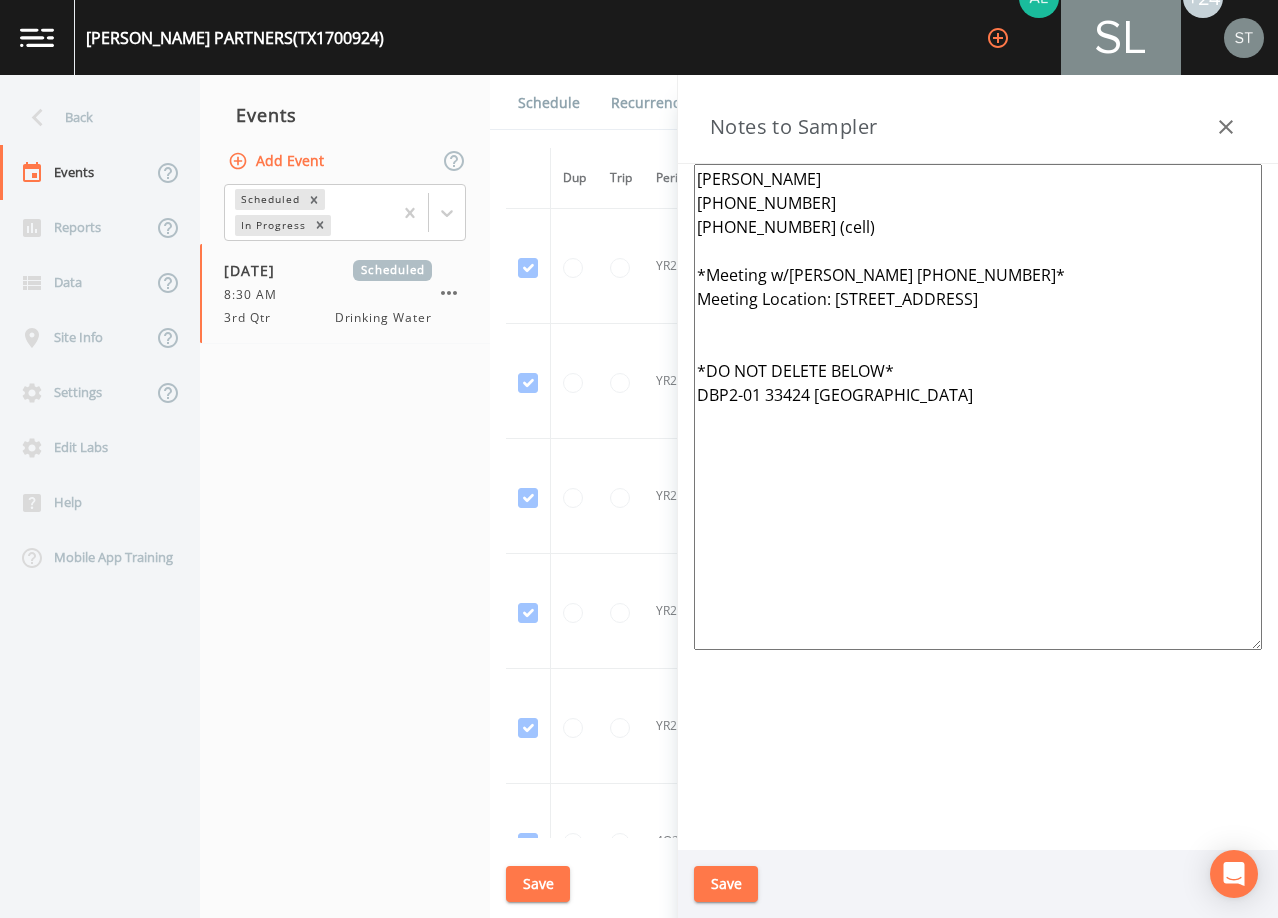 click on "[PERSON_NAME]
[PHONE_NUMBER]
[PHONE_NUMBER] (cell)
*Meeting w/[PERSON_NAME] [PHONE_NUMBER]*
Meeting Location: [STREET_ADDRESS]
*DO NOT DELETE BELOW*
DBP2-01 33424 [GEOGRAPHIC_DATA]" at bounding box center [978, 407] 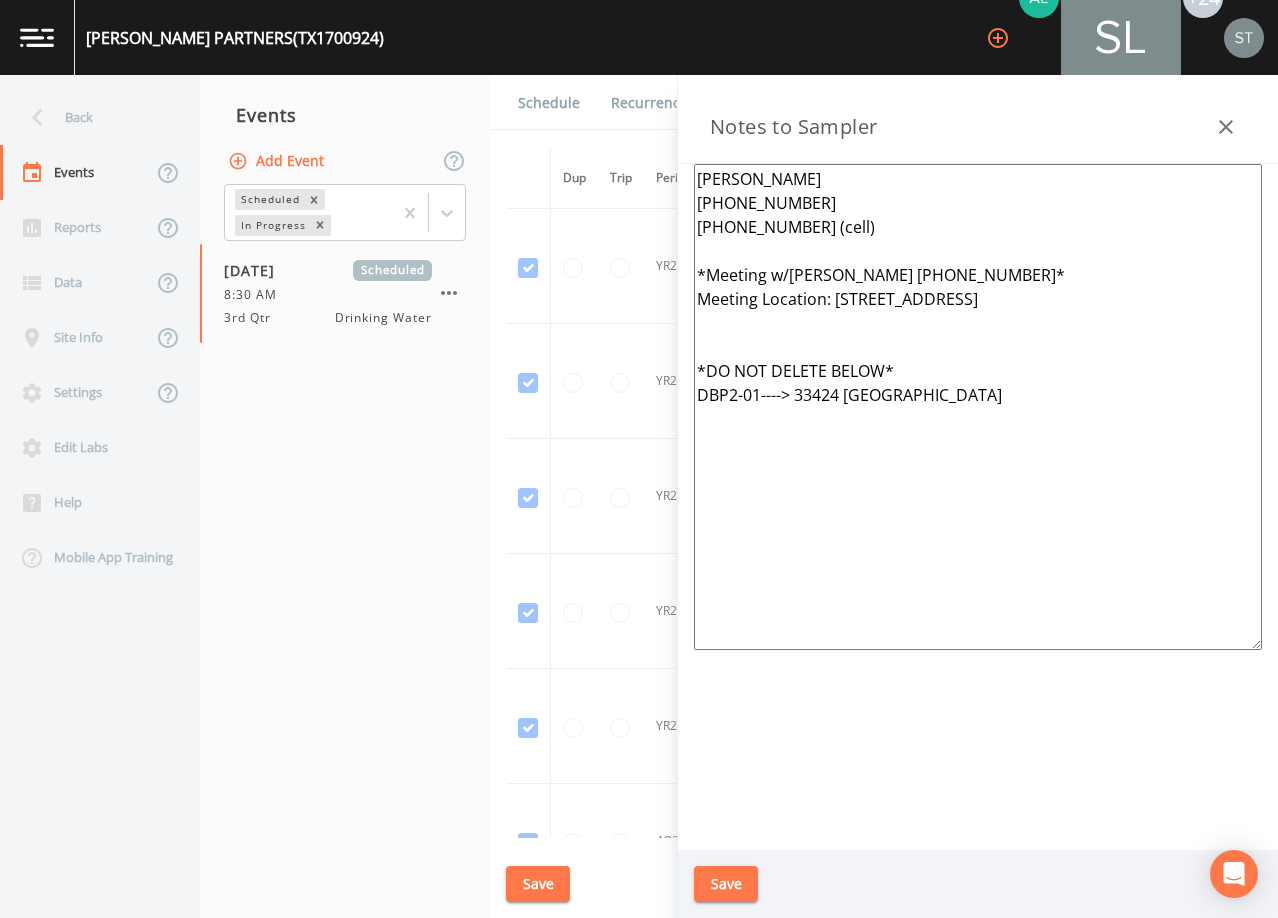 click on "[PERSON_NAME]
[PHONE_NUMBER]
[PHONE_NUMBER] (cell)
*Meeting w/[PERSON_NAME] [PHONE_NUMBER]*
Meeting Location: [STREET_ADDRESS]
*DO NOT DELETE BELOW*
DBP2-01----> 33424 [GEOGRAPHIC_DATA]" at bounding box center (978, 407) 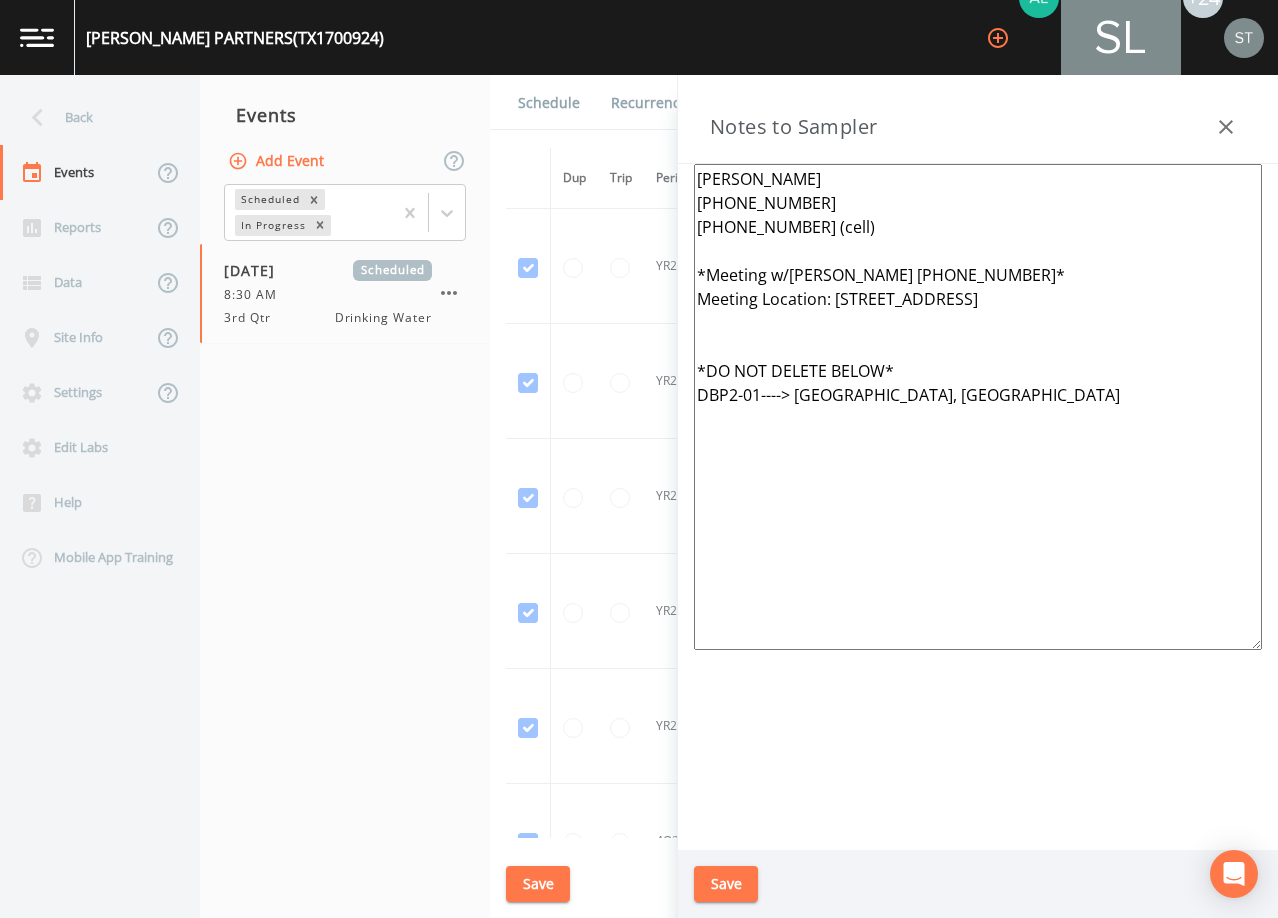 type on "[PERSON_NAME]
[PHONE_NUMBER]
[PHONE_NUMBER] (cell)
*Meeting w/[PERSON_NAME] [PHONE_NUMBER]*
Meeting Location: [STREET_ADDRESS]
*DO NOT DELETE BELOW*
DBP2-01----> [GEOGRAPHIC_DATA], [GEOGRAPHIC_DATA]" 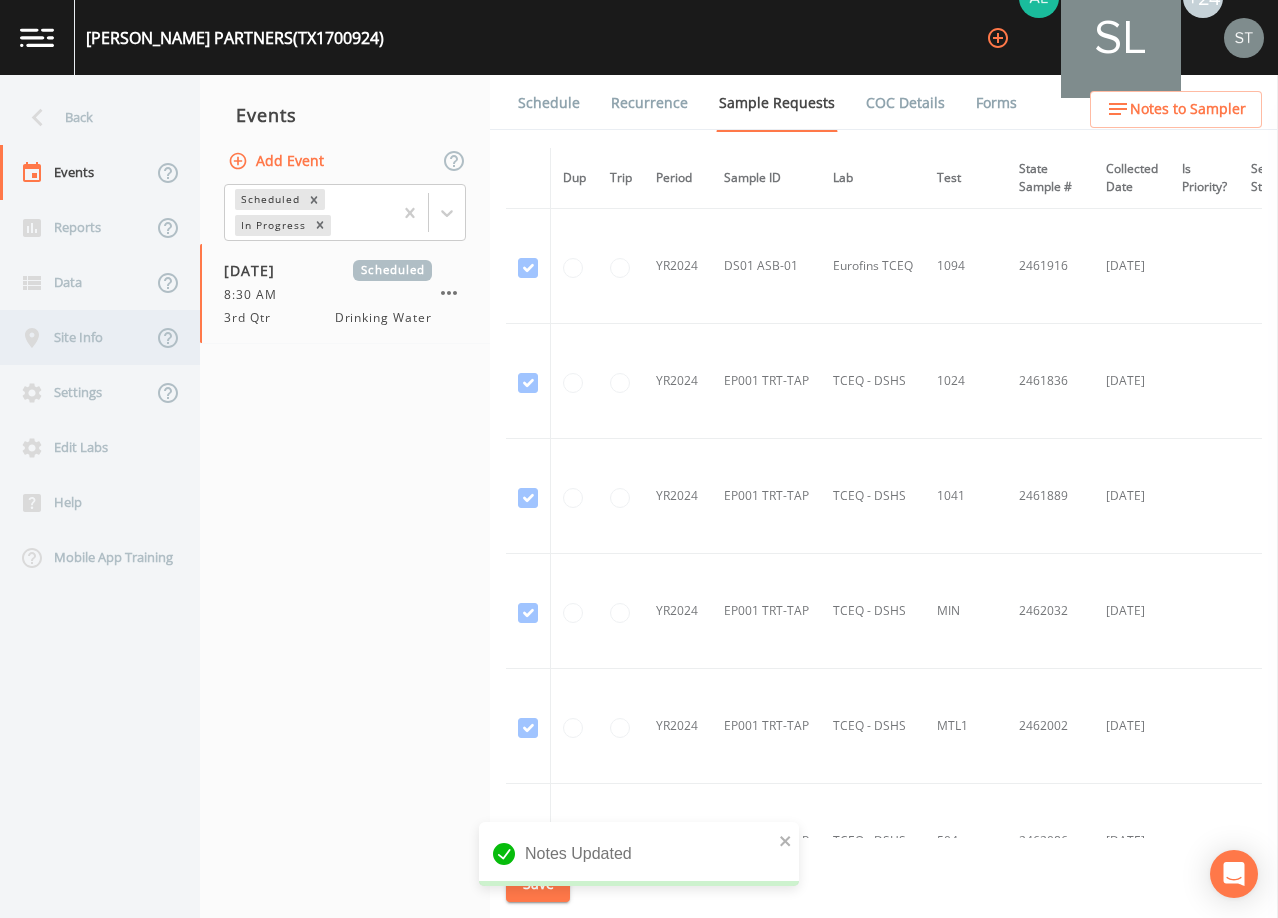 click on "Site Info" at bounding box center (76, 337) 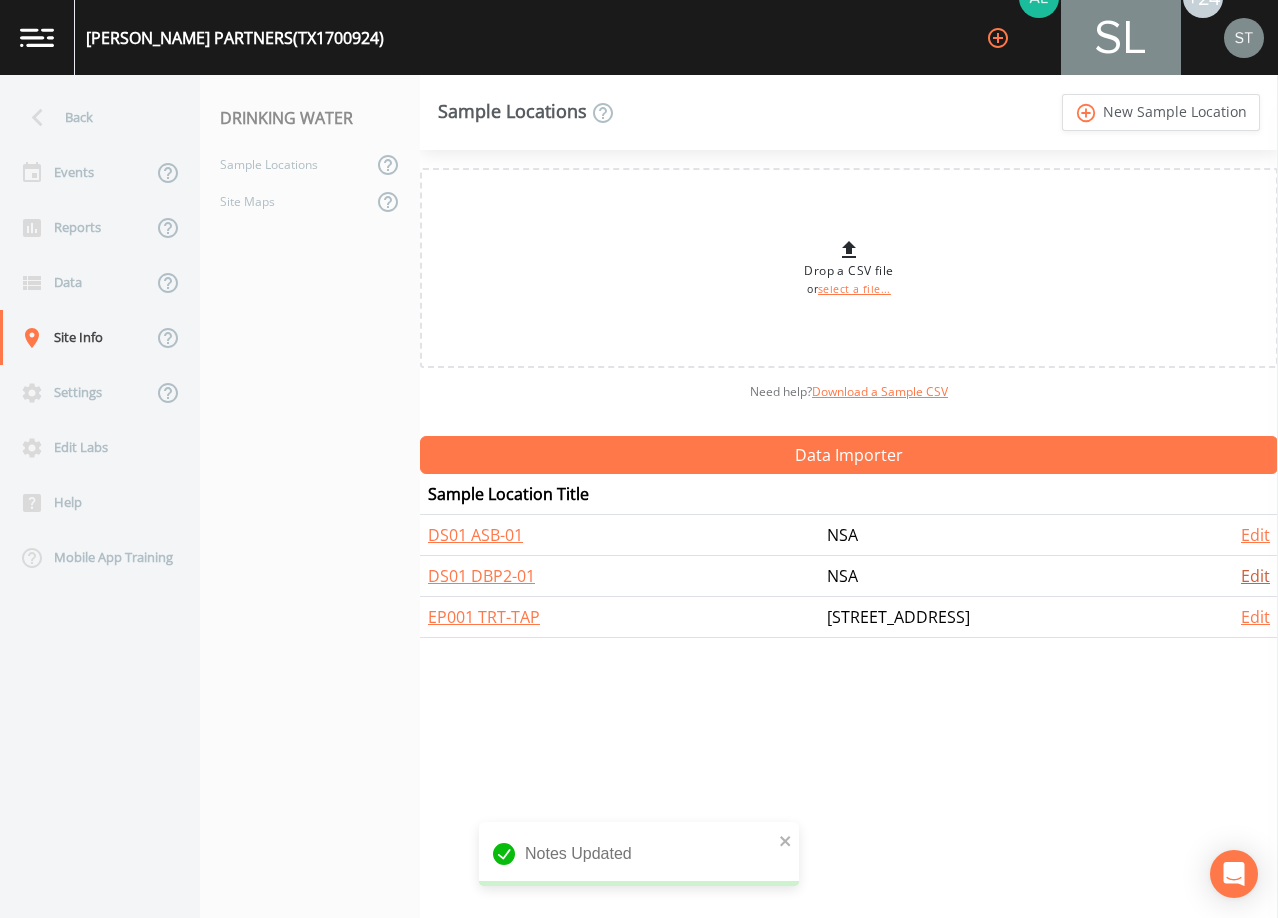 click on "Edit" at bounding box center (1255, 576) 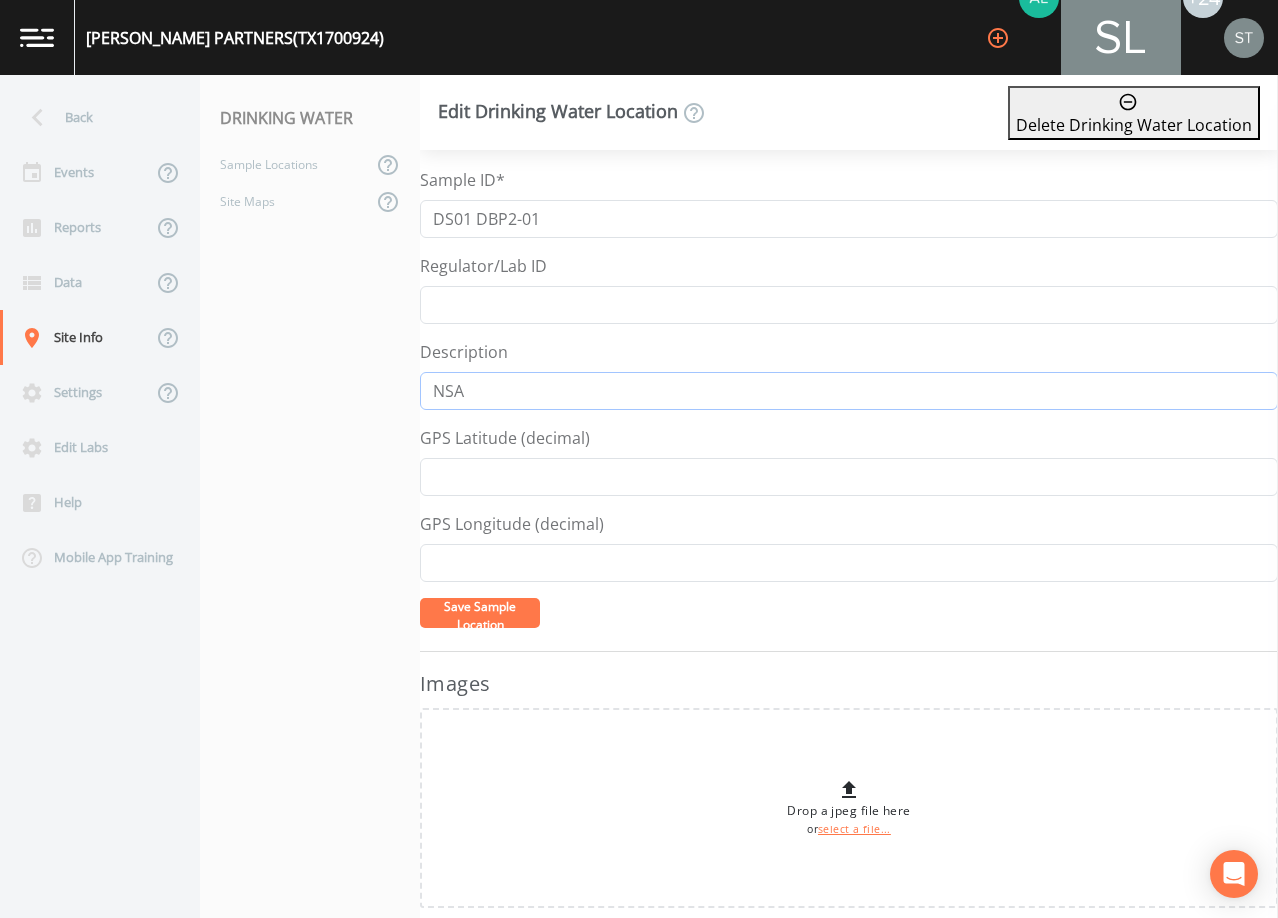 drag, startPoint x: 518, startPoint y: 386, endPoint x: 360, endPoint y: 387, distance: 158.00316 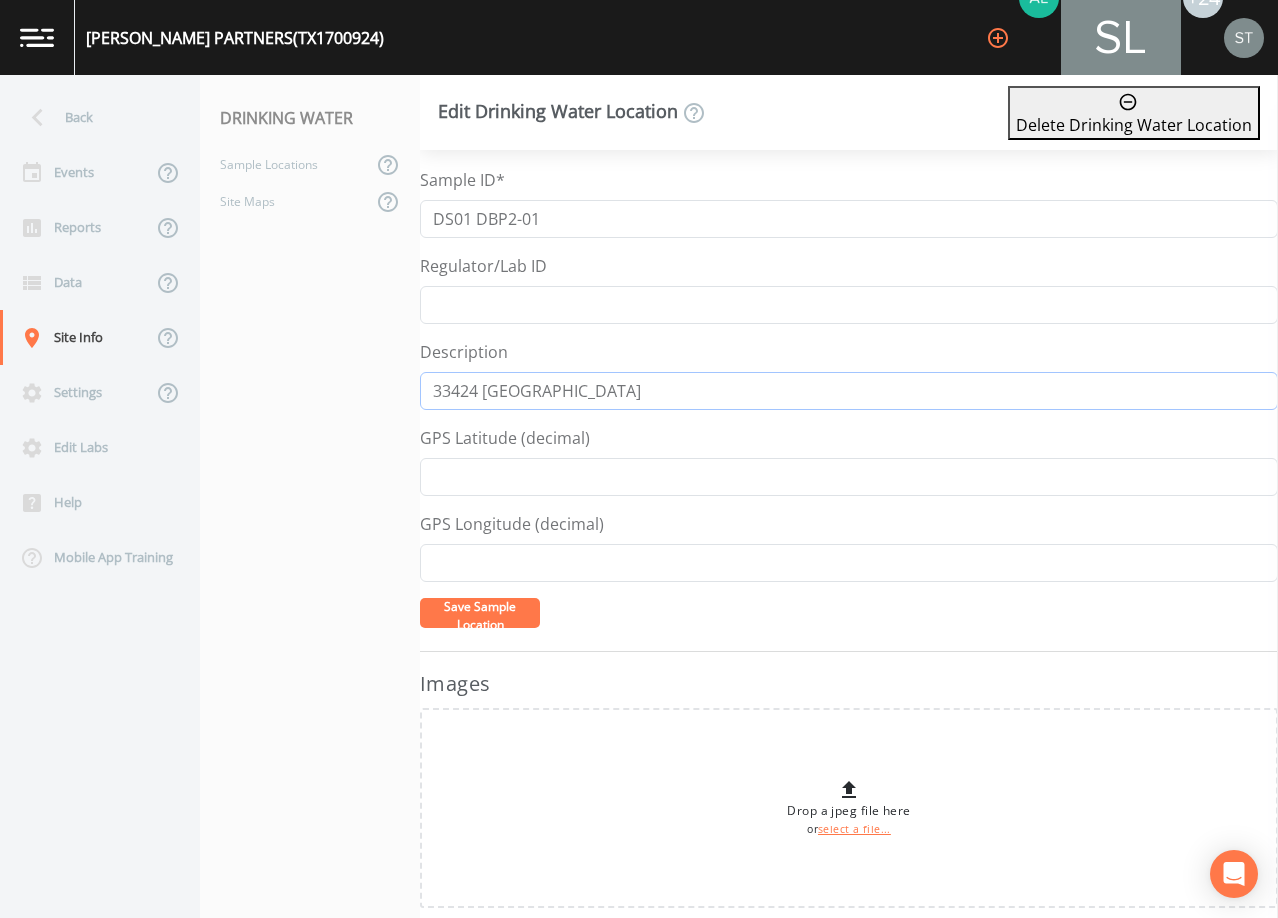 type on "33424 [GEOGRAPHIC_DATA]" 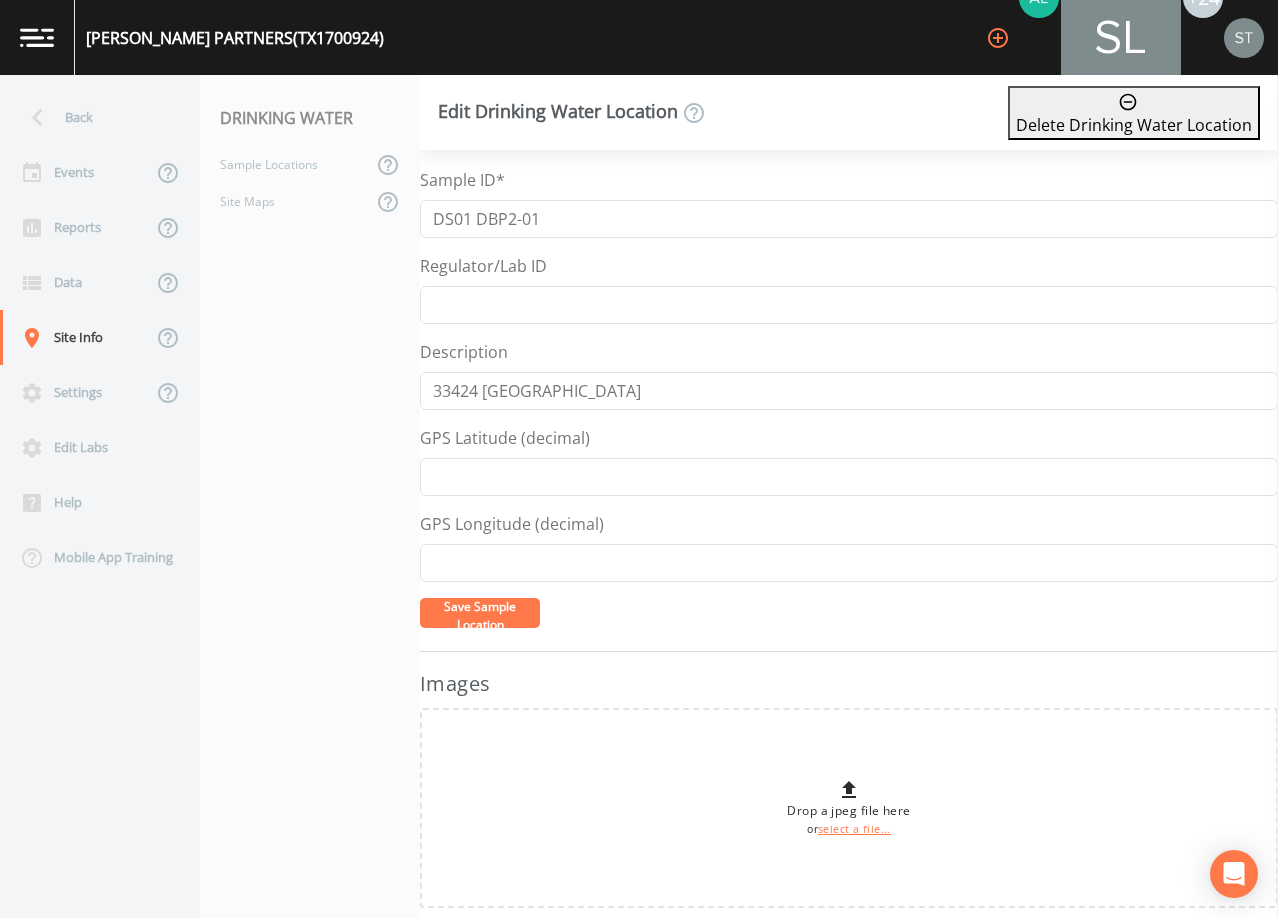 click on "Save Sample Location" at bounding box center (480, 615) 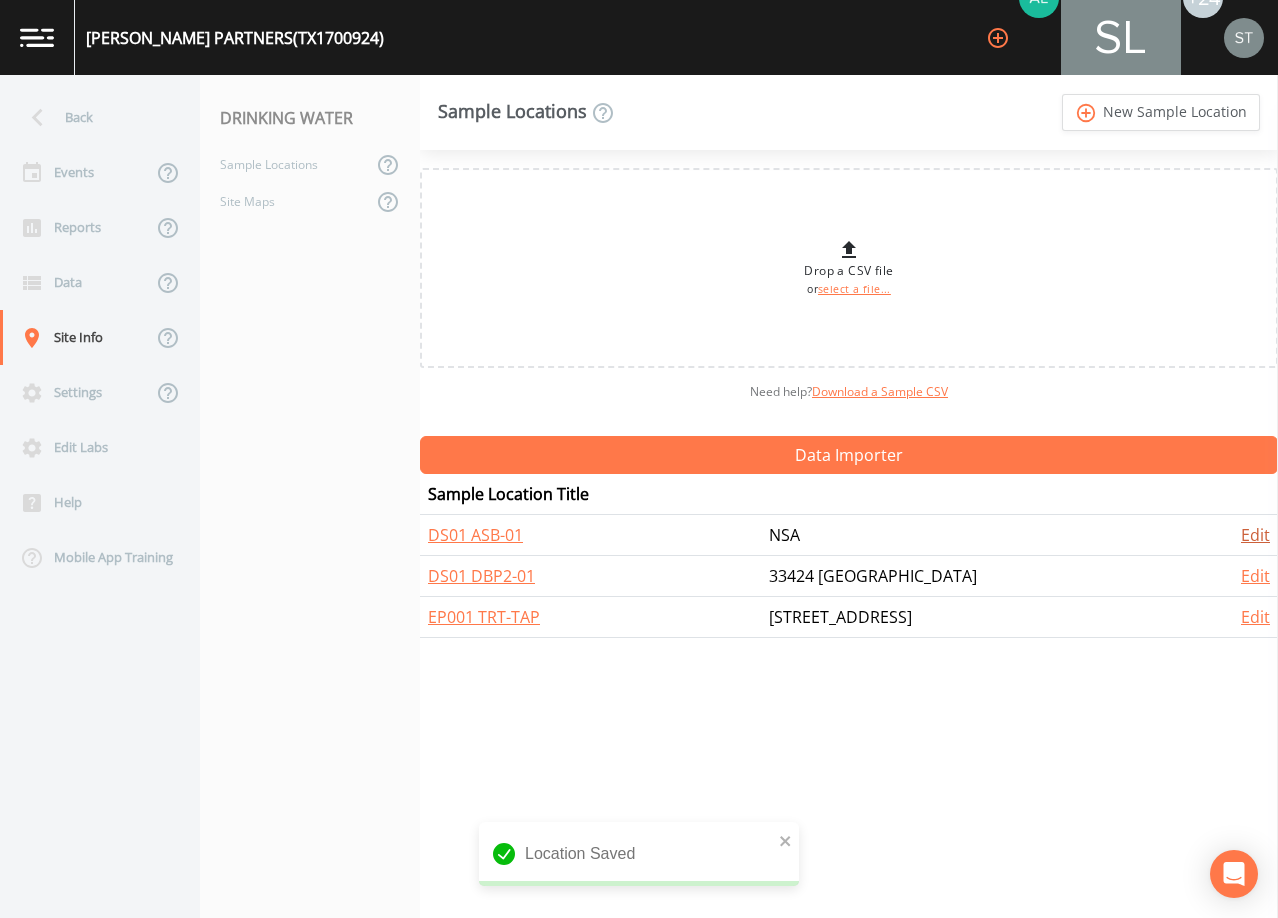 click on "Edit" at bounding box center [1255, 535] 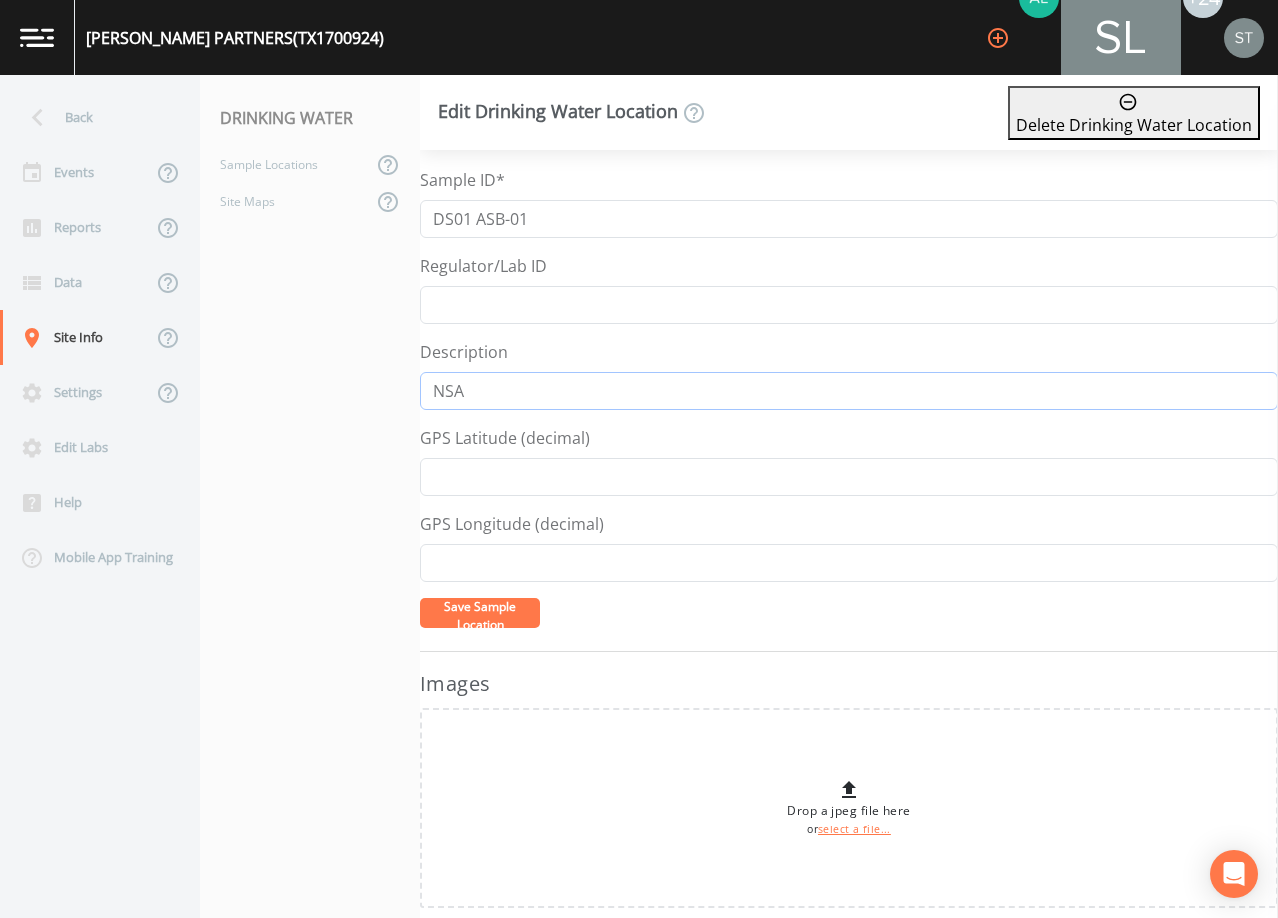 drag, startPoint x: 516, startPoint y: 385, endPoint x: 400, endPoint y: 373, distance: 116.61904 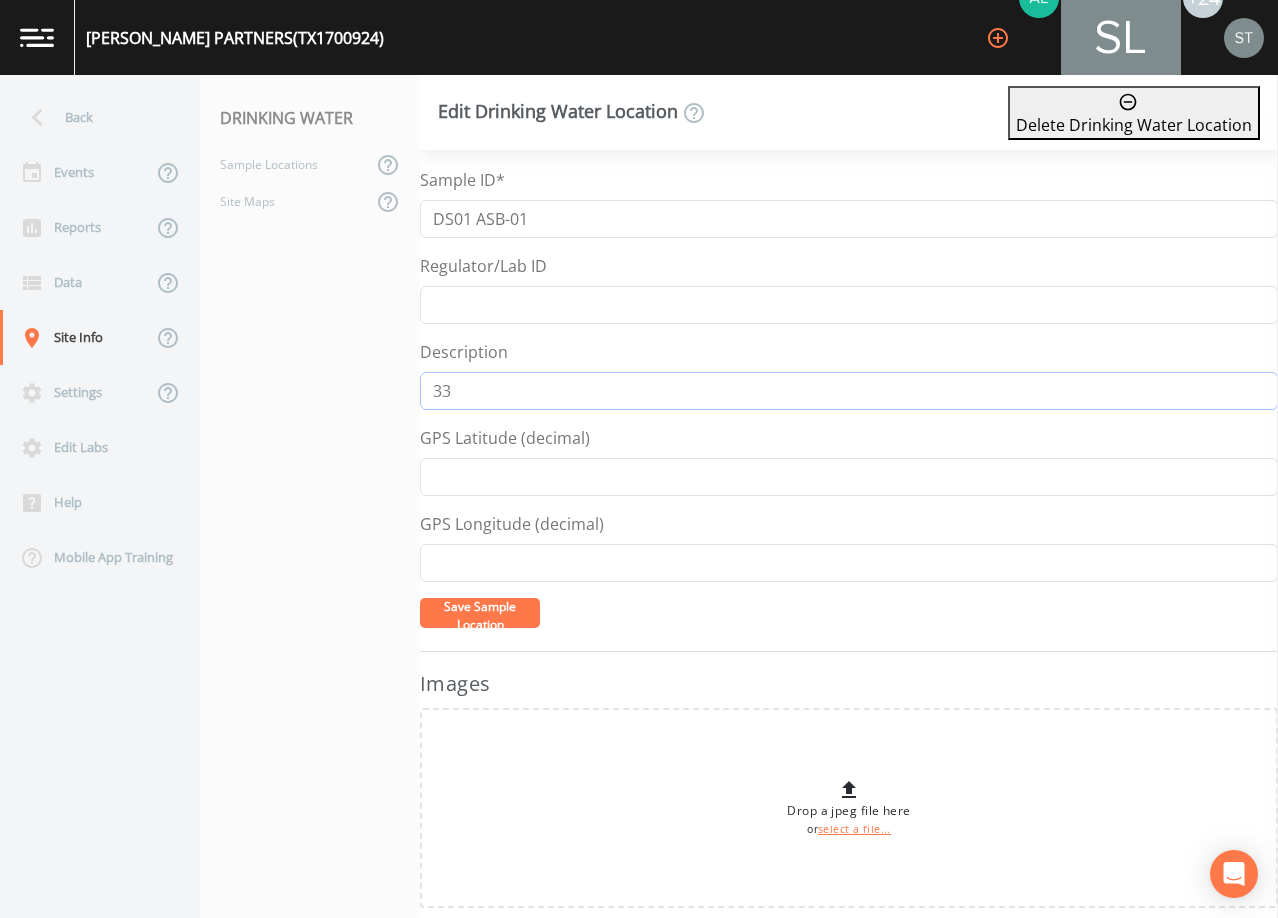 type on "33424 [GEOGRAPHIC_DATA]" 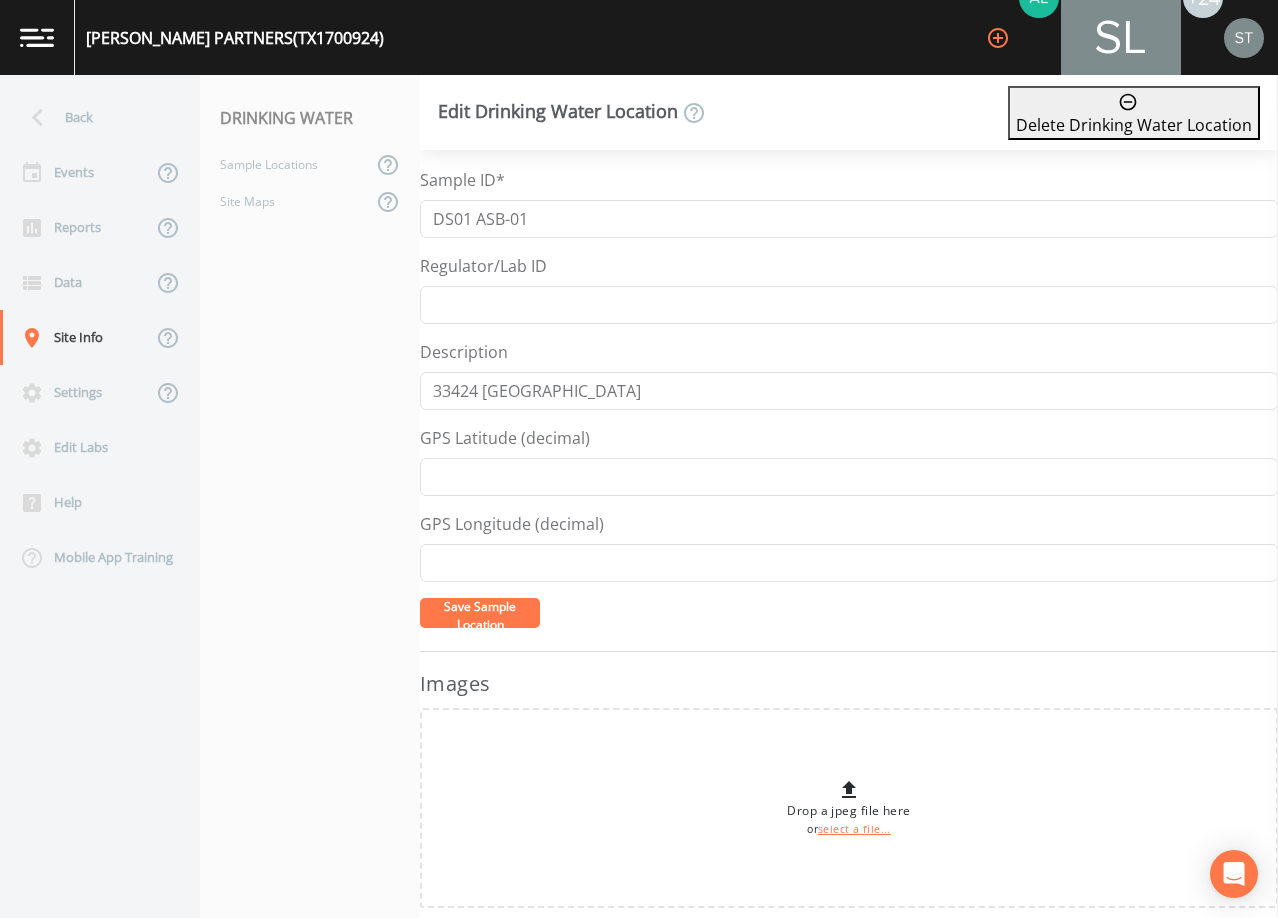 click on "Save Sample Location" at bounding box center [480, 615] 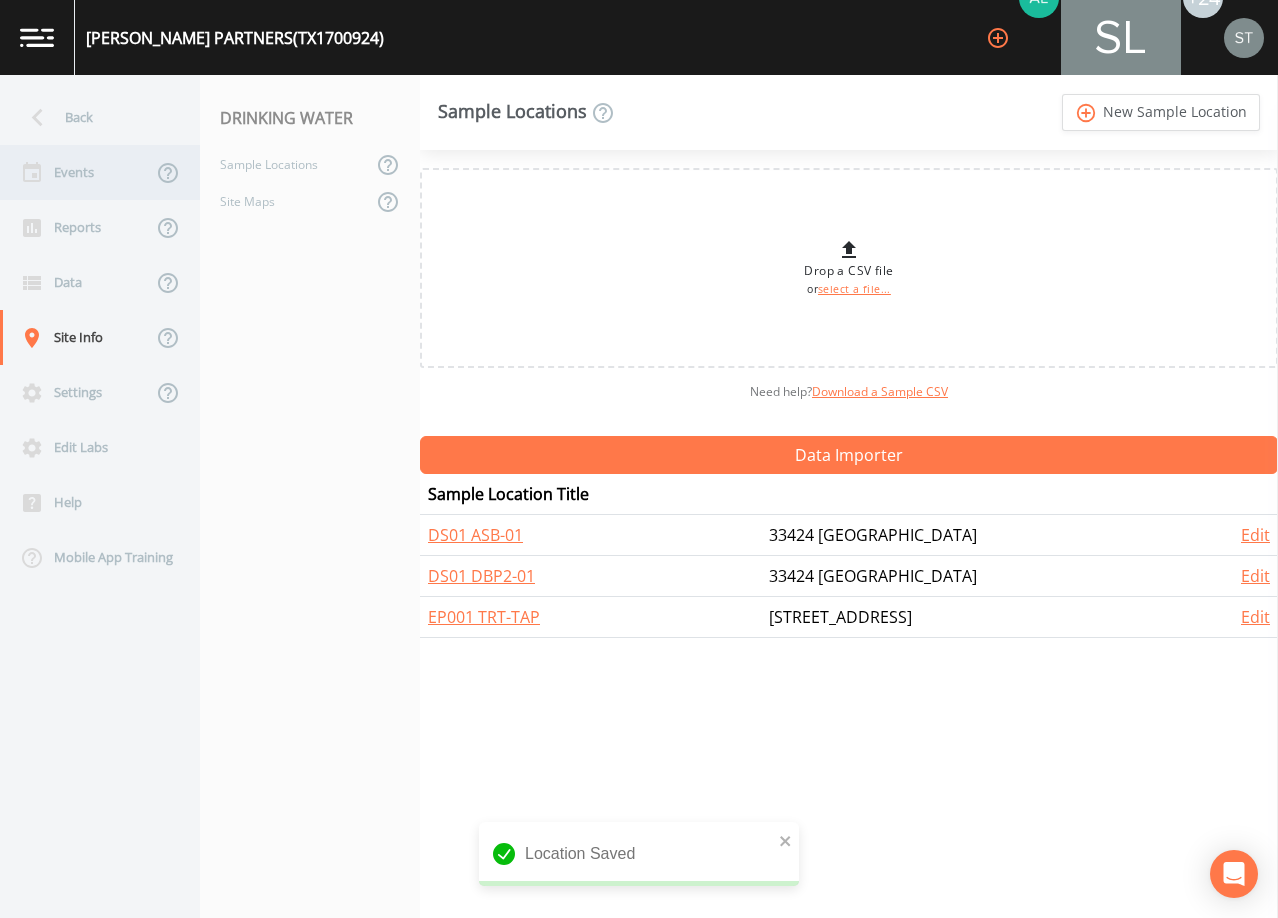 click on "Events" at bounding box center [76, 172] 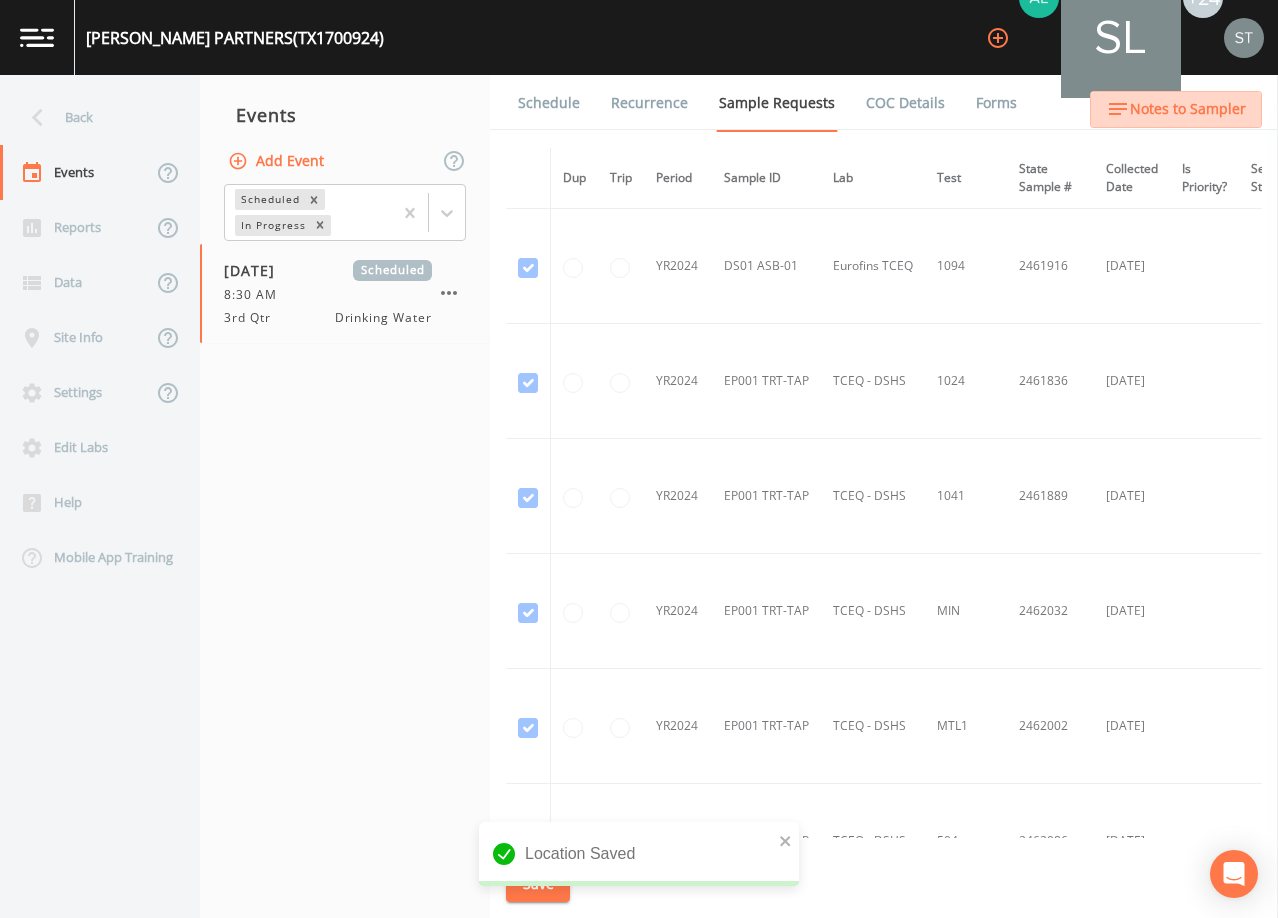 click on "Notes to Sampler" at bounding box center (1188, 109) 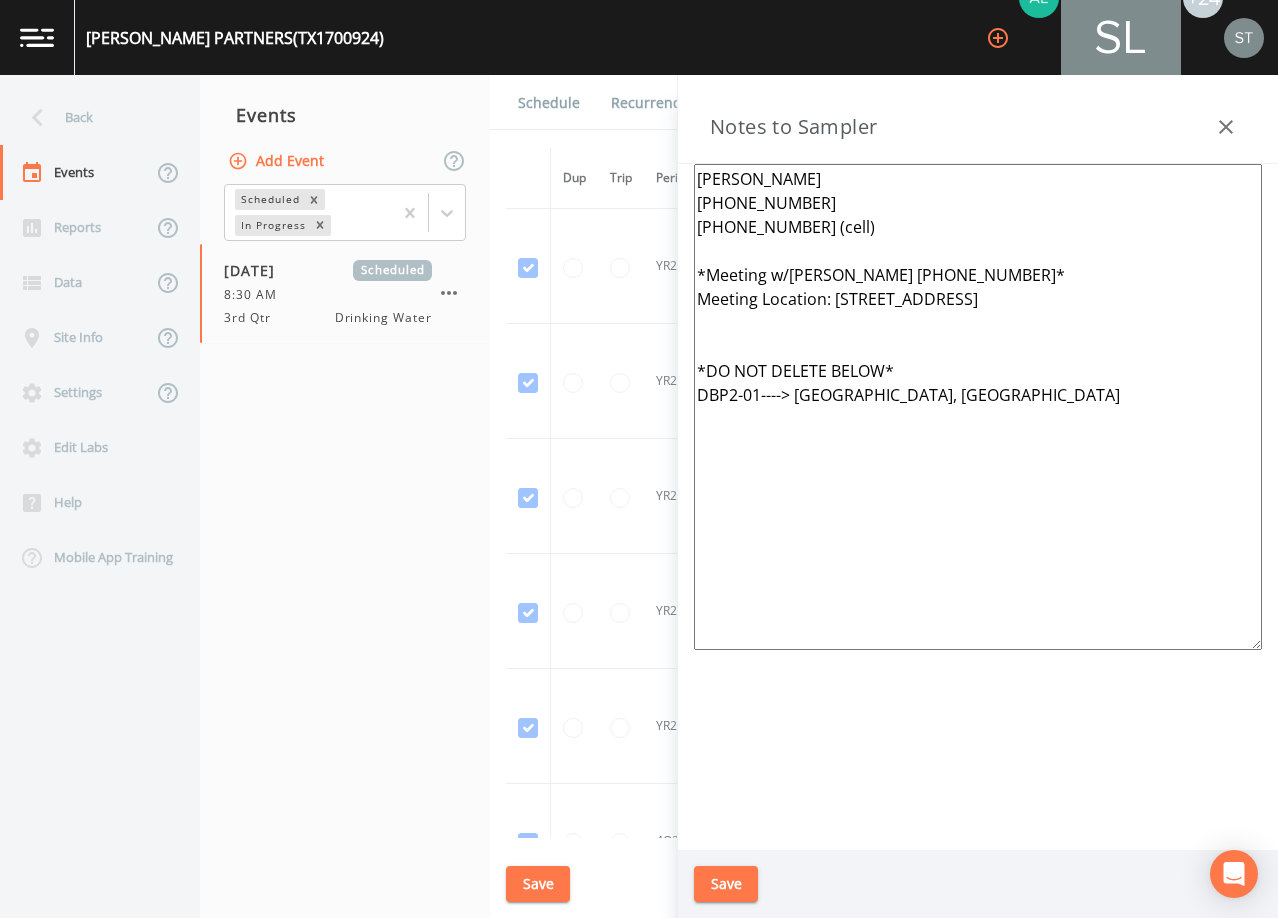 click 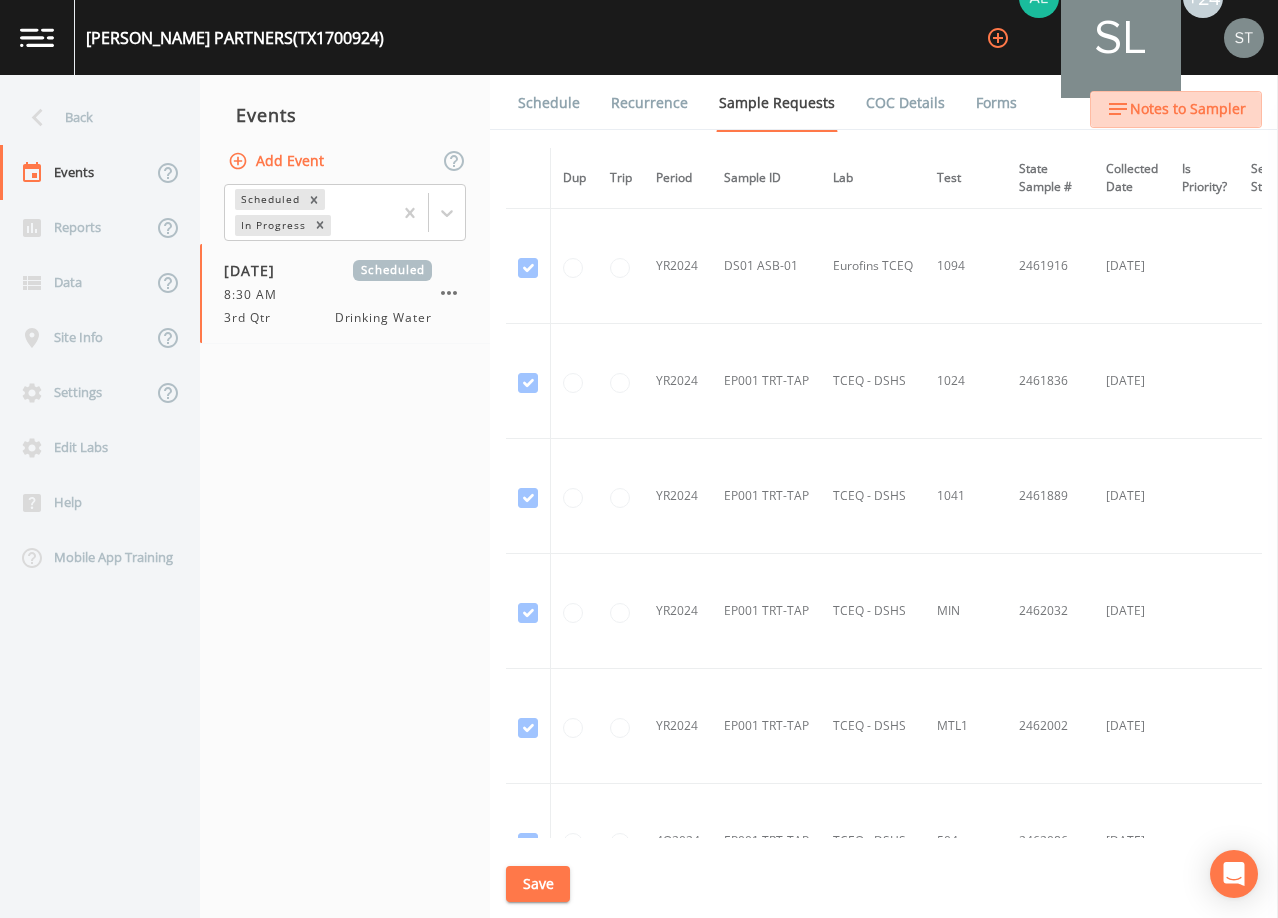 click on "Notes to Sampler" at bounding box center [1188, 109] 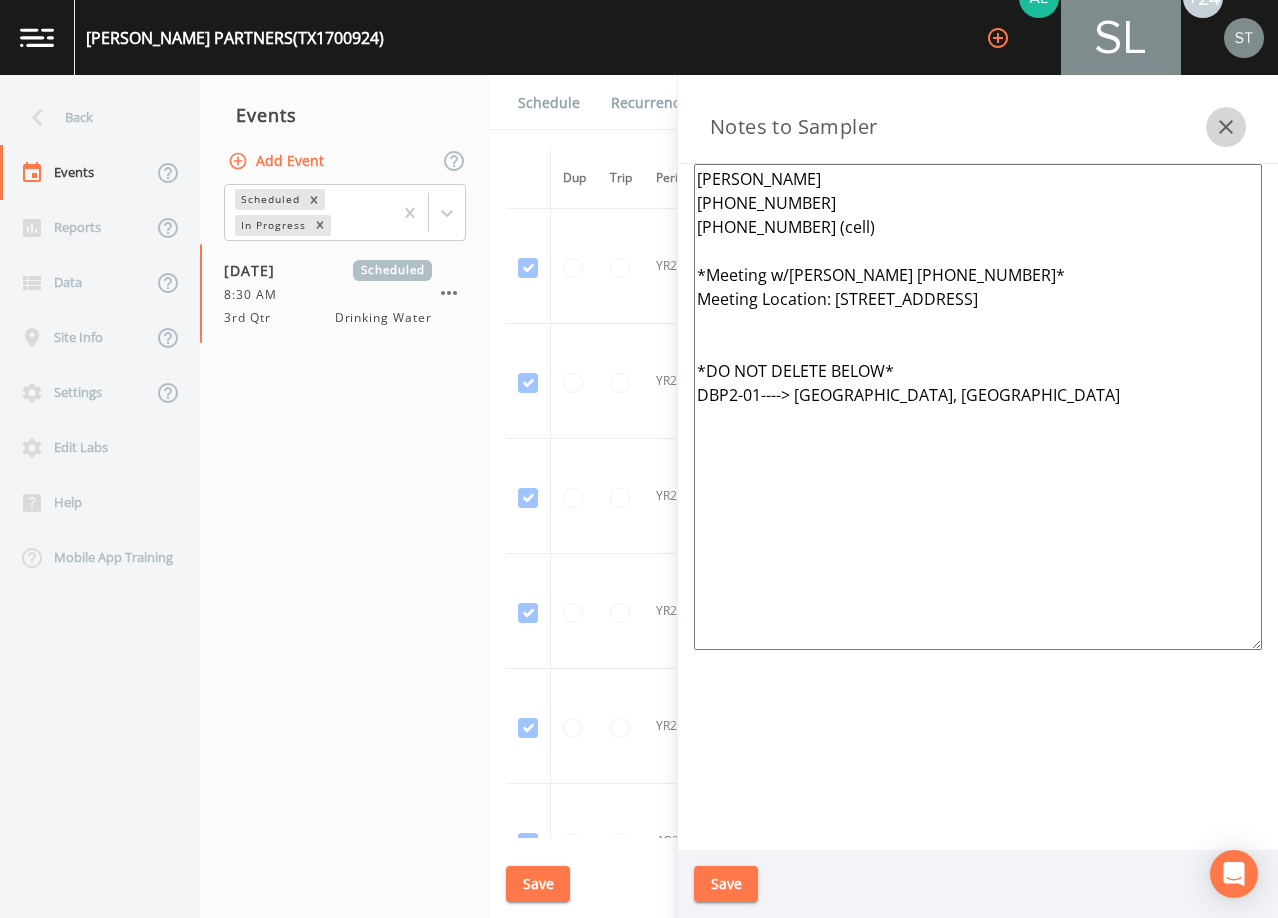 click at bounding box center (1226, 127) 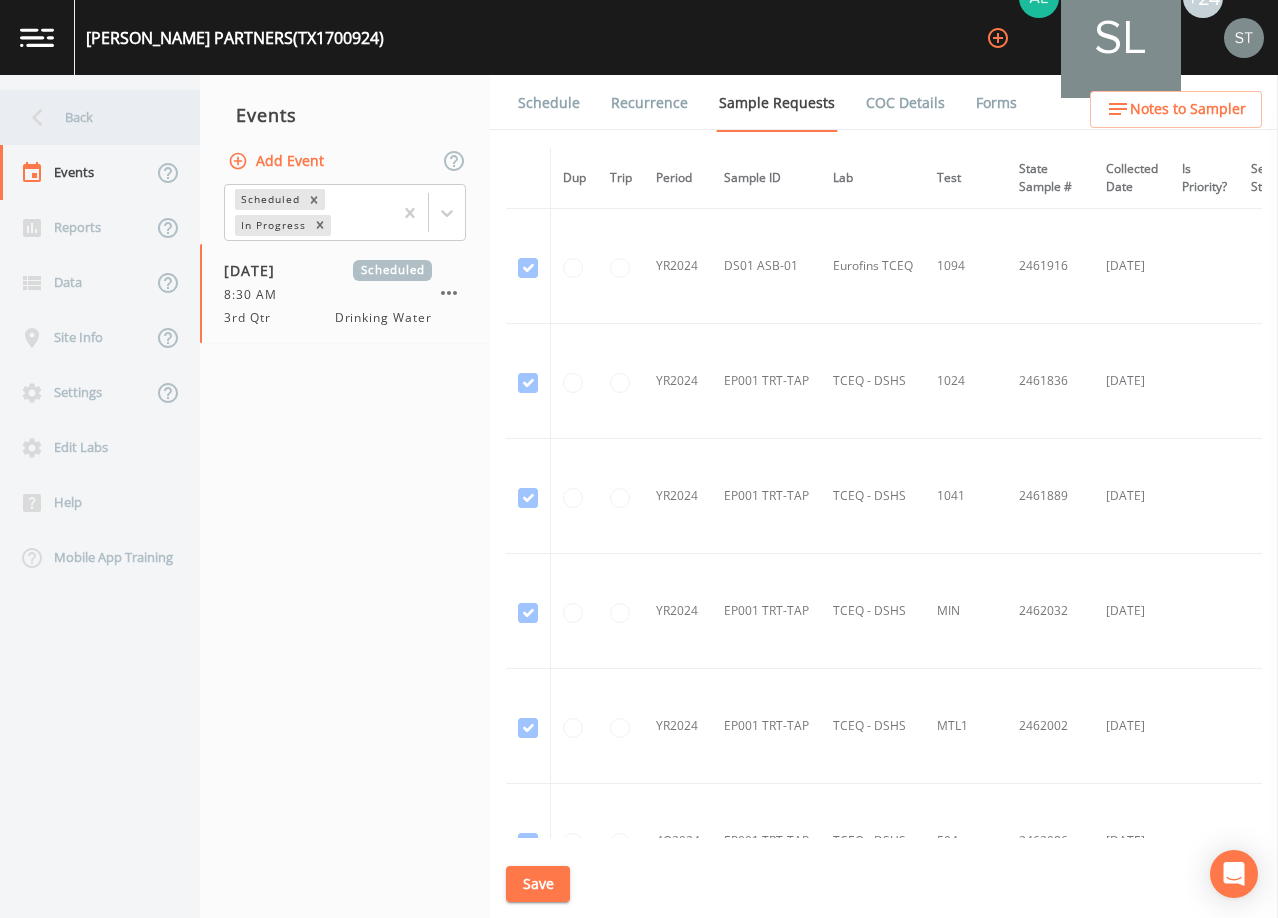 click on "Back" at bounding box center [90, 117] 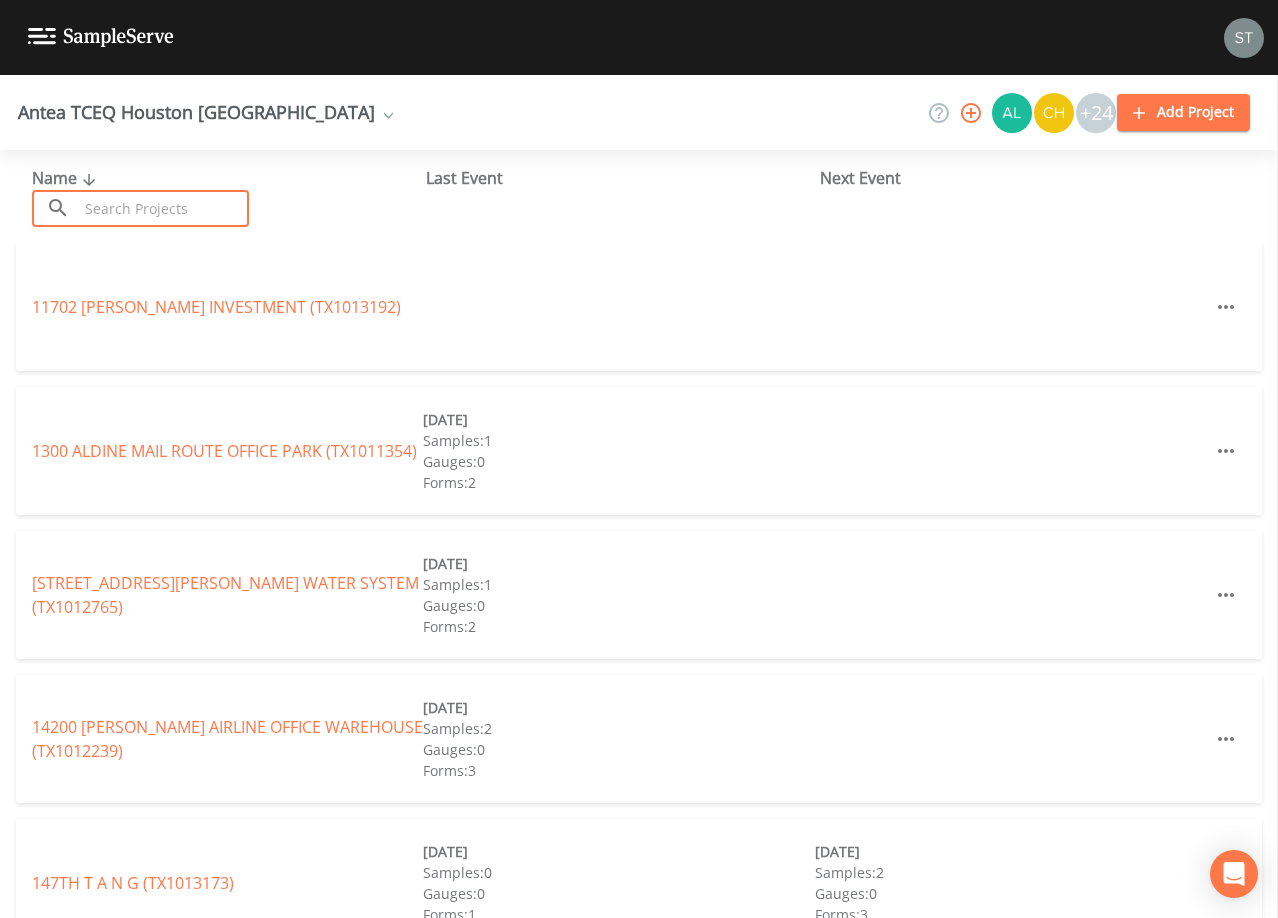 click at bounding box center (163, 208) 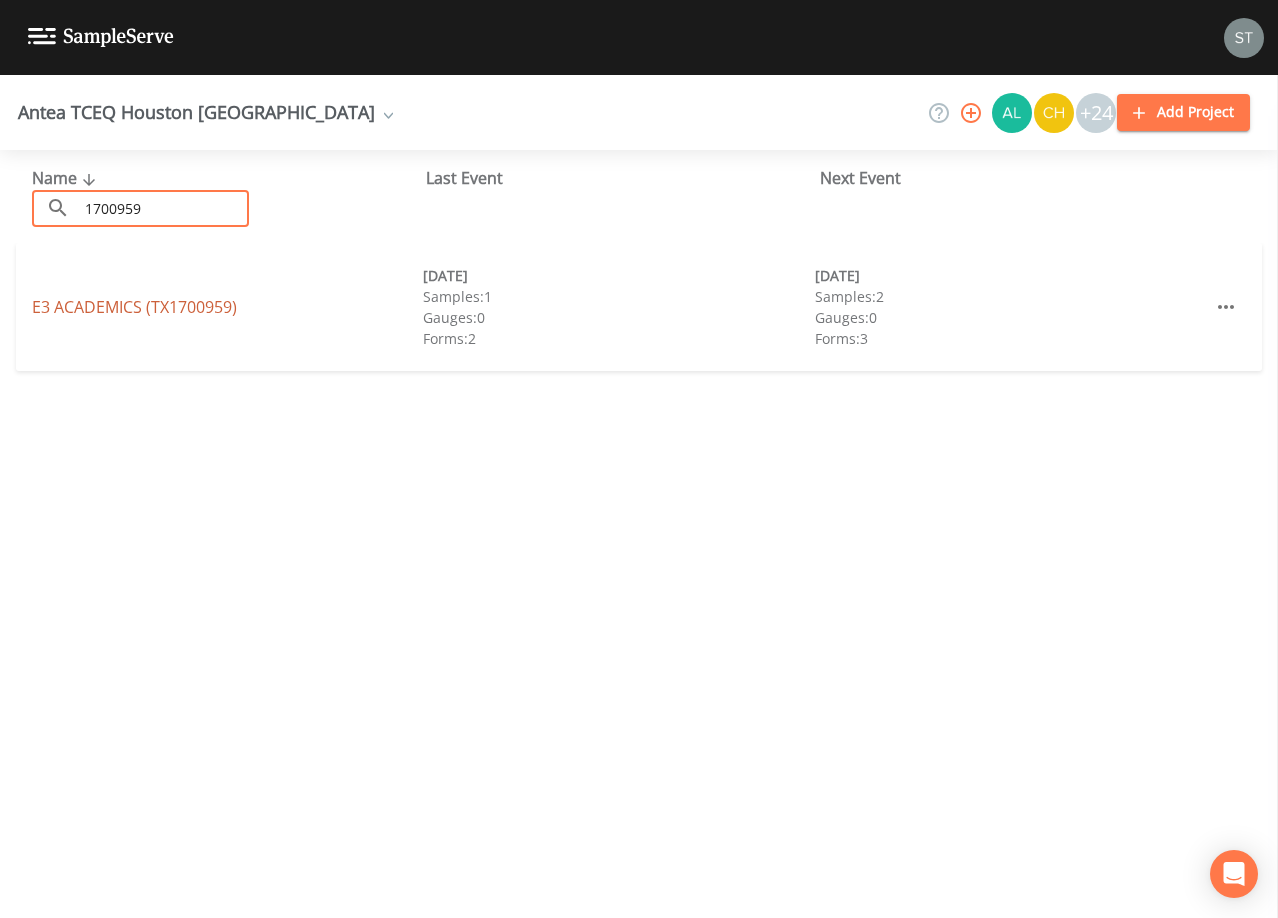 type on "1700959" 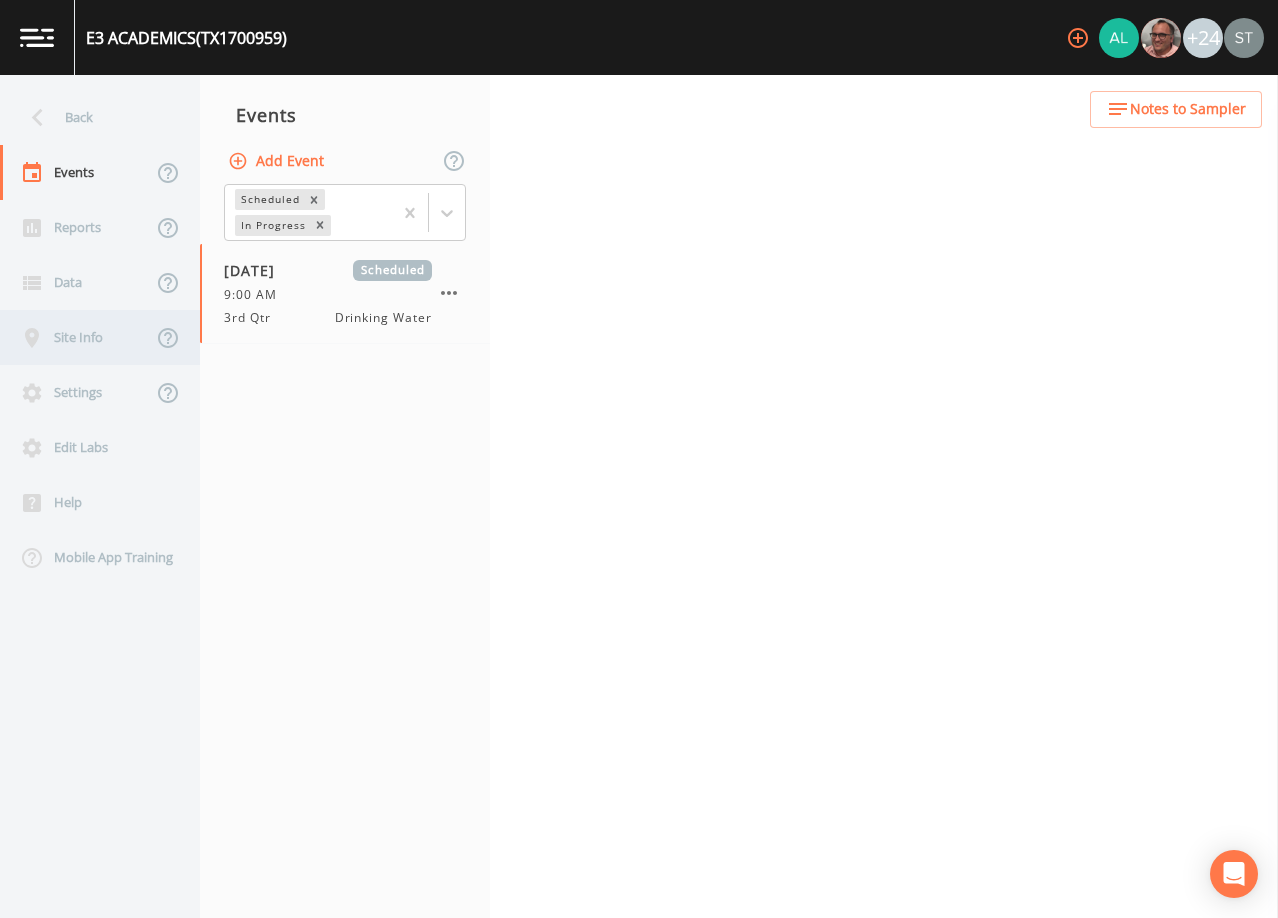 click on "Site Info" at bounding box center [76, 337] 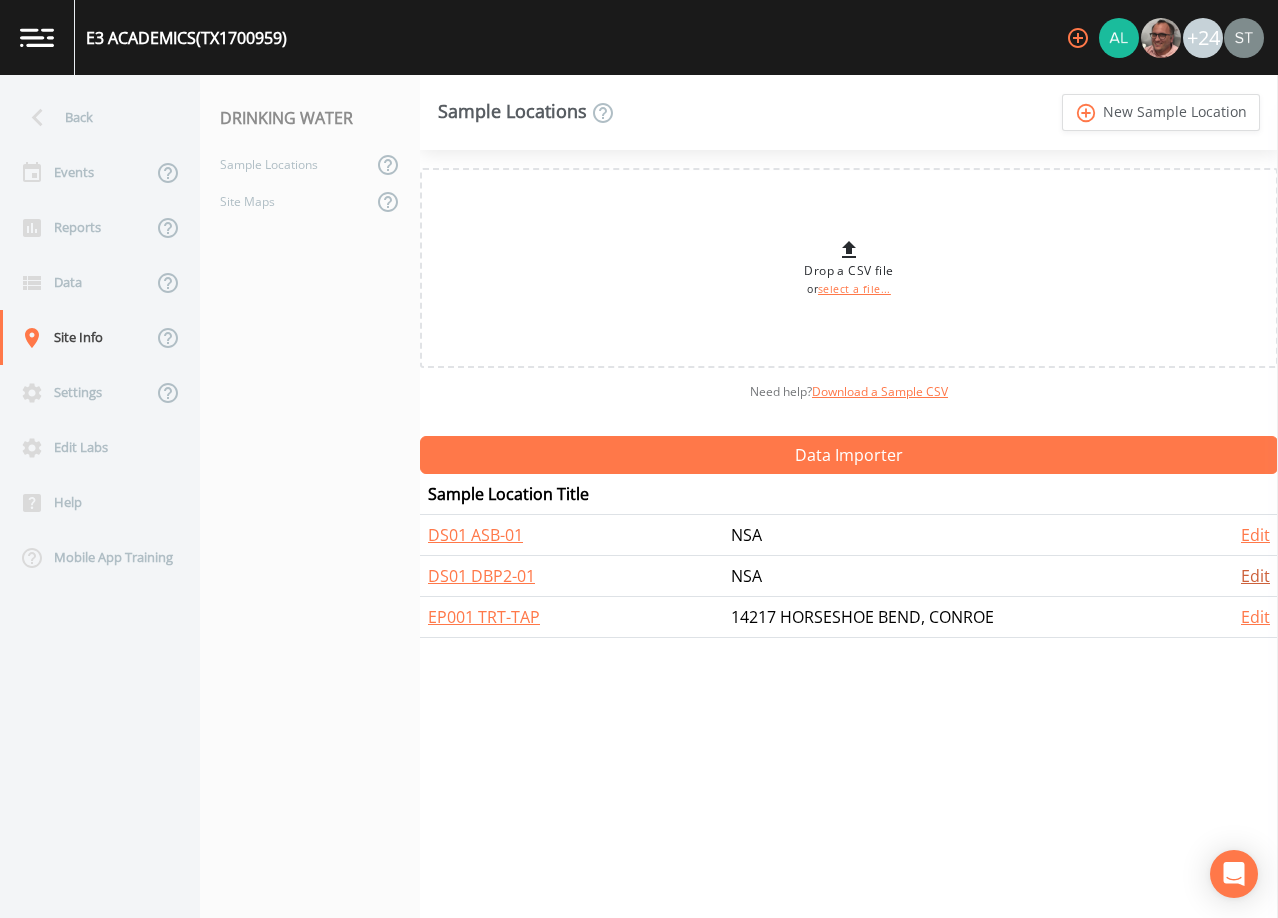 click on "Edit" at bounding box center (1255, 576) 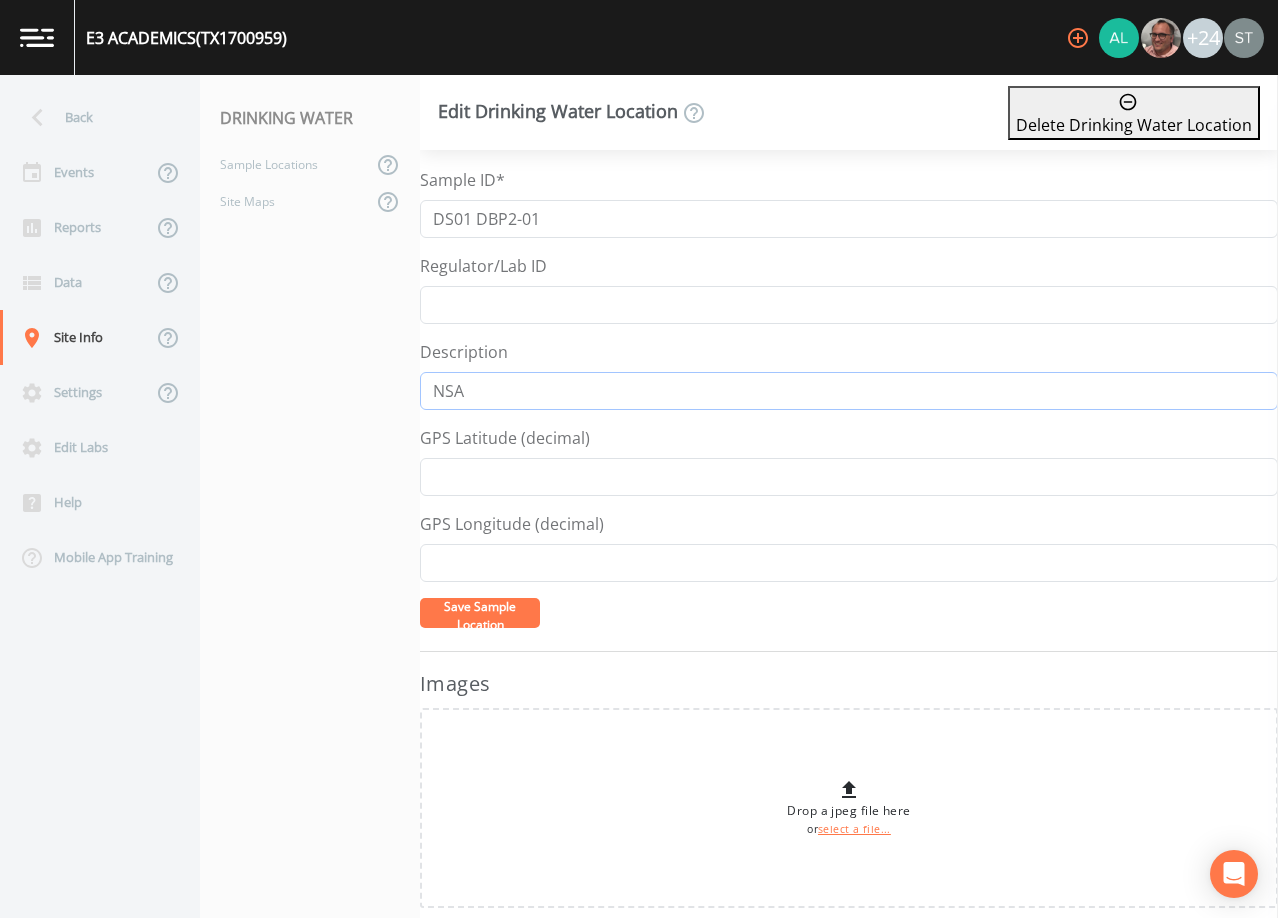 drag, startPoint x: 536, startPoint y: 387, endPoint x: 322, endPoint y: 364, distance: 215.23244 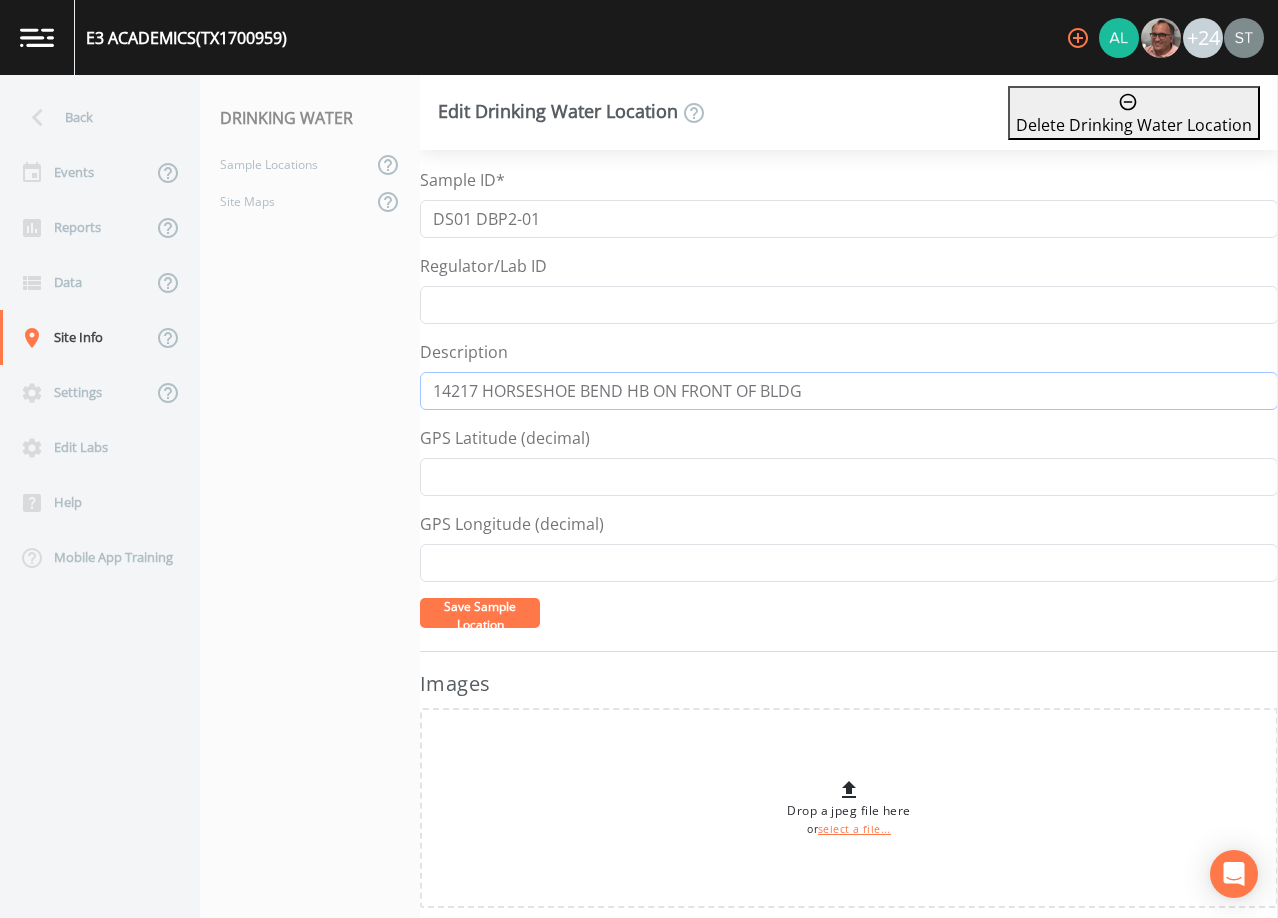 type on "14217 HORSESHOE BEND HB ON FRONT OF BLDG" 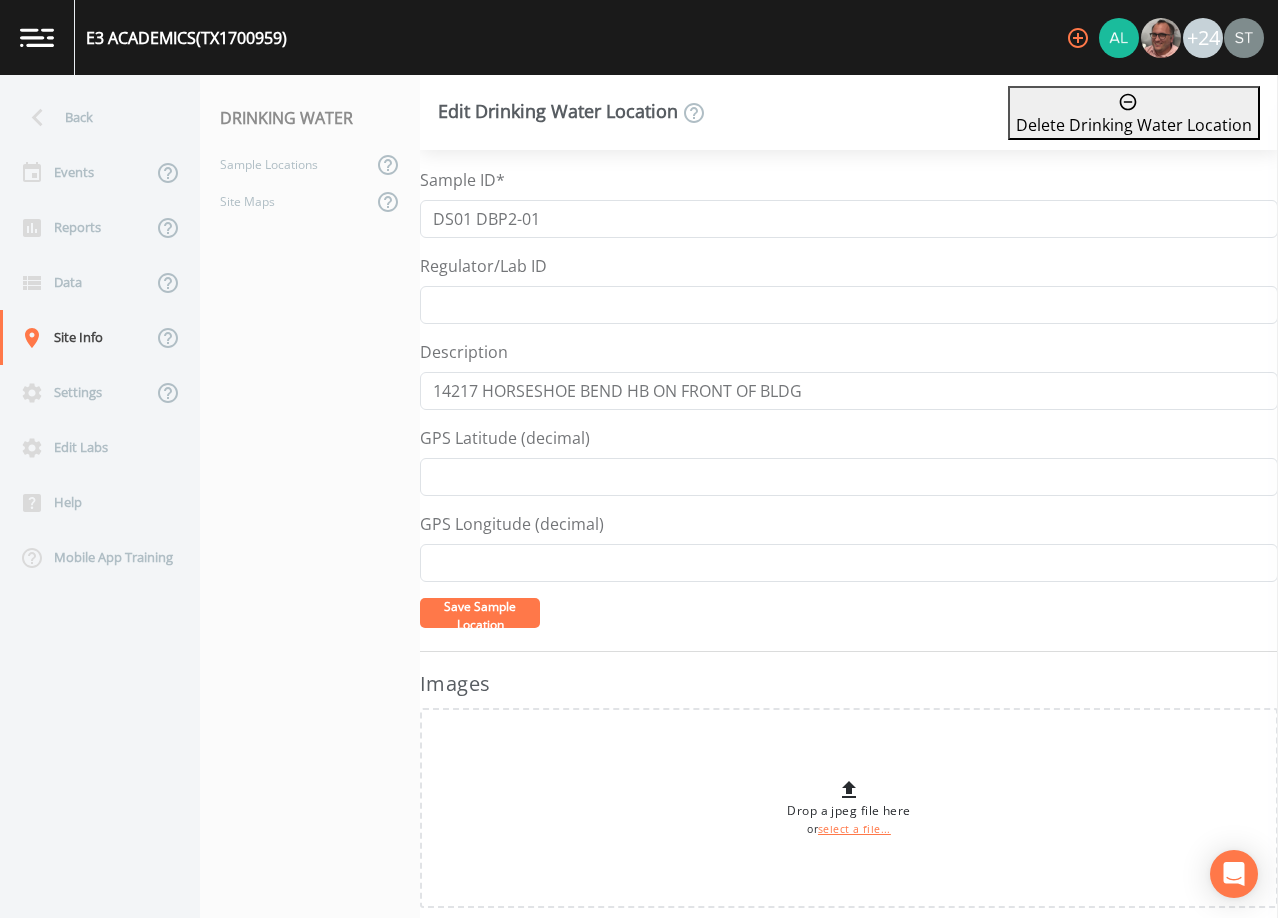 click on "Save Sample Location" at bounding box center (480, 615) 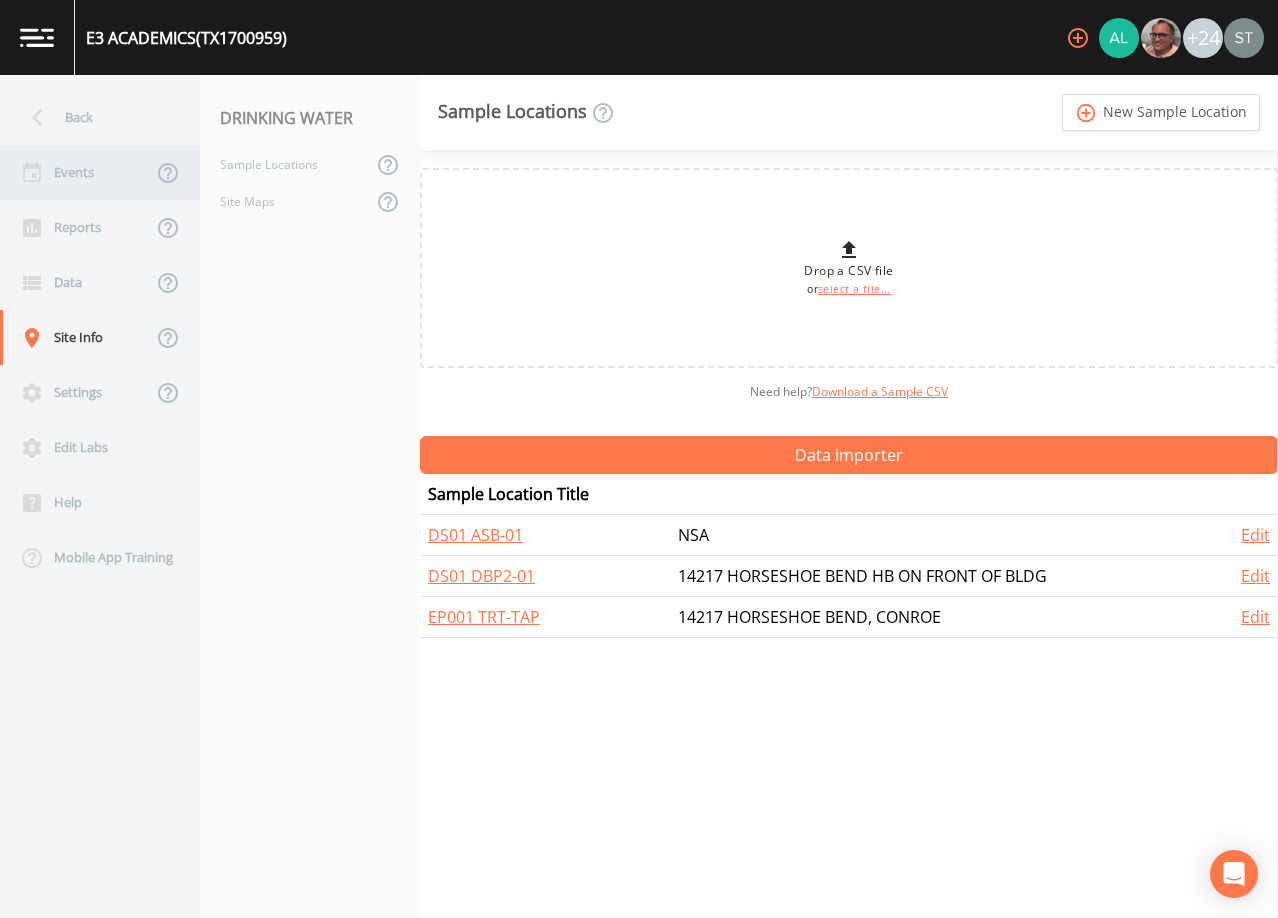 click on "Events" at bounding box center [76, 172] 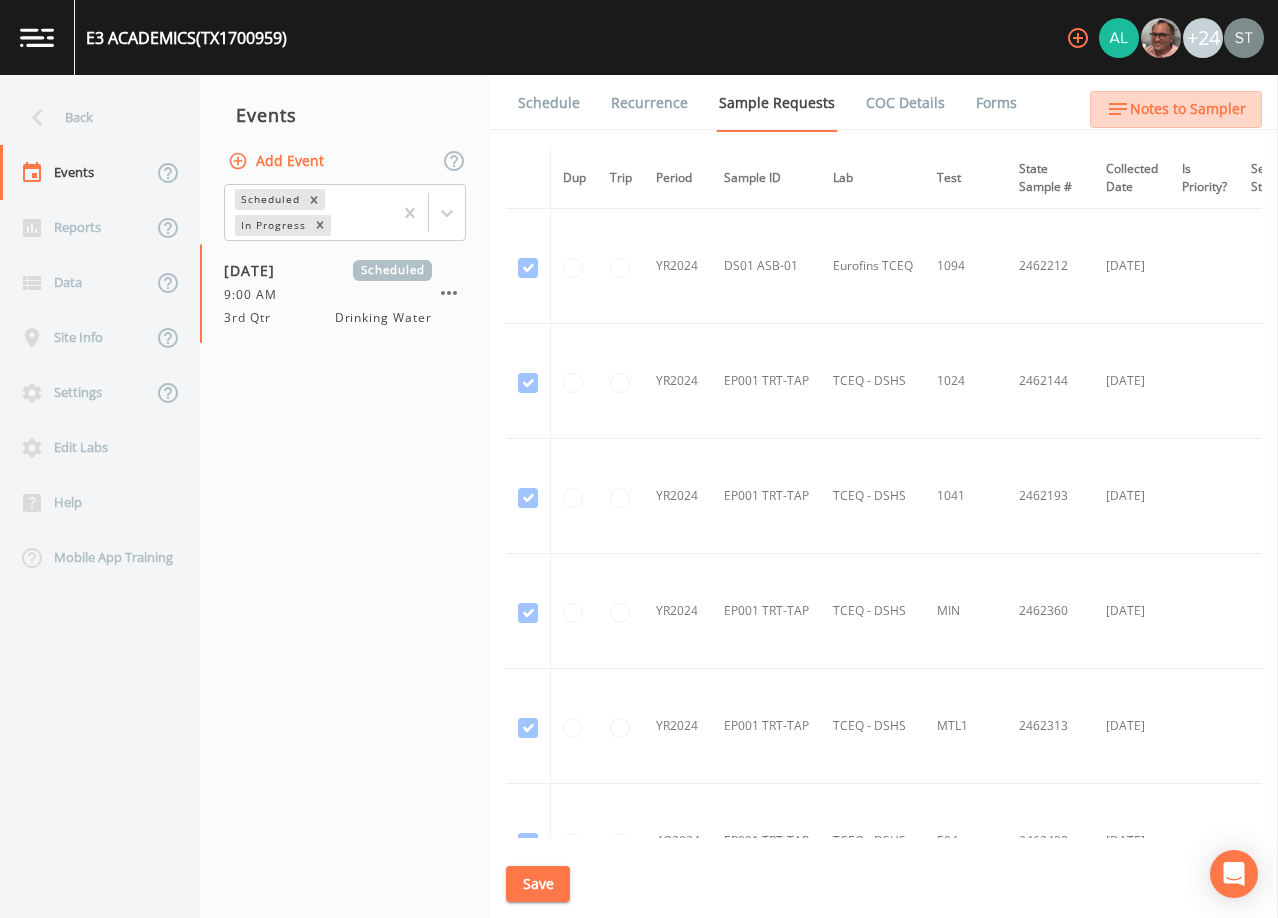 click on "Notes to Sampler" at bounding box center (1188, 109) 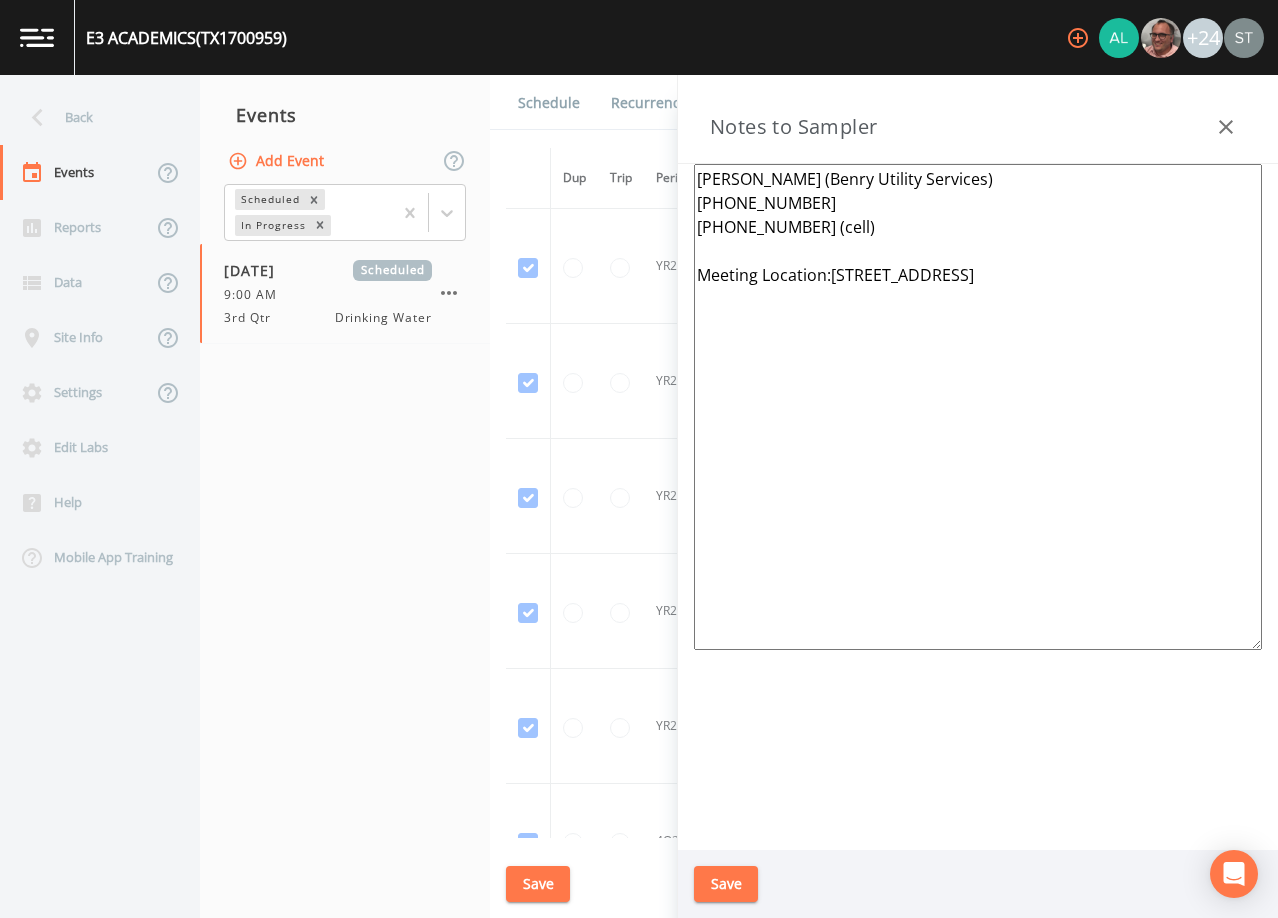 click on "[PERSON_NAME] (Benry Utility Services)
[PHONE_NUMBER]
[PHONE_NUMBER] (cell)
Meeting Location:[STREET_ADDRESS]" at bounding box center [978, 407] 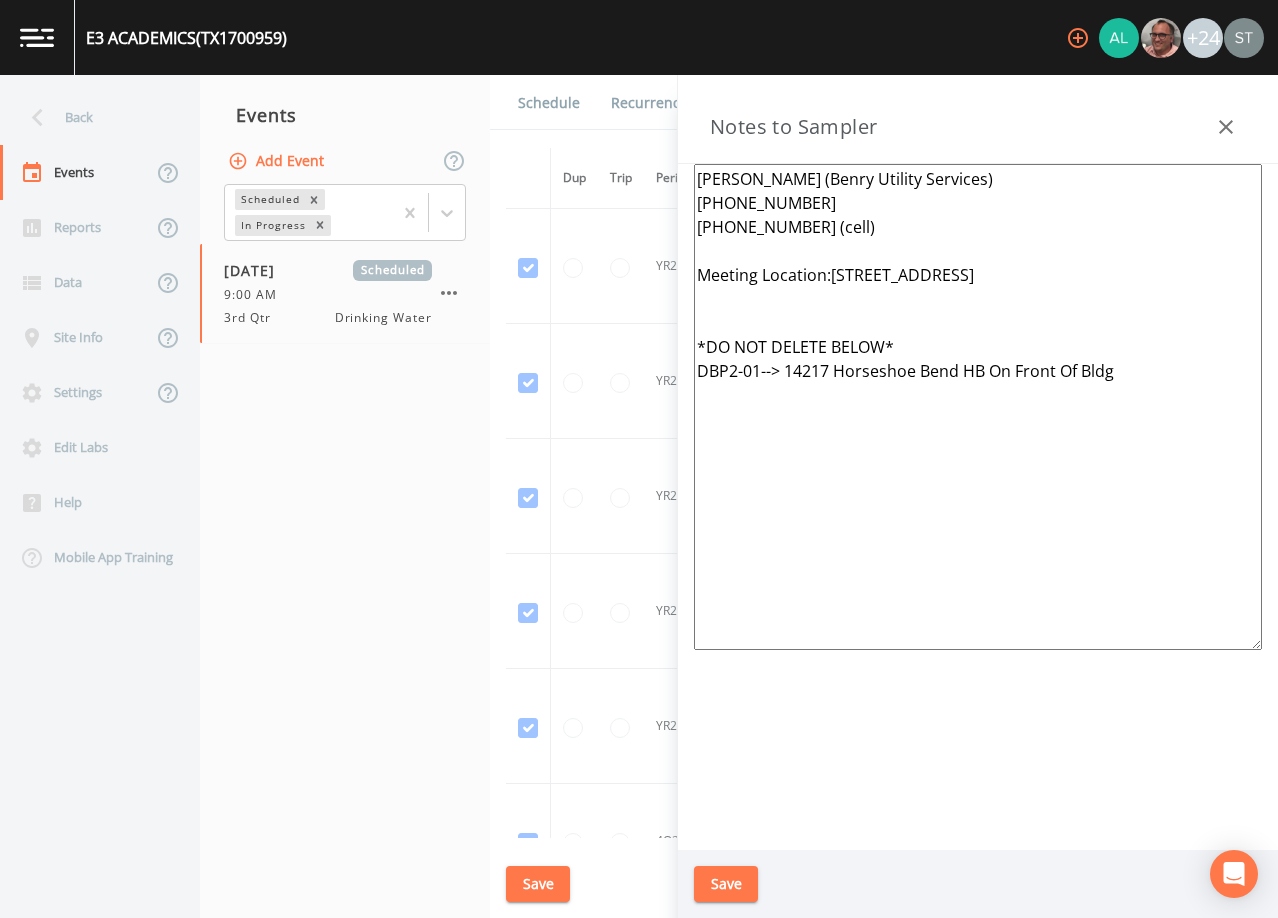 type on "[PERSON_NAME] (Benry Utility Services)
[PHONE_NUMBER]
[PHONE_NUMBER] (cell)
Meeting Location:[STREET_ADDRESS]
*DO NOT DELETE BELOW*
DBP2-01--> 14217 Horseshoe Bend HB On Front Of Bldg" 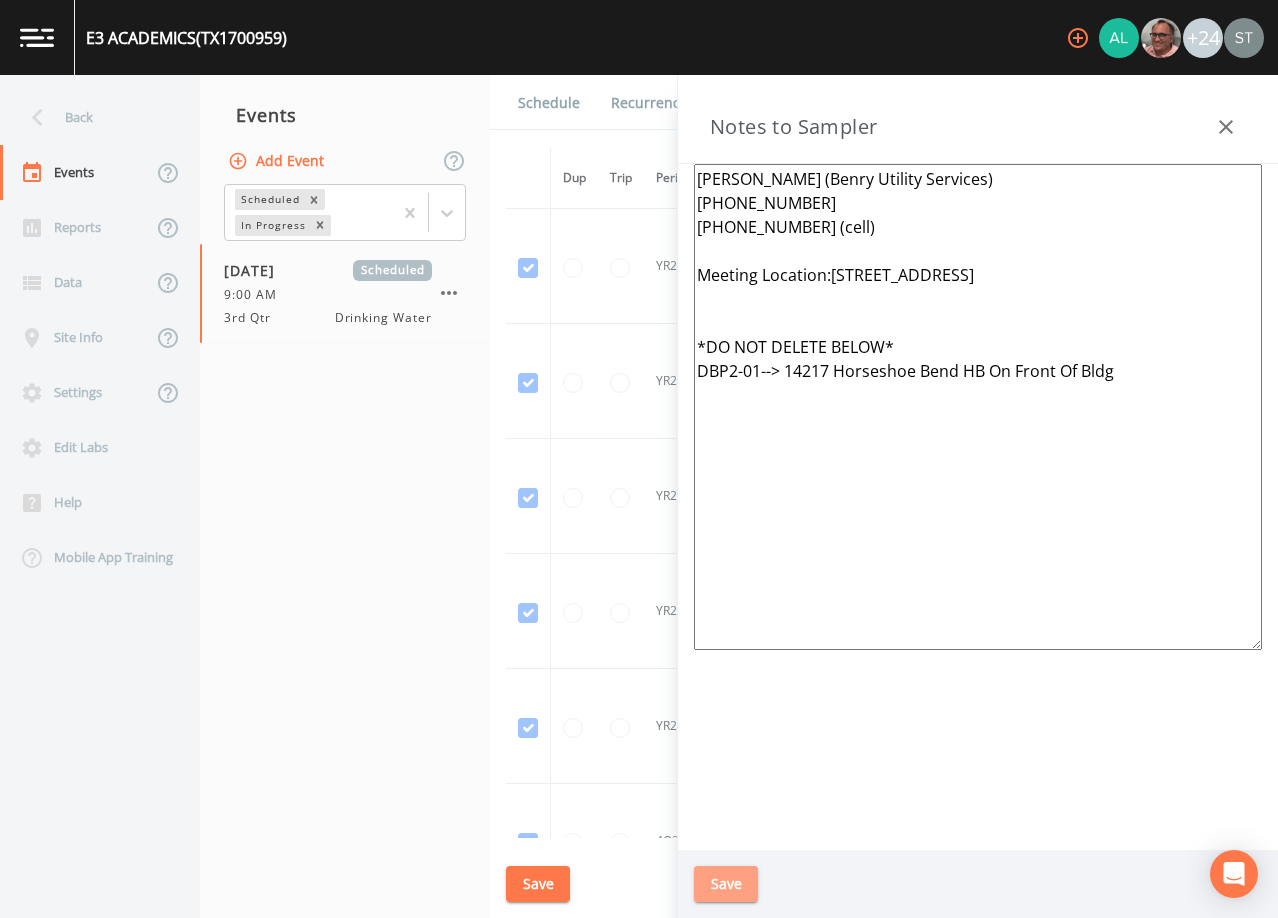 click on "Save" at bounding box center [726, 884] 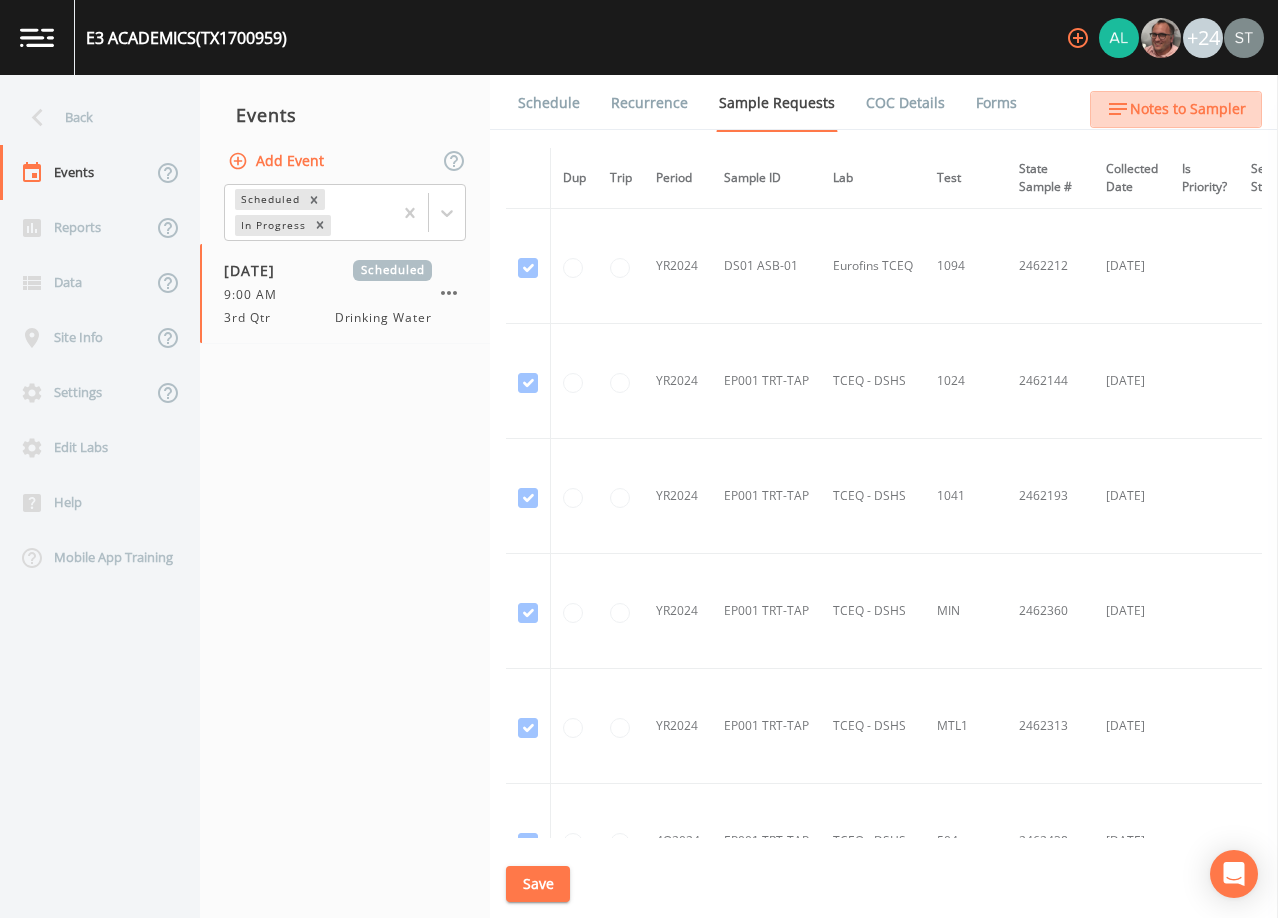click on "Notes to Sampler" at bounding box center (1188, 109) 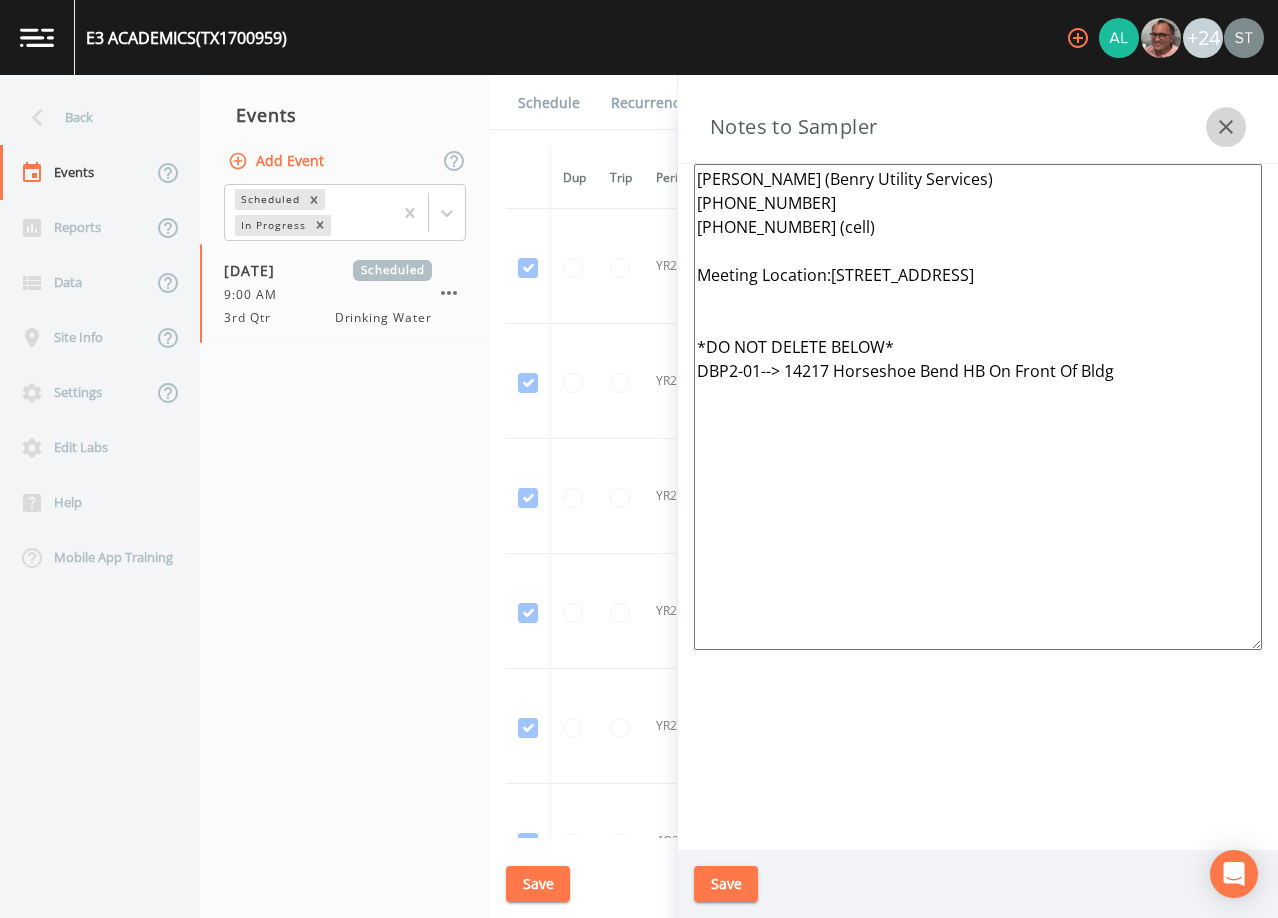 click 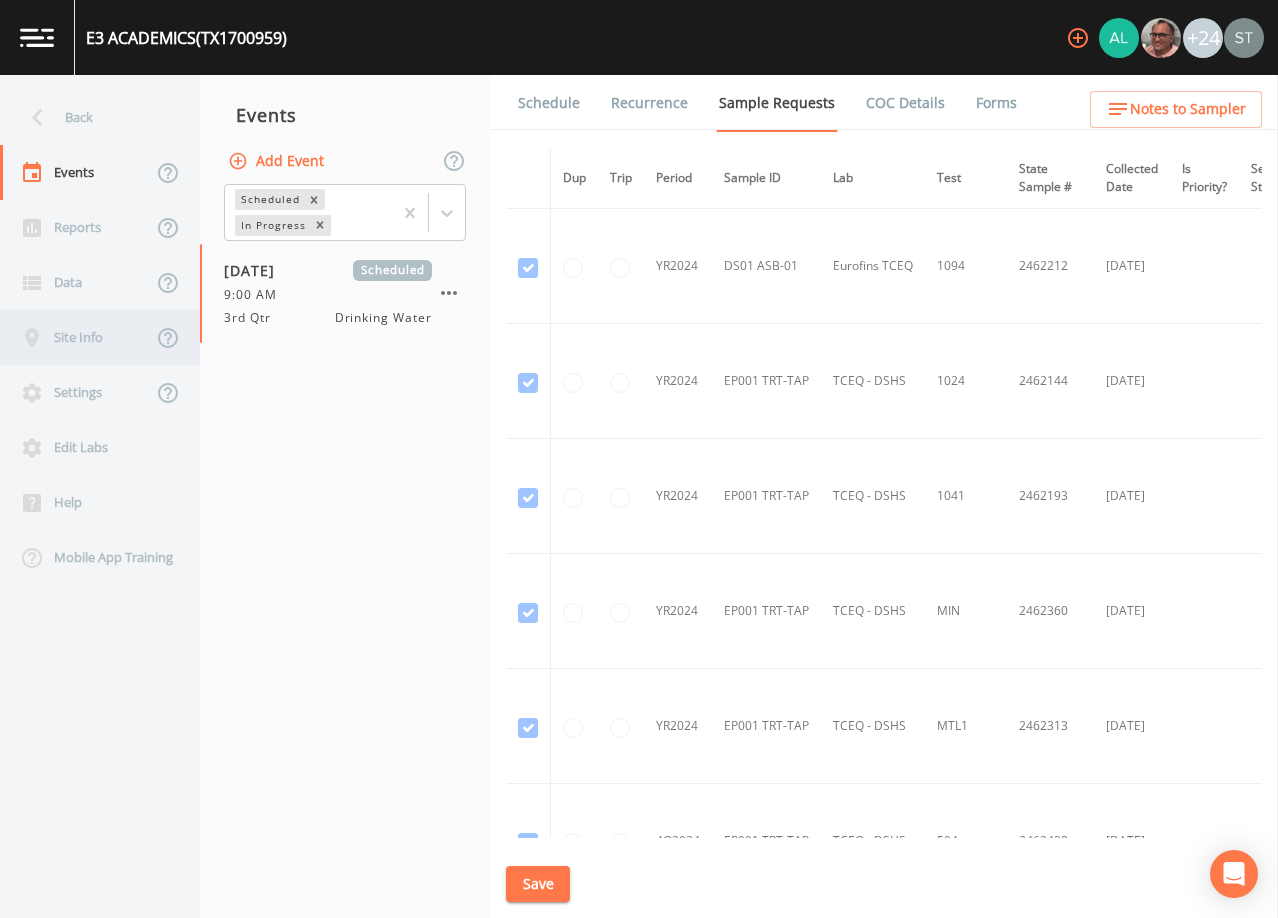 click 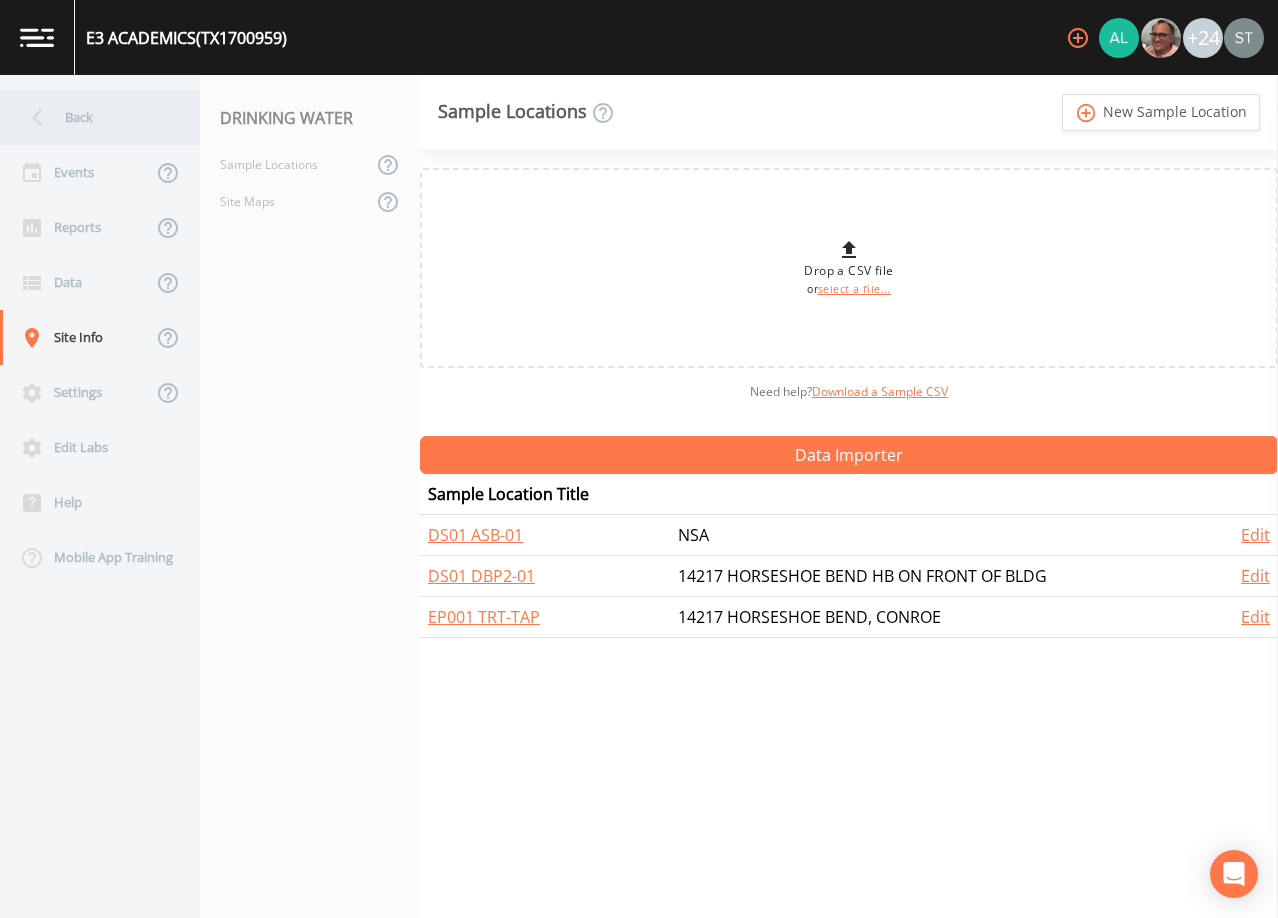 click on "Back" at bounding box center (90, 117) 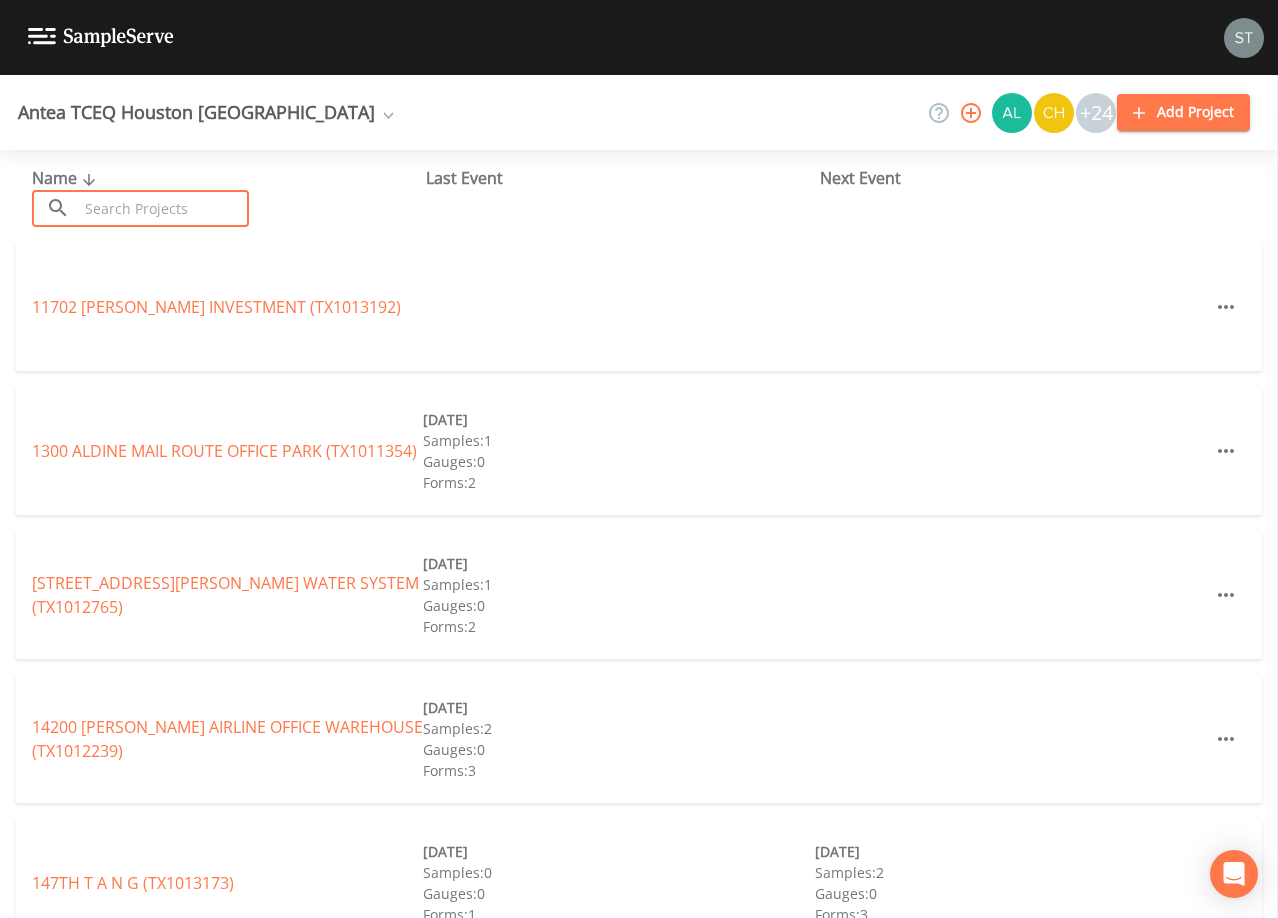 click at bounding box center (163, 208) 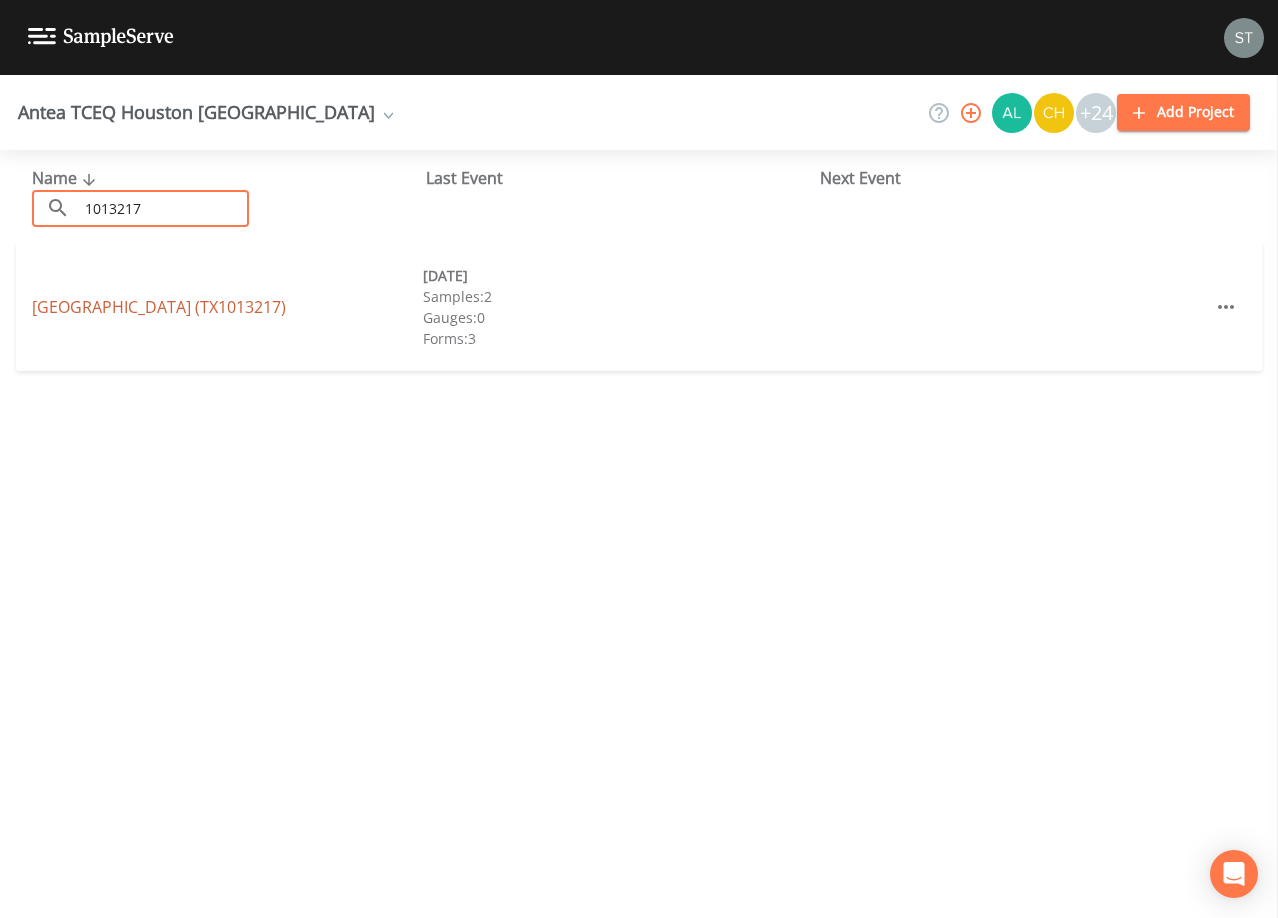 type on "1013217" 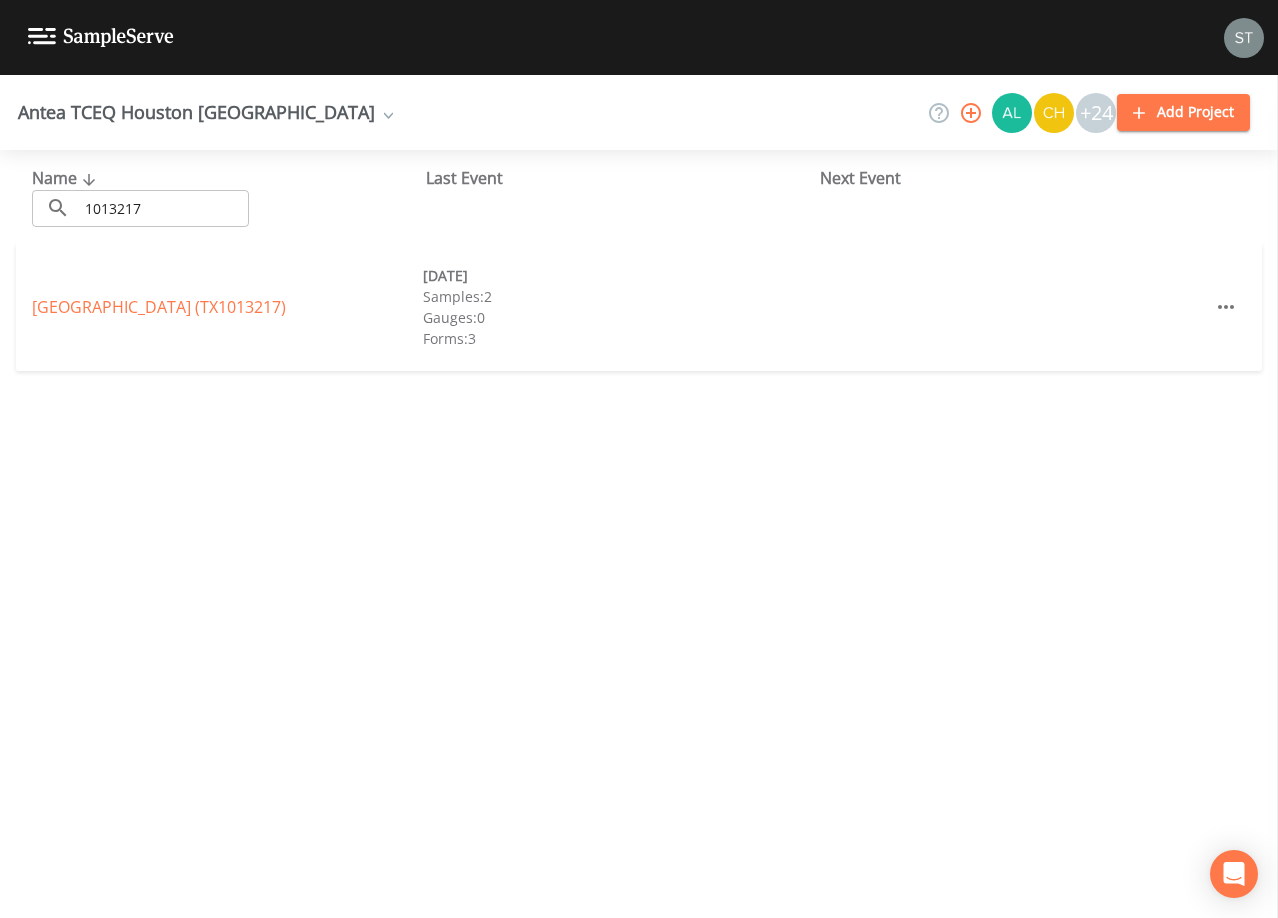 click on "[GEOGRAPHIC_DATA]   (TX1013217)" at bounding box center (159, 307) 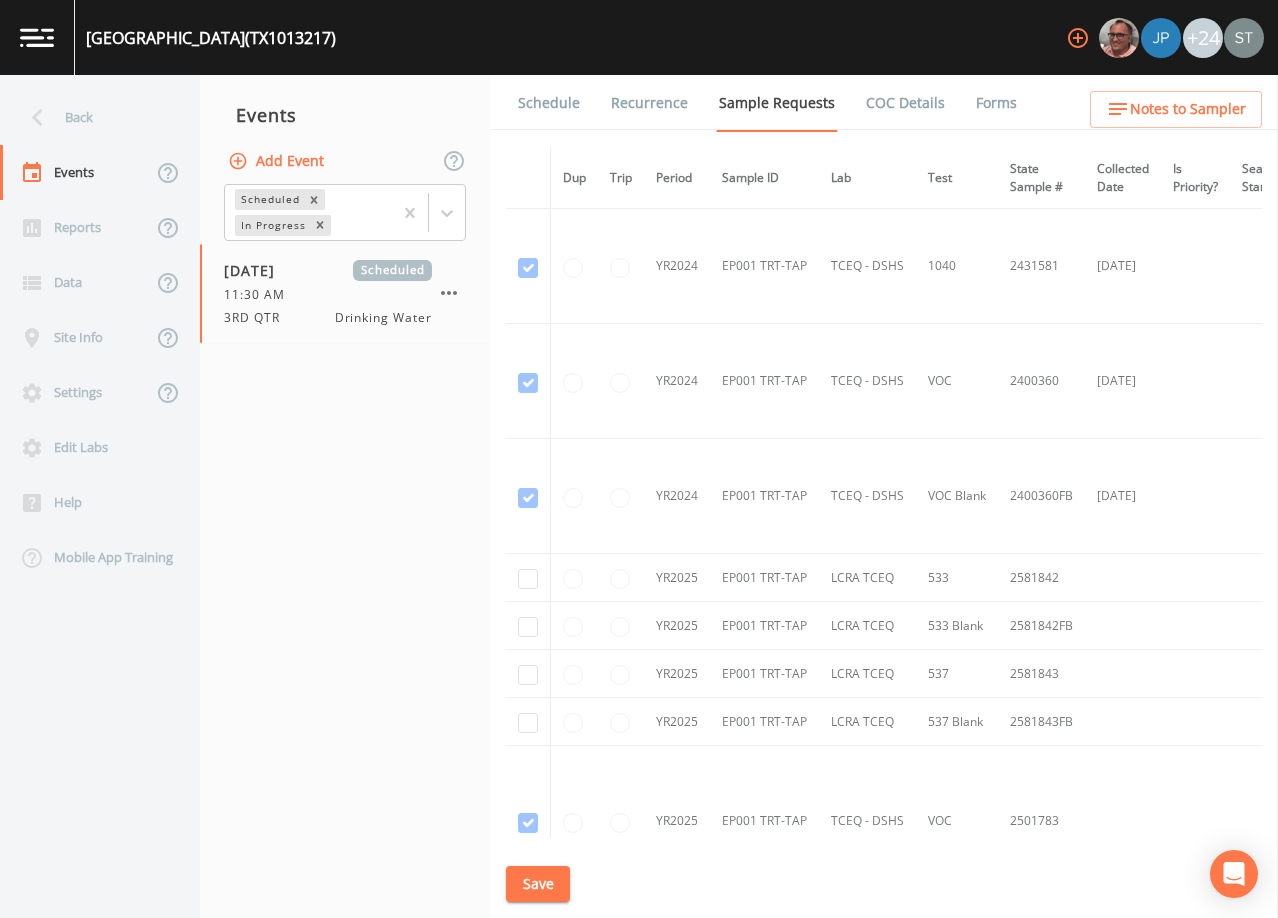 click on "Schedule" at bounding box center [549, 103] 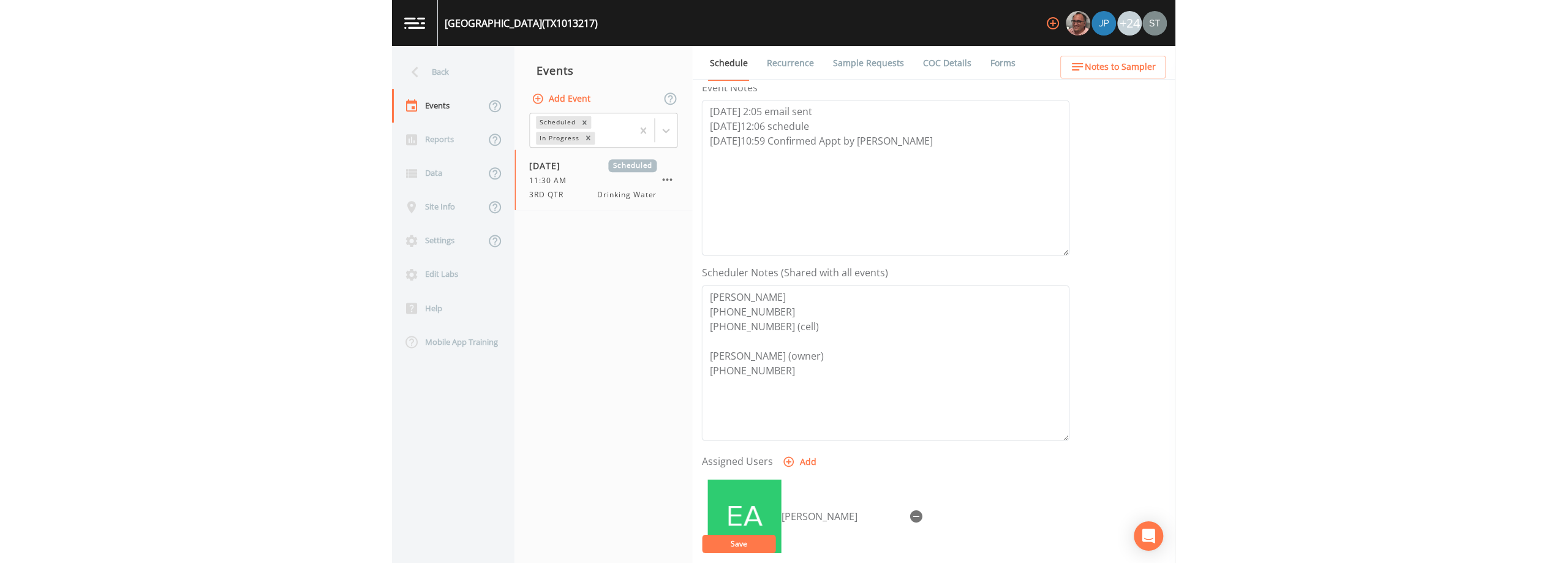 scroll, scrollTop: 0, scrollLeft: 0, axis: both 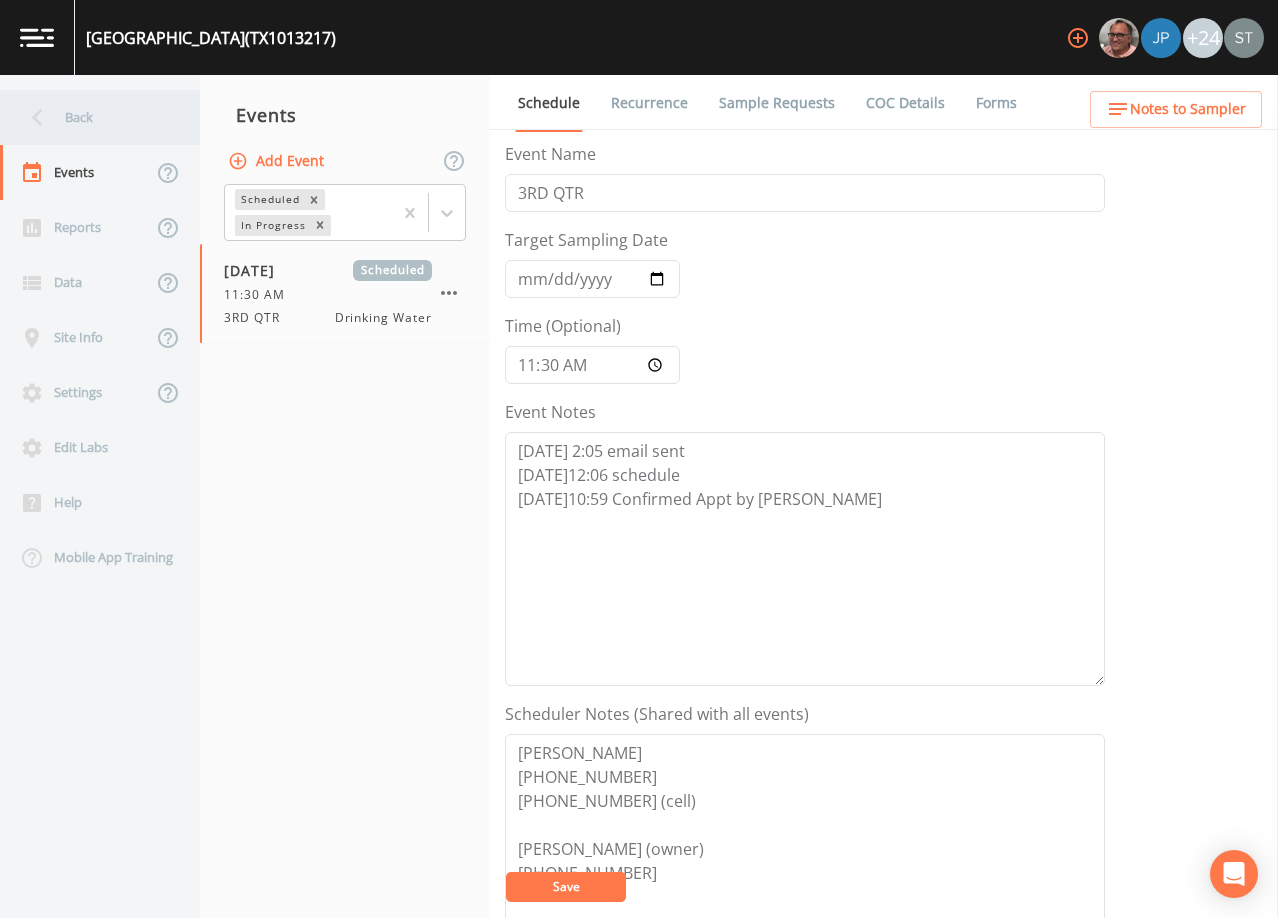 click on "Back" at bounding box center [90, 117] 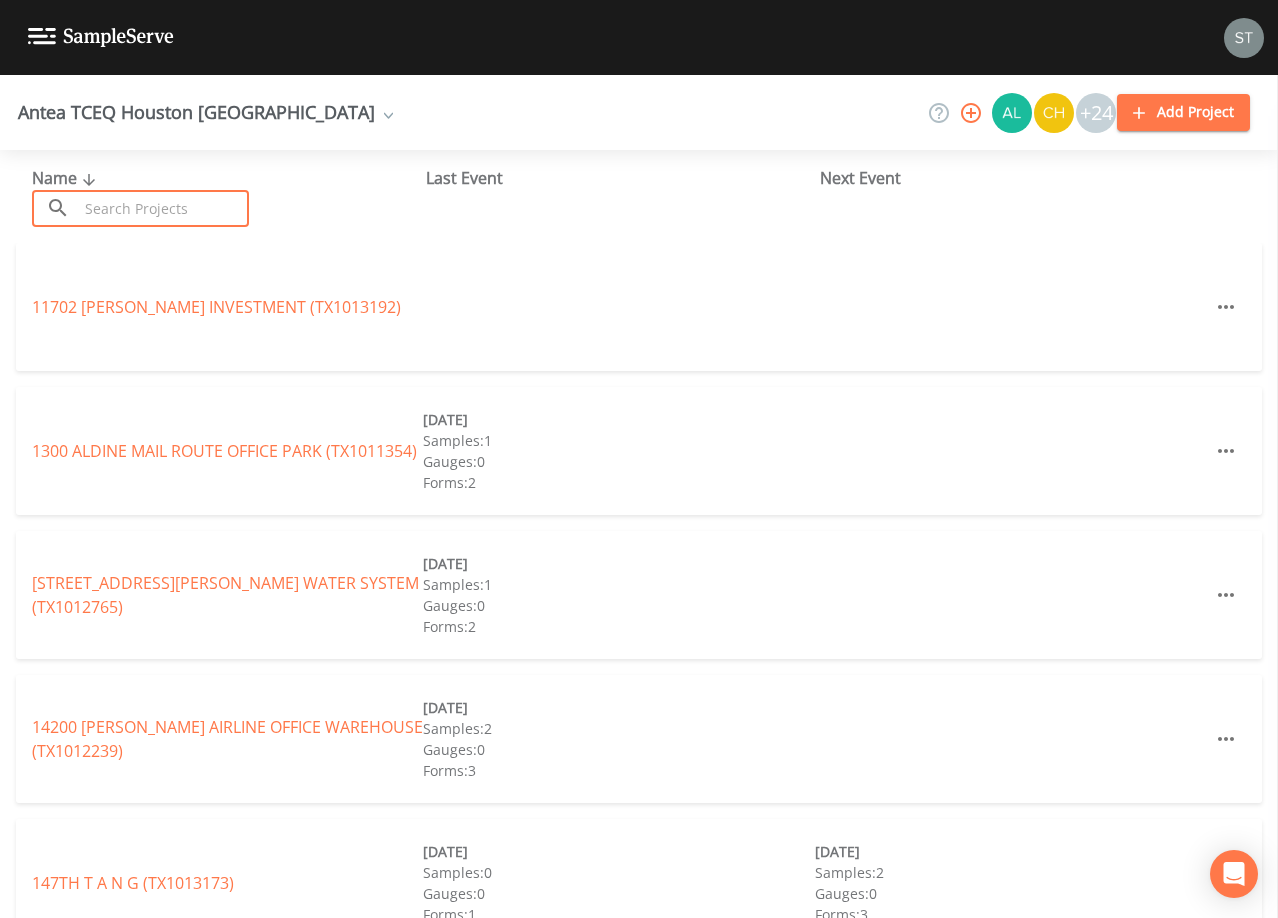click at bounding box center (163, 208) 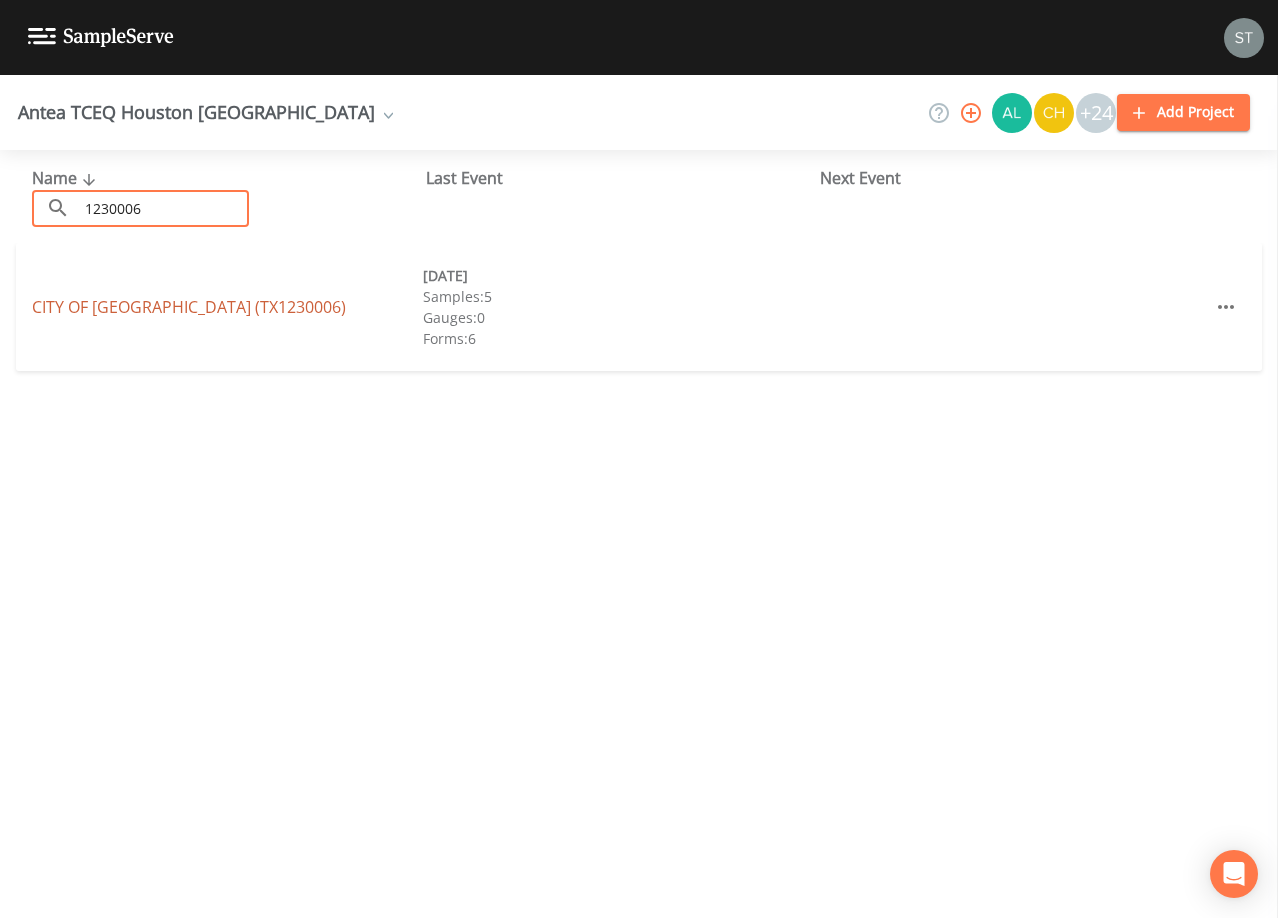 type on "1230006" 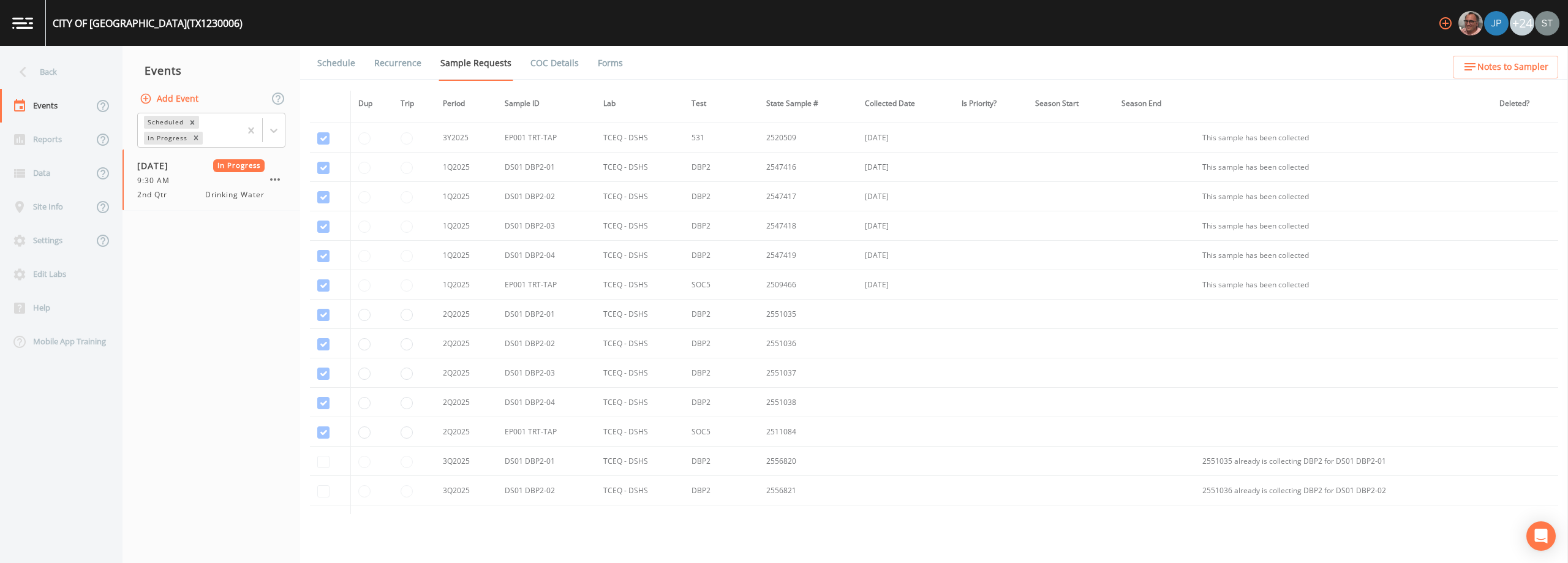 scroll, scrollTop: 980, scrollLeft: 0, axis: vertical 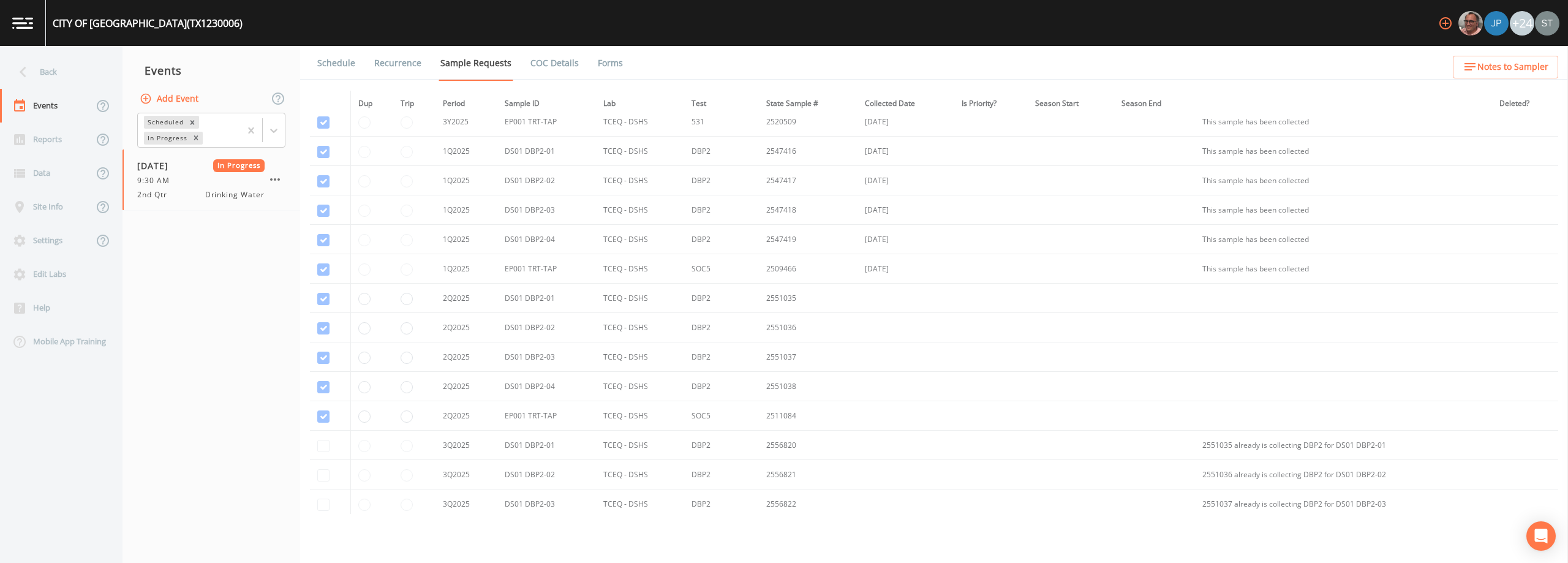 click on "Schedule" at bounding box center (336, 63) 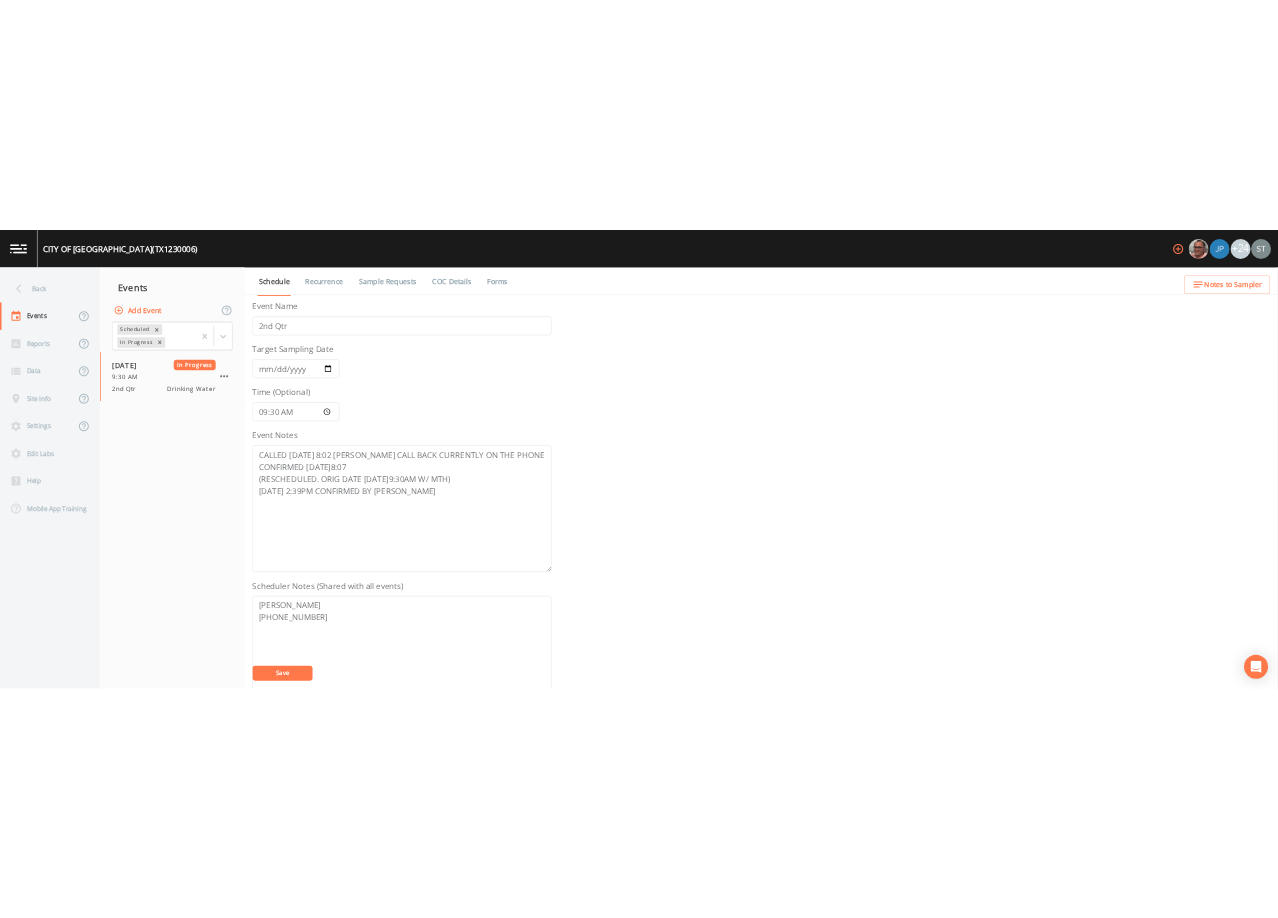 scroll, scrollTop: 0, scrollLeft: 0, axis: both 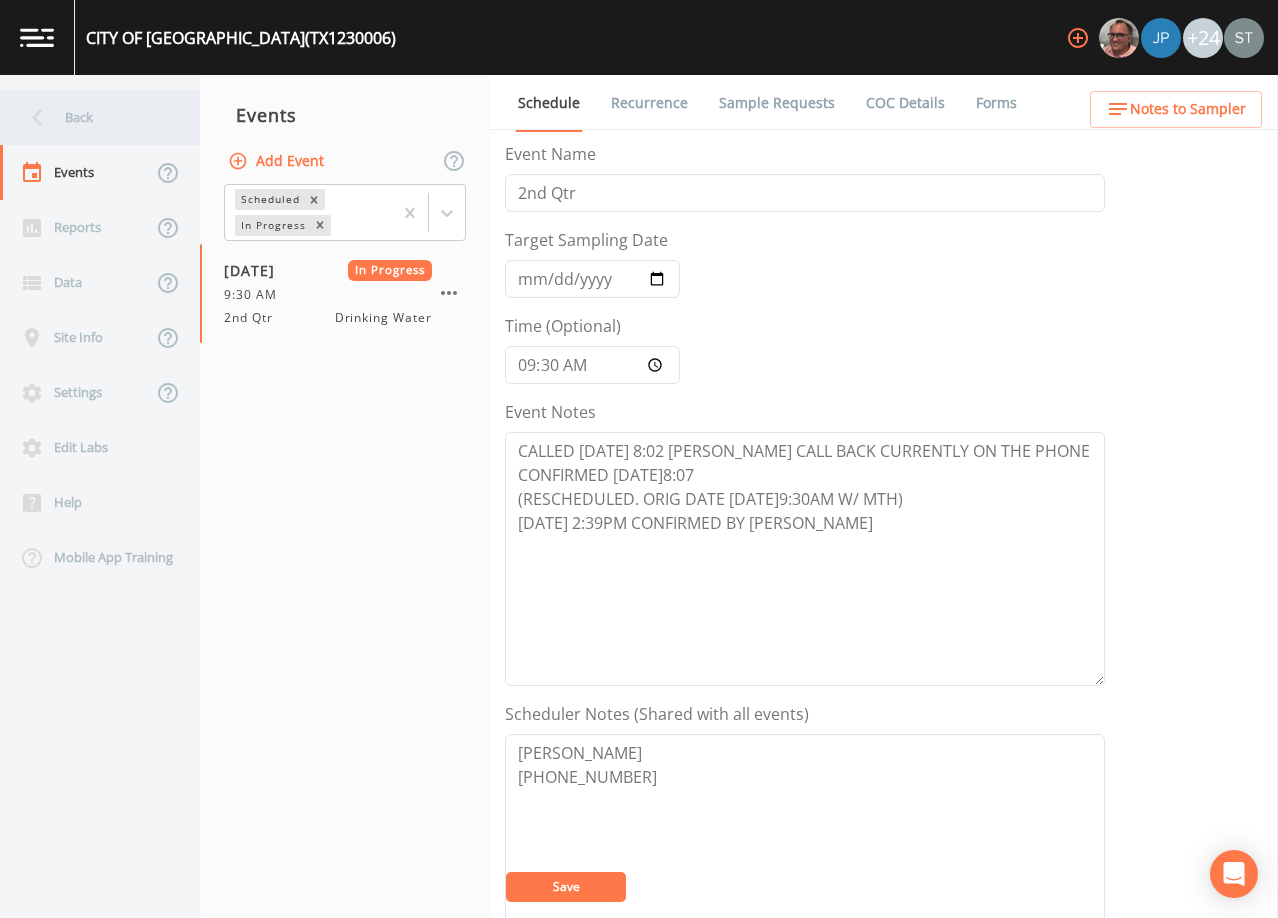 click on "Back" at bounding box center [90, 117] 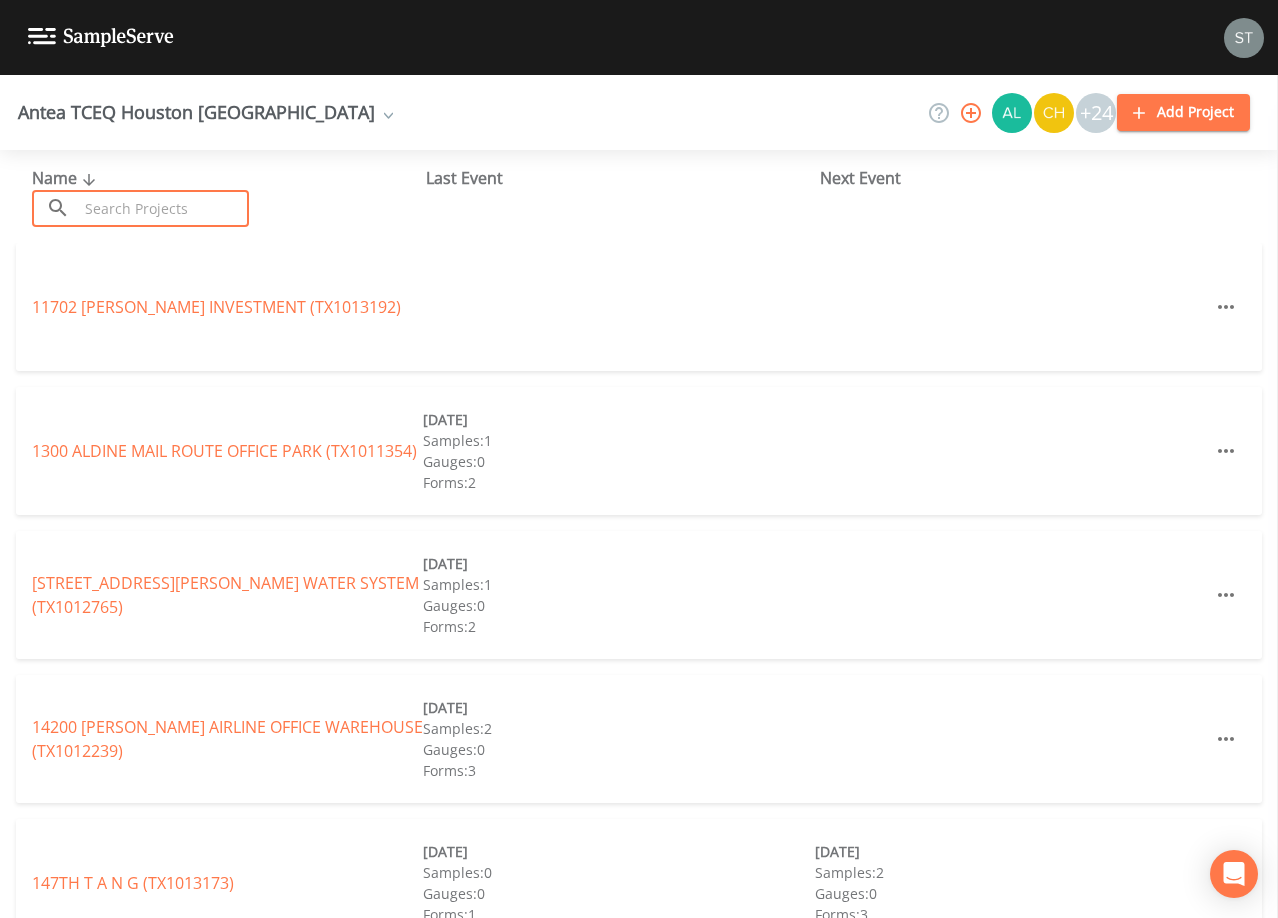 click at bounding box center (163, 208) 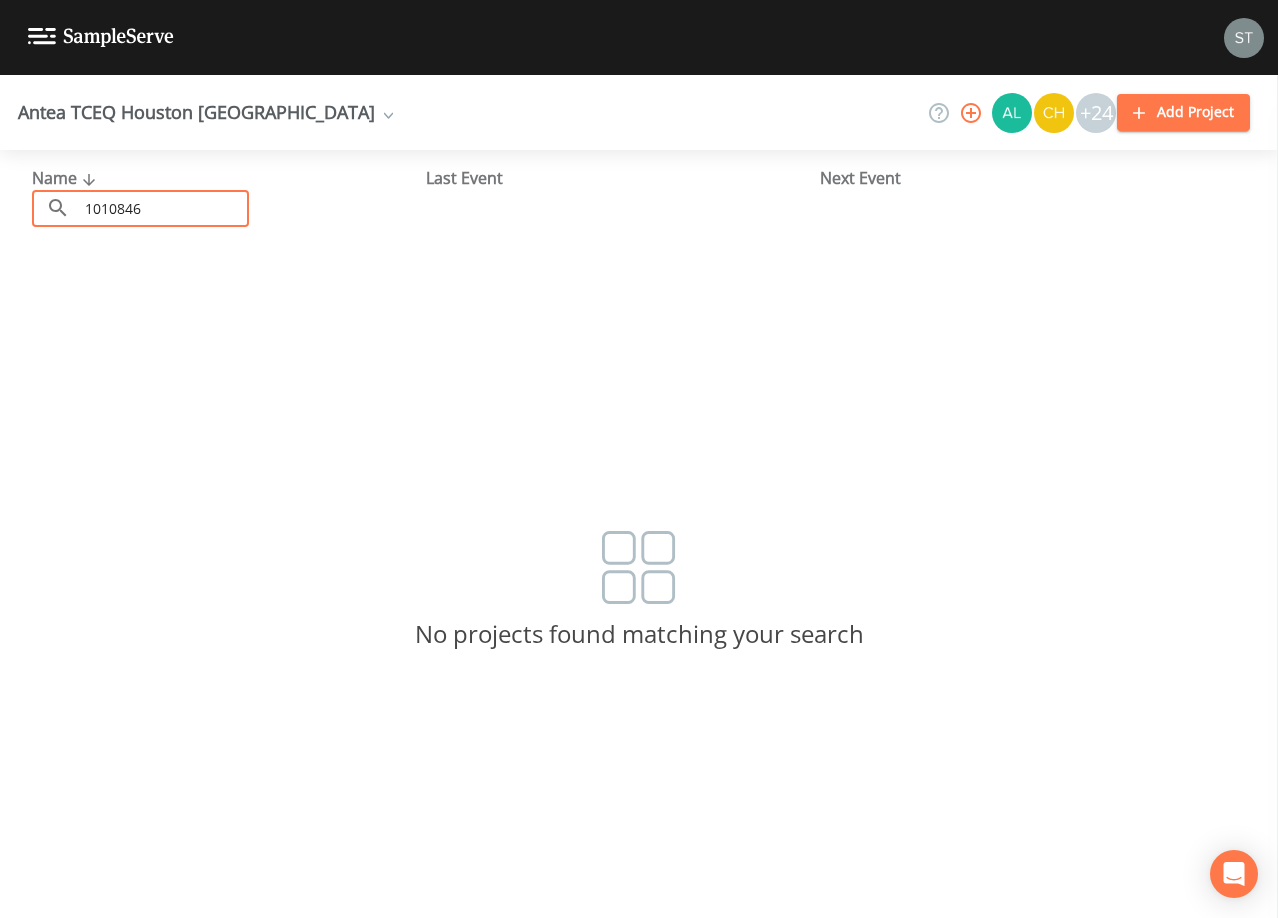 drag, startPoint x: 185, startPoint y: 204, endPoint x: -1, endPoint y: 191, distance: 186.45375 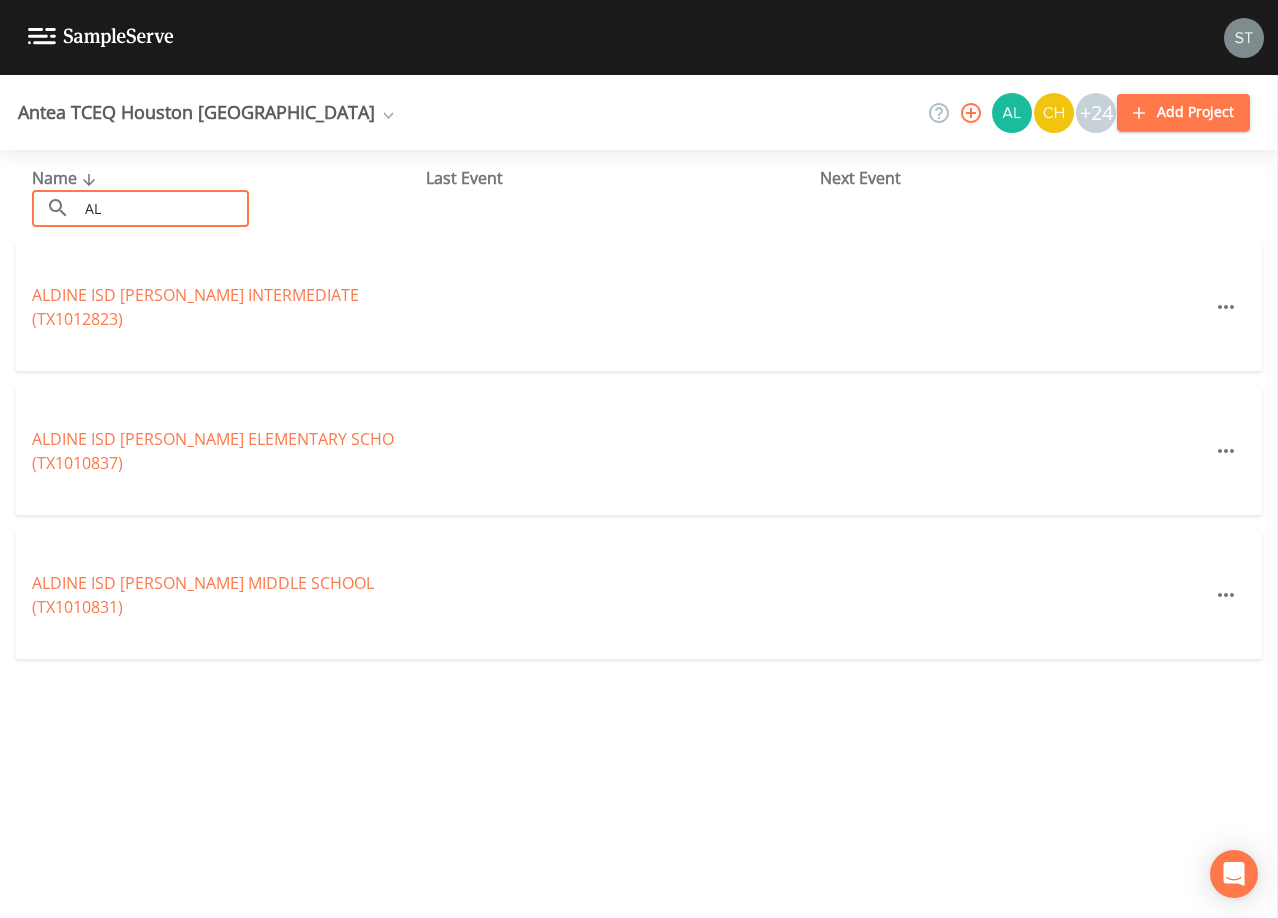 type on "A" 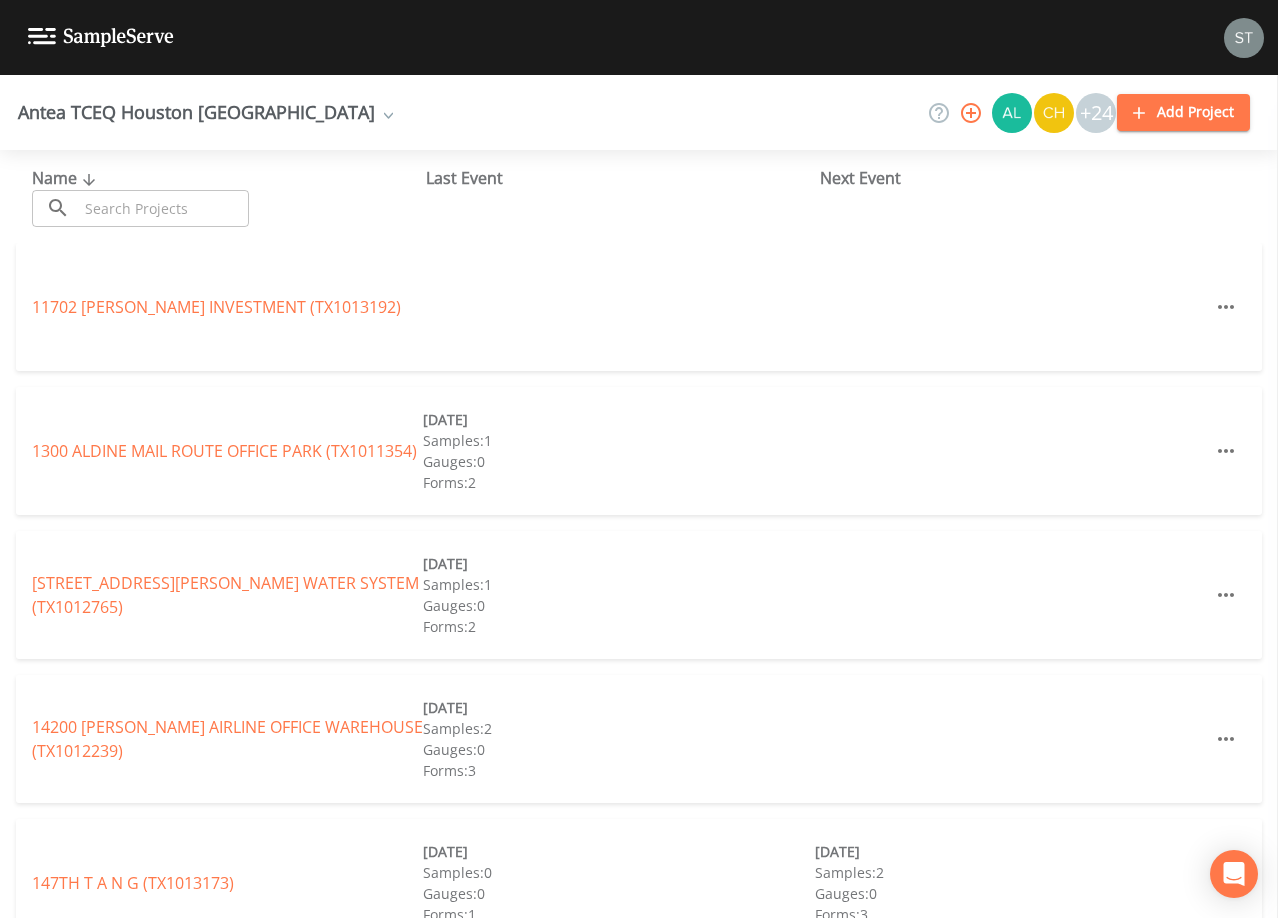 click at bounding box center [163, 208] 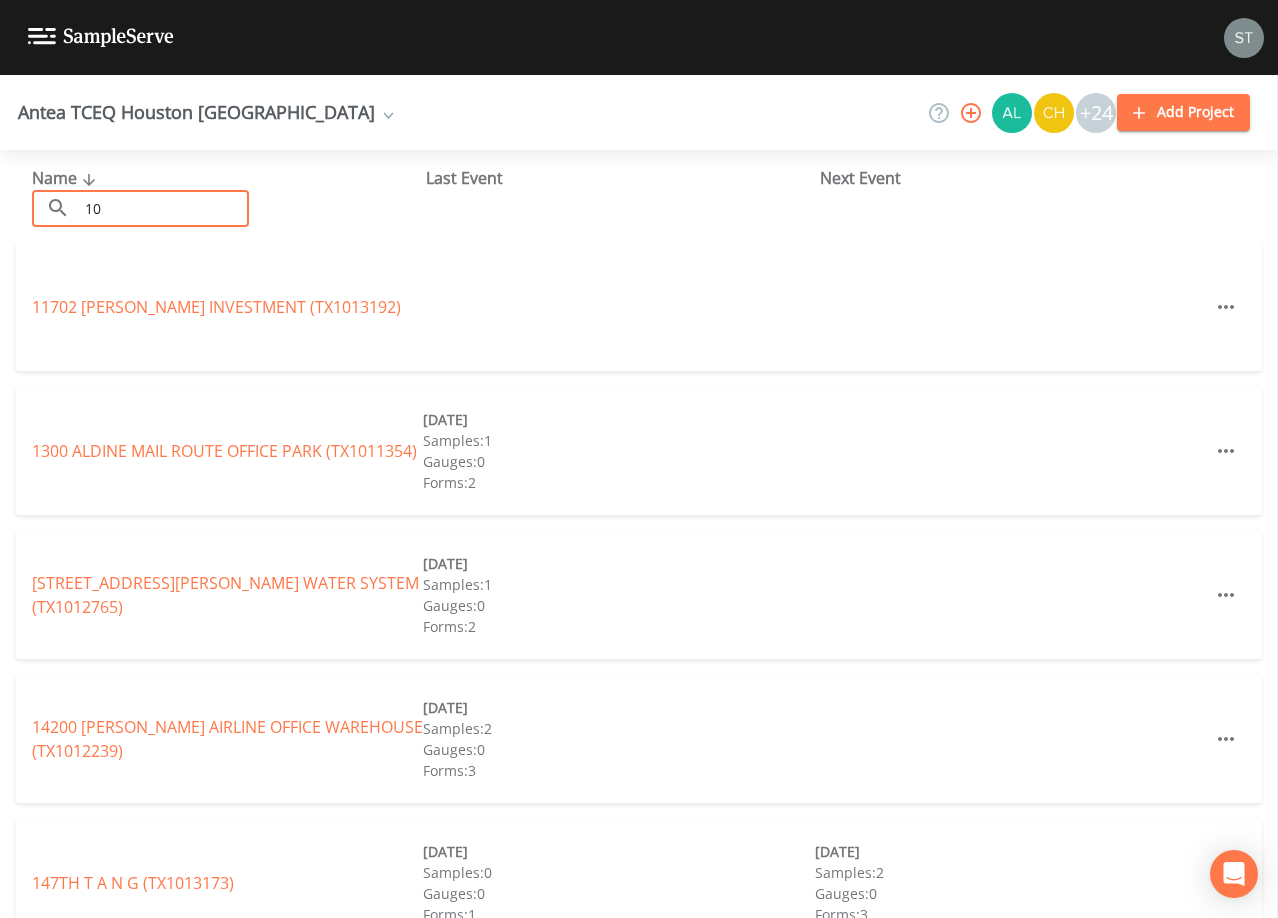 type on "1" 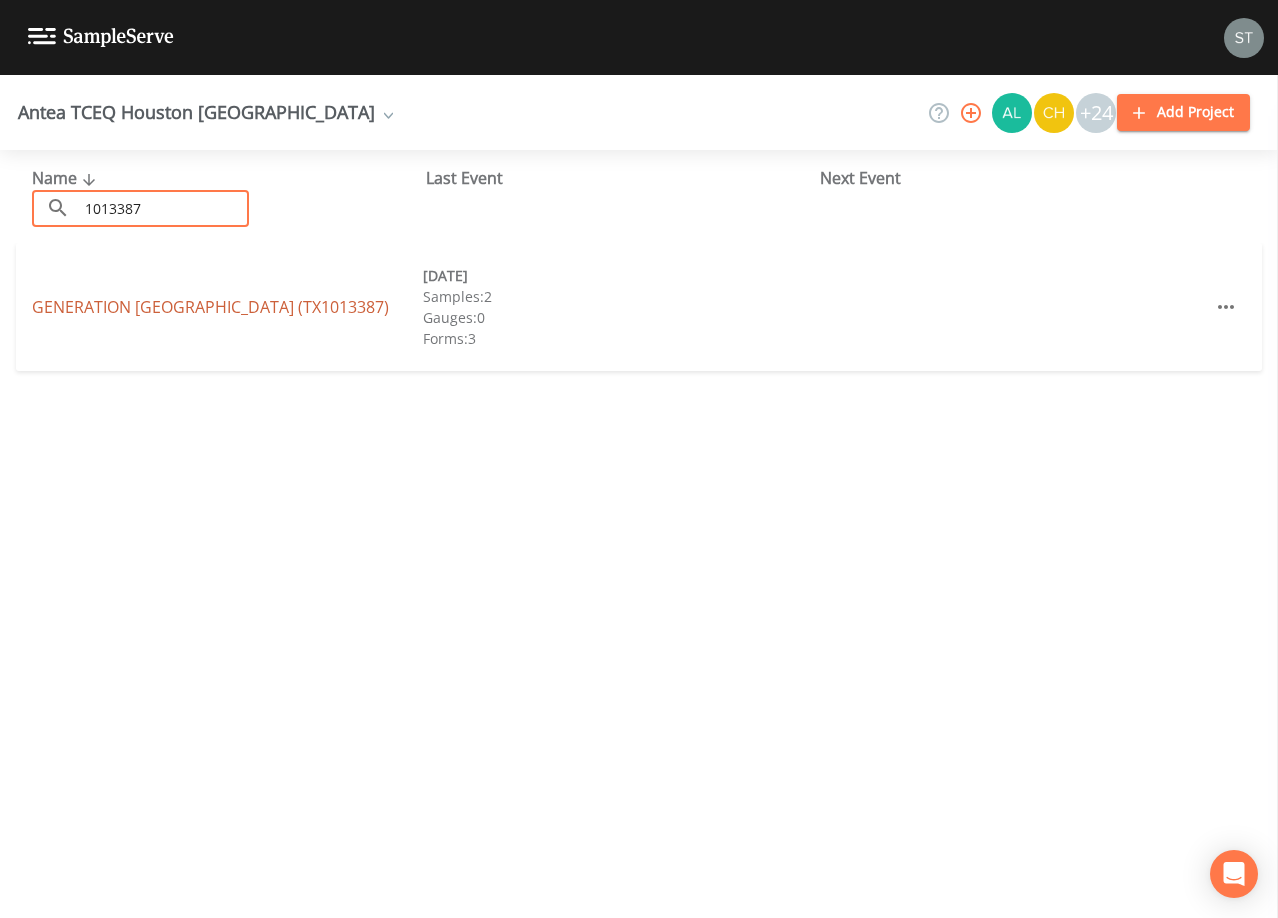 type on "1013387" 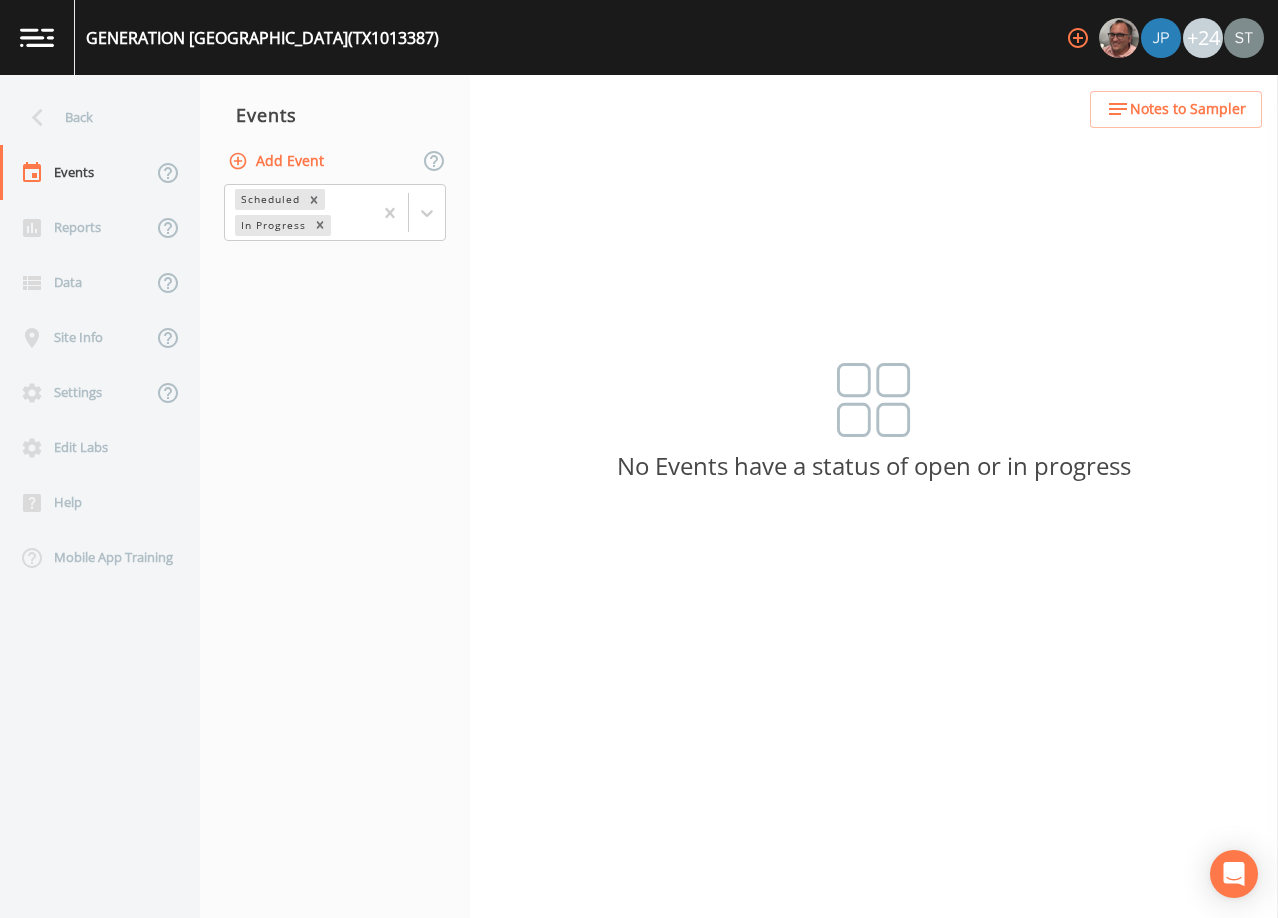 click on "Notes to Sampler" at bounding box center [1188, 109] 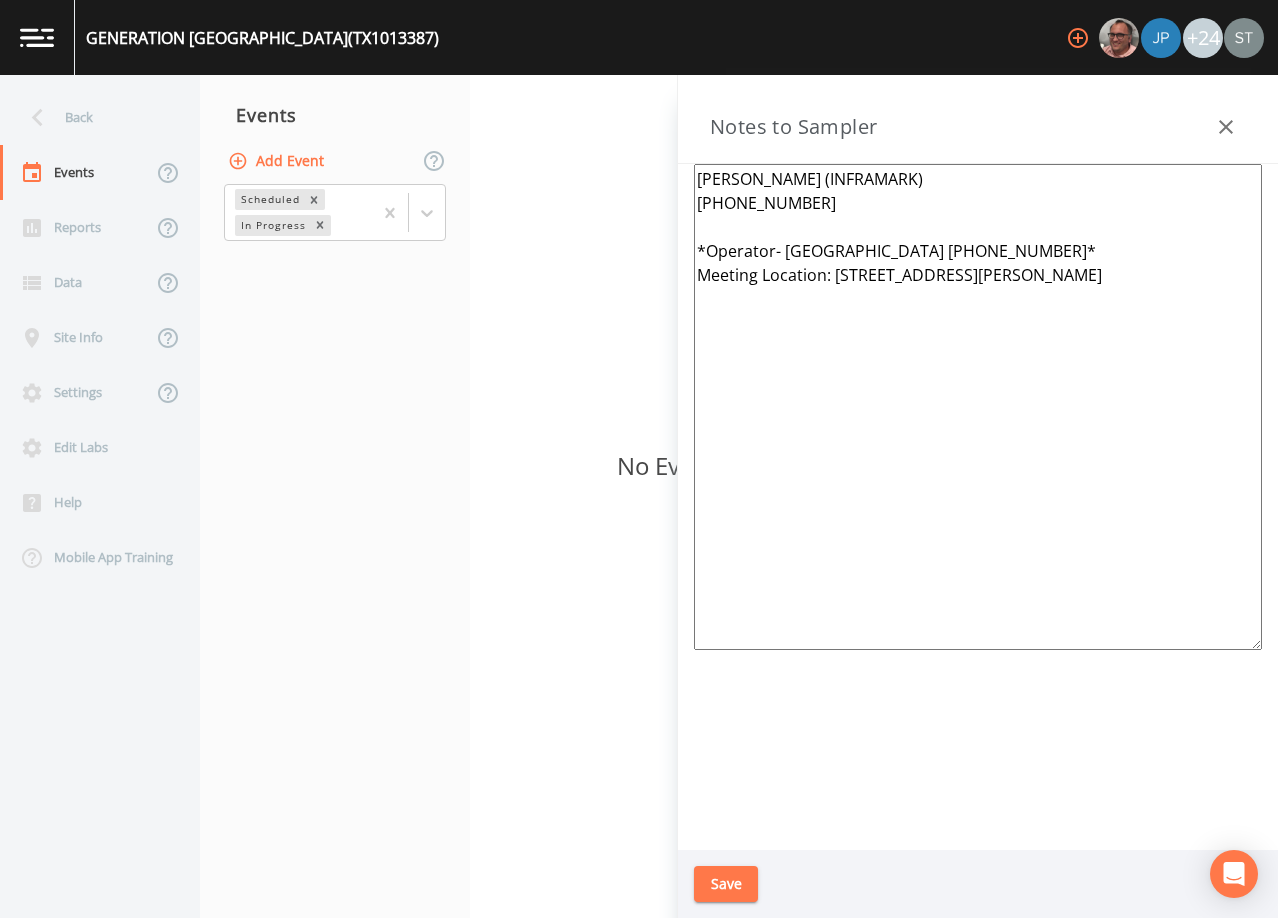 click on "[PERSON_NAME] (INFRAMARK)
[PHONE_NUMBER]
*Operator- [GEOGRAPHIC_DATA] [PHONE_NUMBER]*
Meeting Location: [STREET_ADDRESS][PERSON_NAME]" at bounding box center (978, 407) 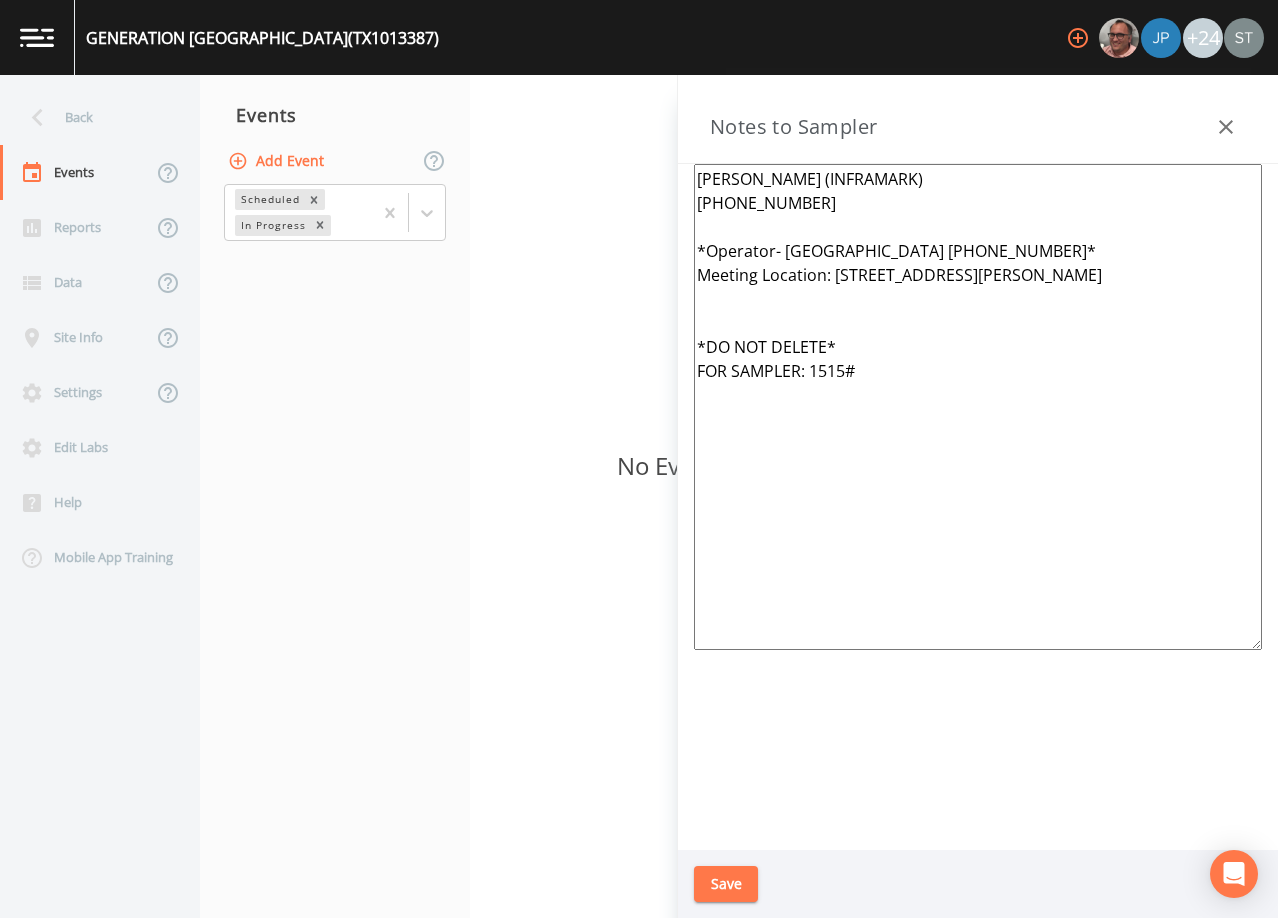 click on "[PERSON_NAME] (INFRAMARK)
[PHONE_NUMBER]
*Operator- [GEOGRAPHIC_DATA] [PHONE_NUMBER]*
Meeting Location: [STREET_ADDRESS][PERSON_NAME]
*DO NOT DELETE*
FOR SAMPLER: 1515#" at bounding box center [978, 407] 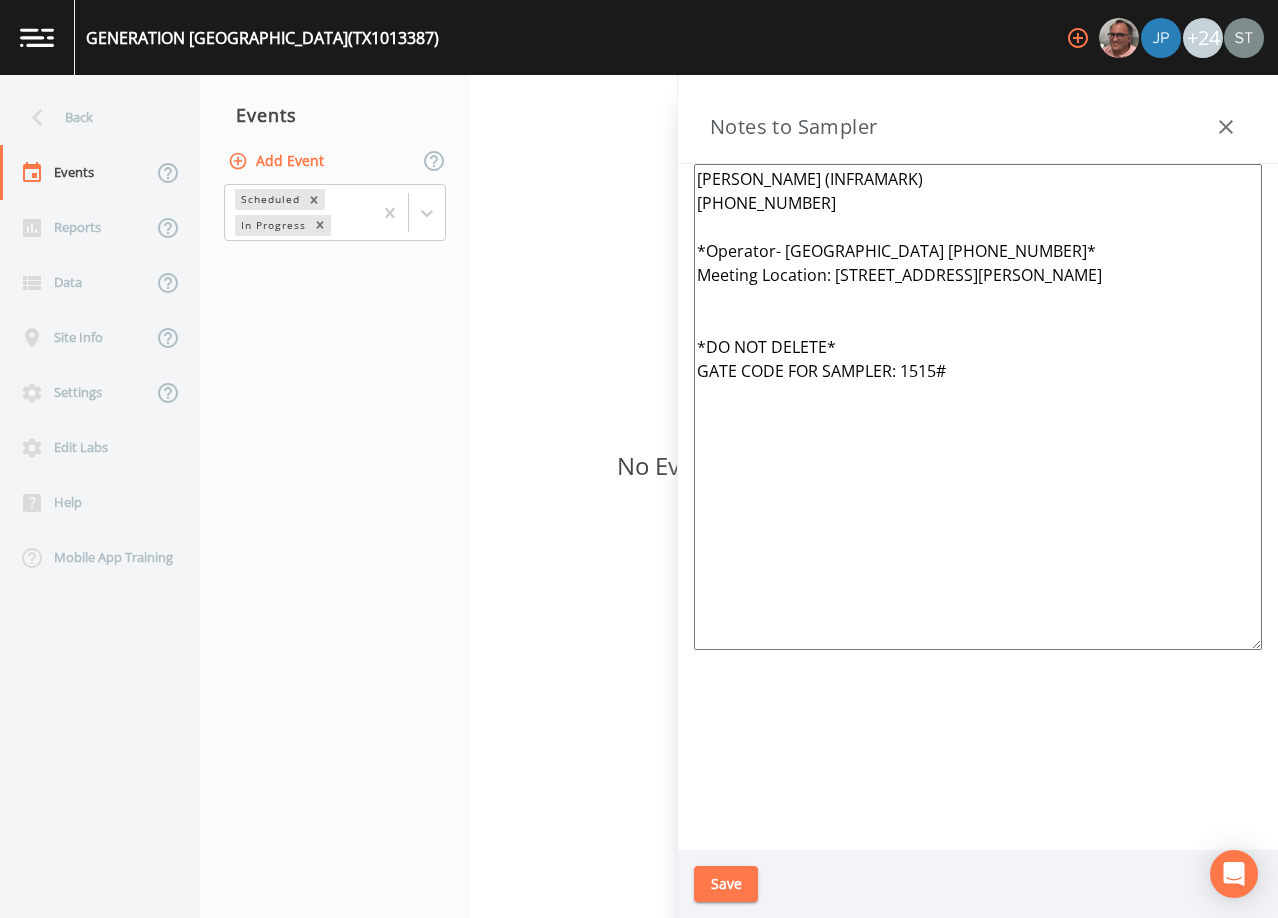 type on "[PERSON_NAME] (INFRAMARK)
[PHONE_NUMBER]
*Operator- [GEOGRAPHIC_DATA] [PHONE_NUMBER]*
Meeting Location: [STREET_ADDRESS][PERSON_NAME]
*DO NOT DELETE*
GATE CODE FOR SAMPLER: 1515#" 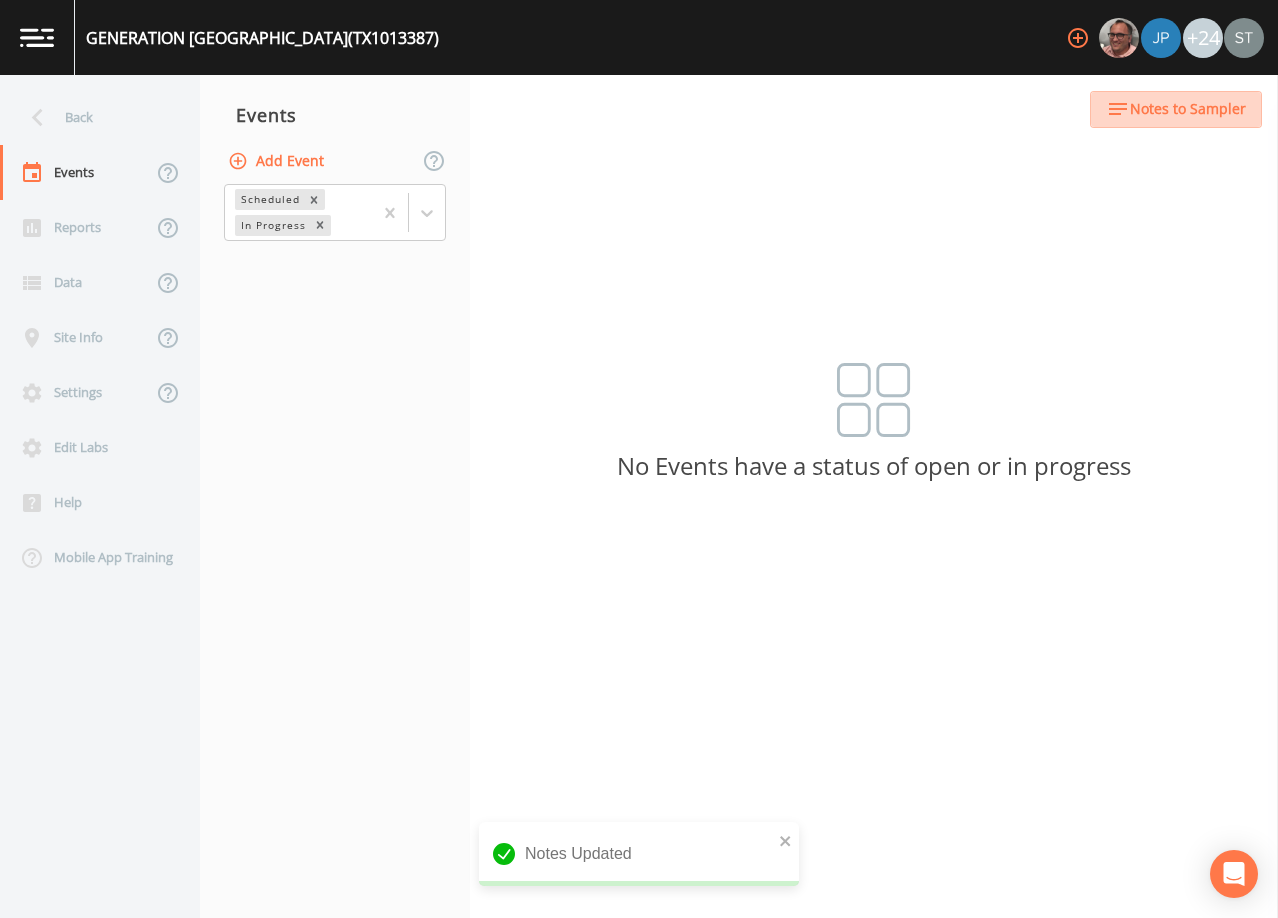 click on "Notes to Sampler" at bounding box center (1188, 109) 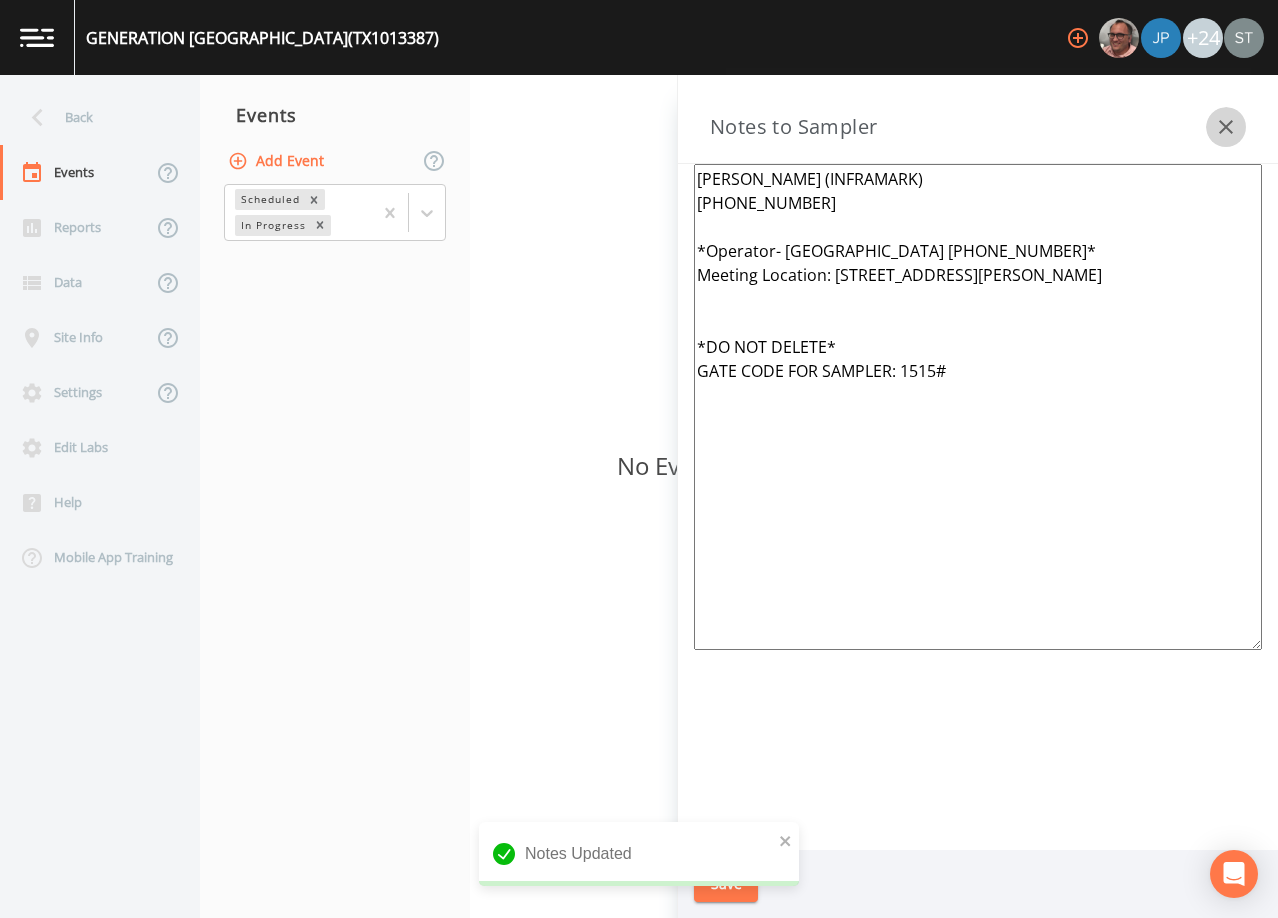 click 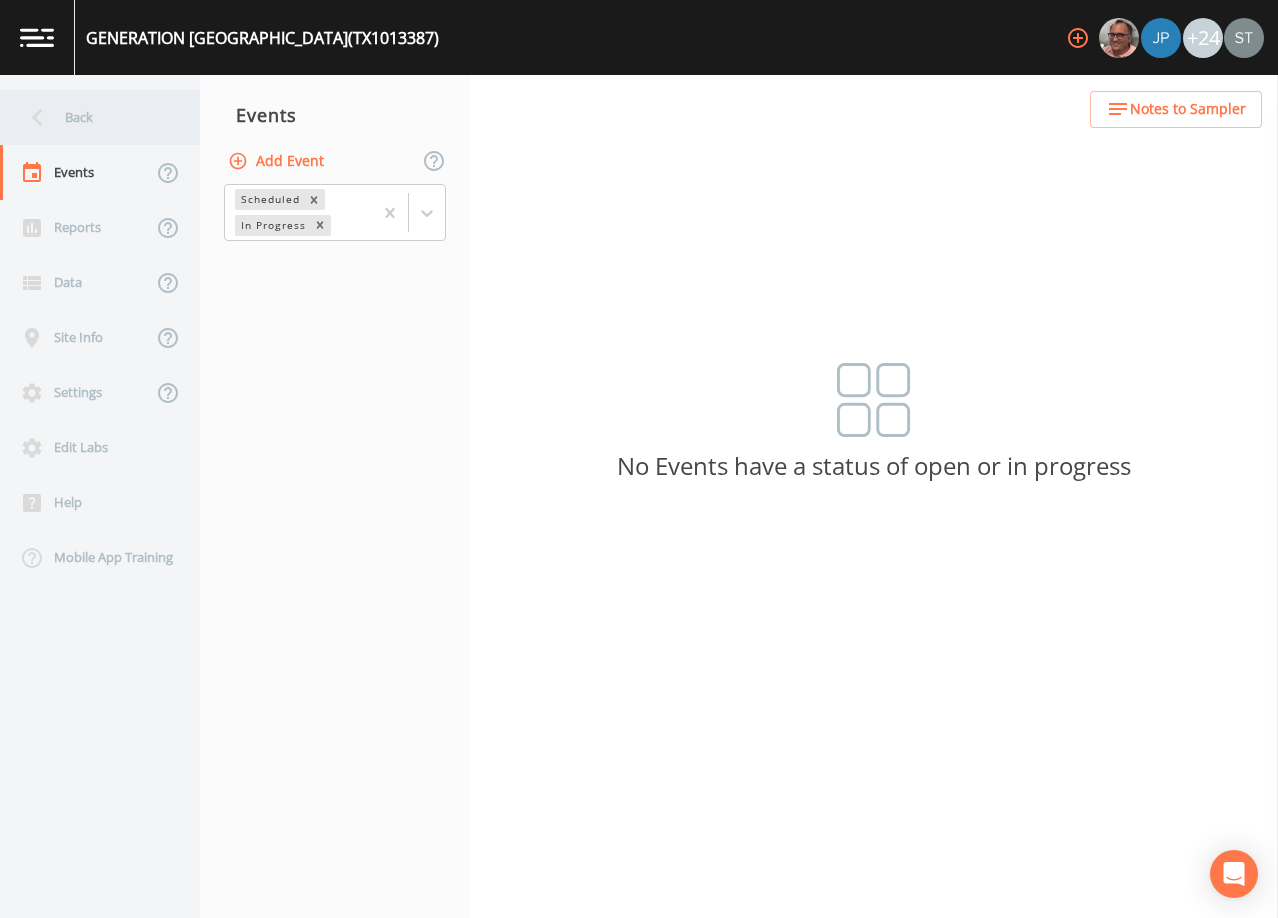 click on "Back" at bounding box center [90, 117] 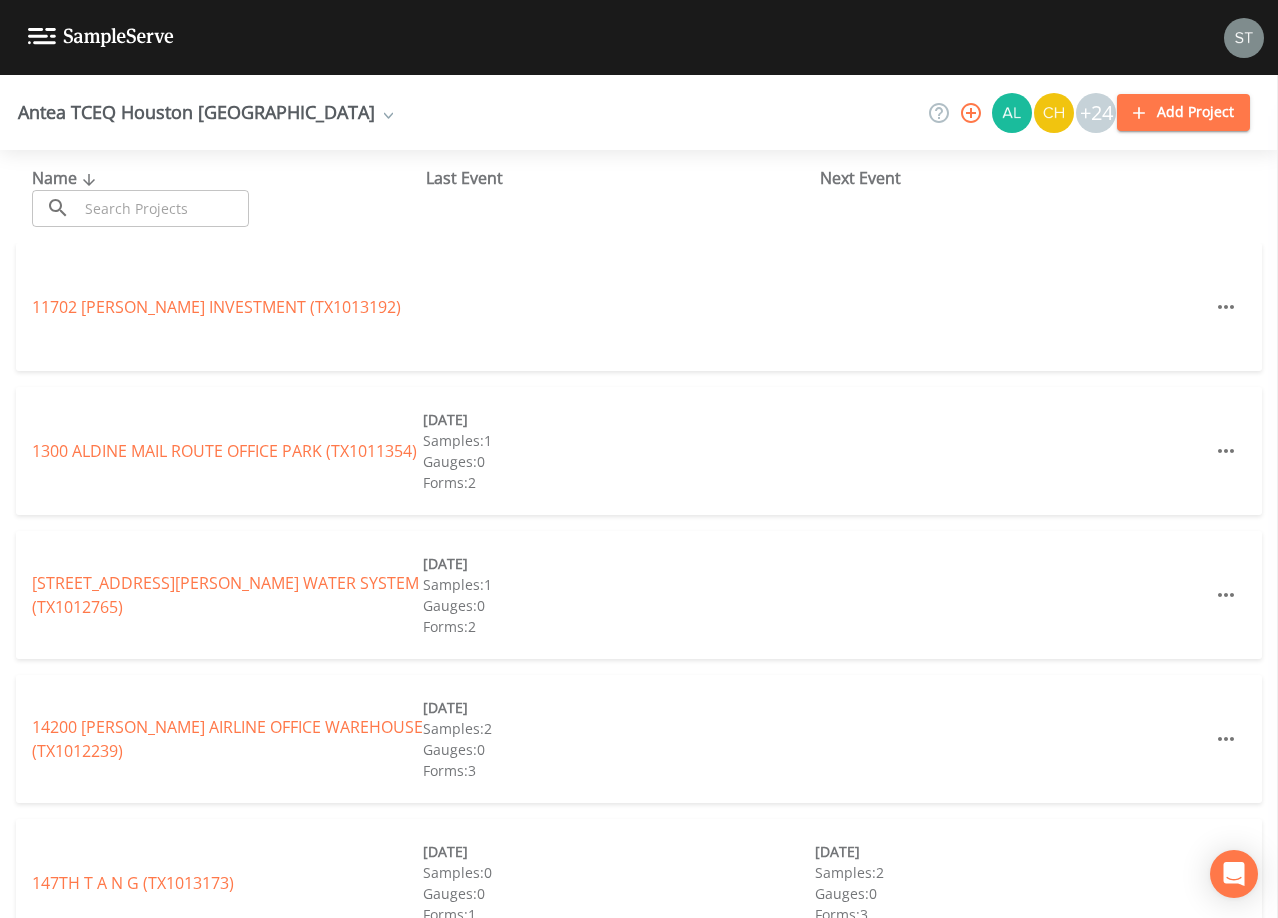 click at bounding box center (163, 208) 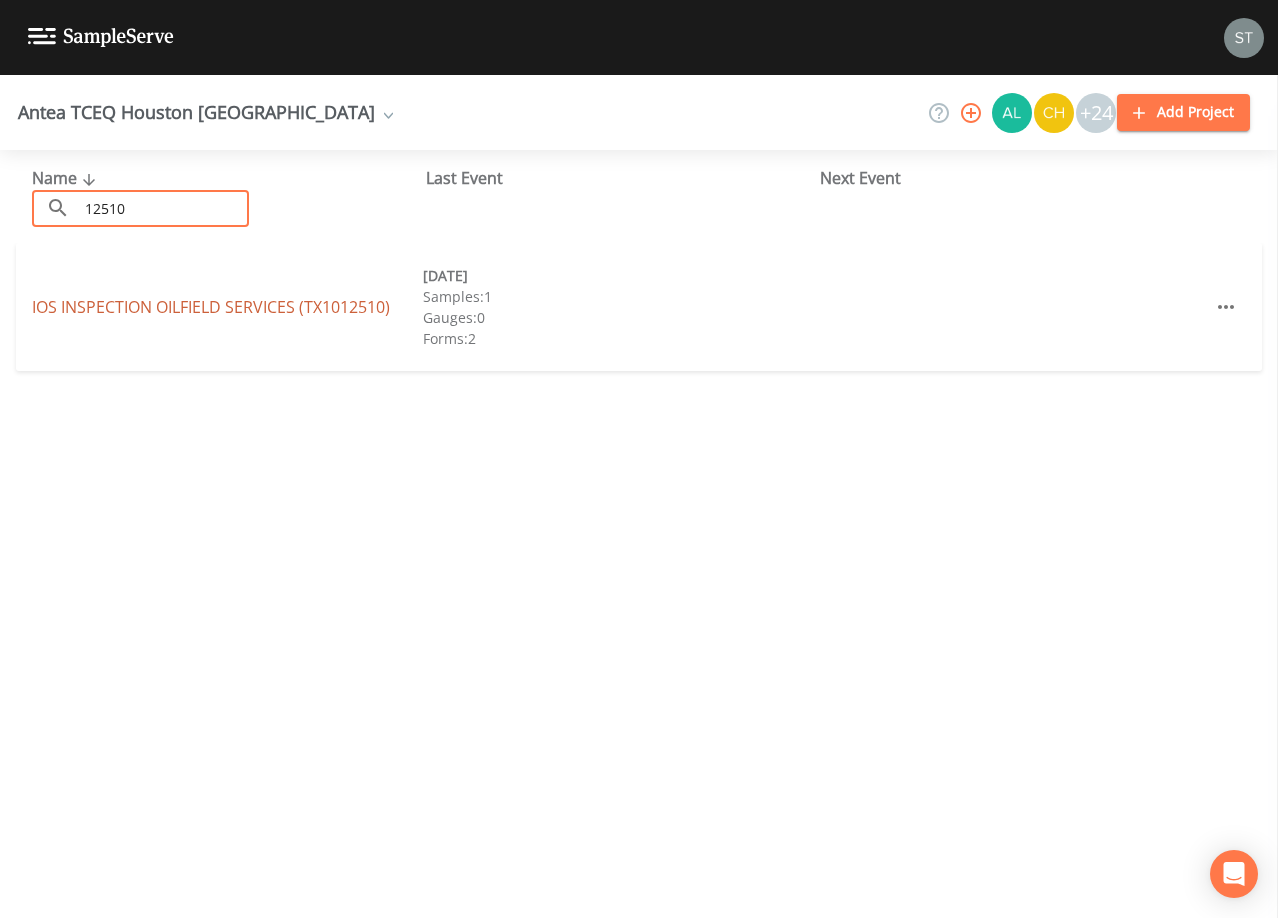 type on "12510" 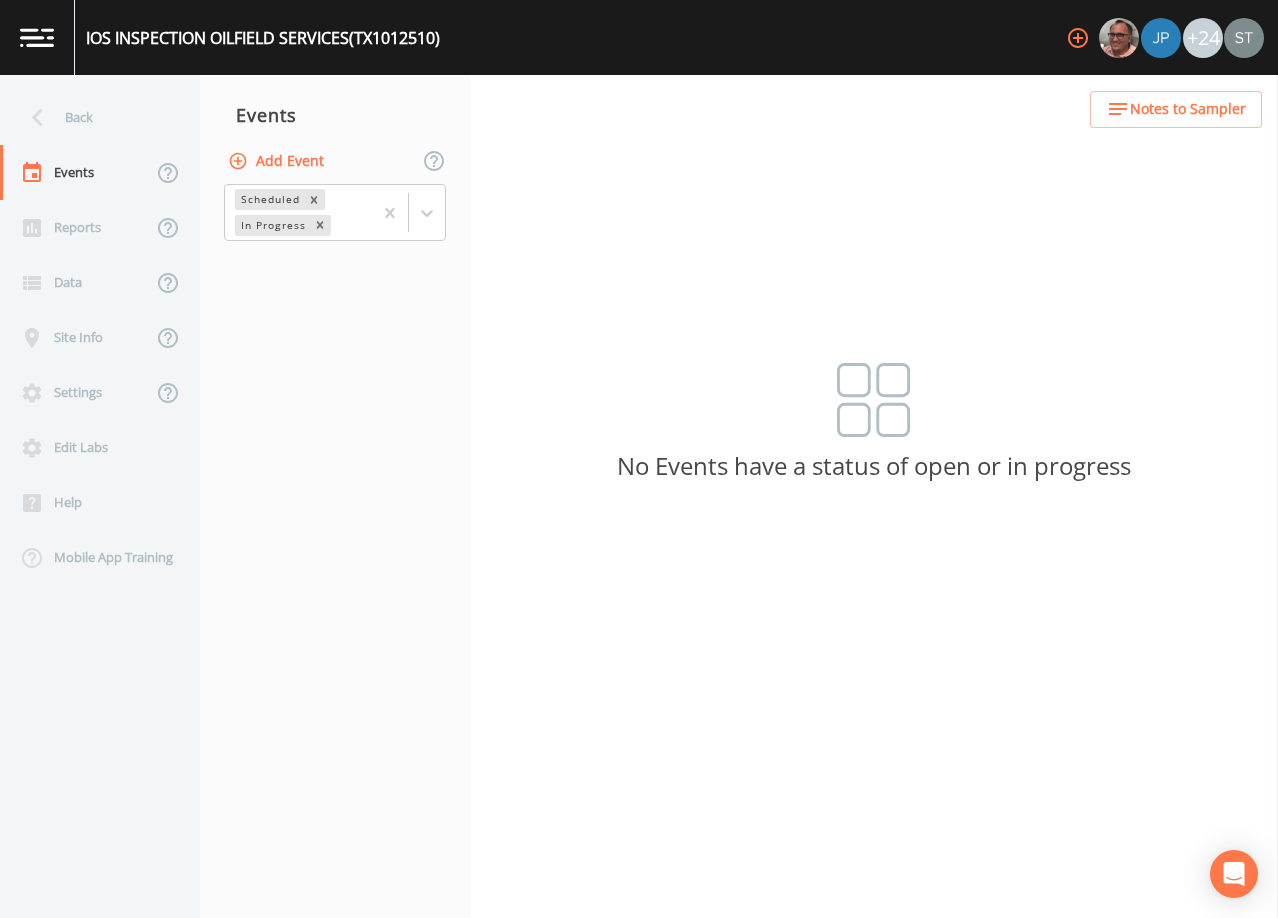 click on "Notes to Sampler" at bounding box center (1188, 109) 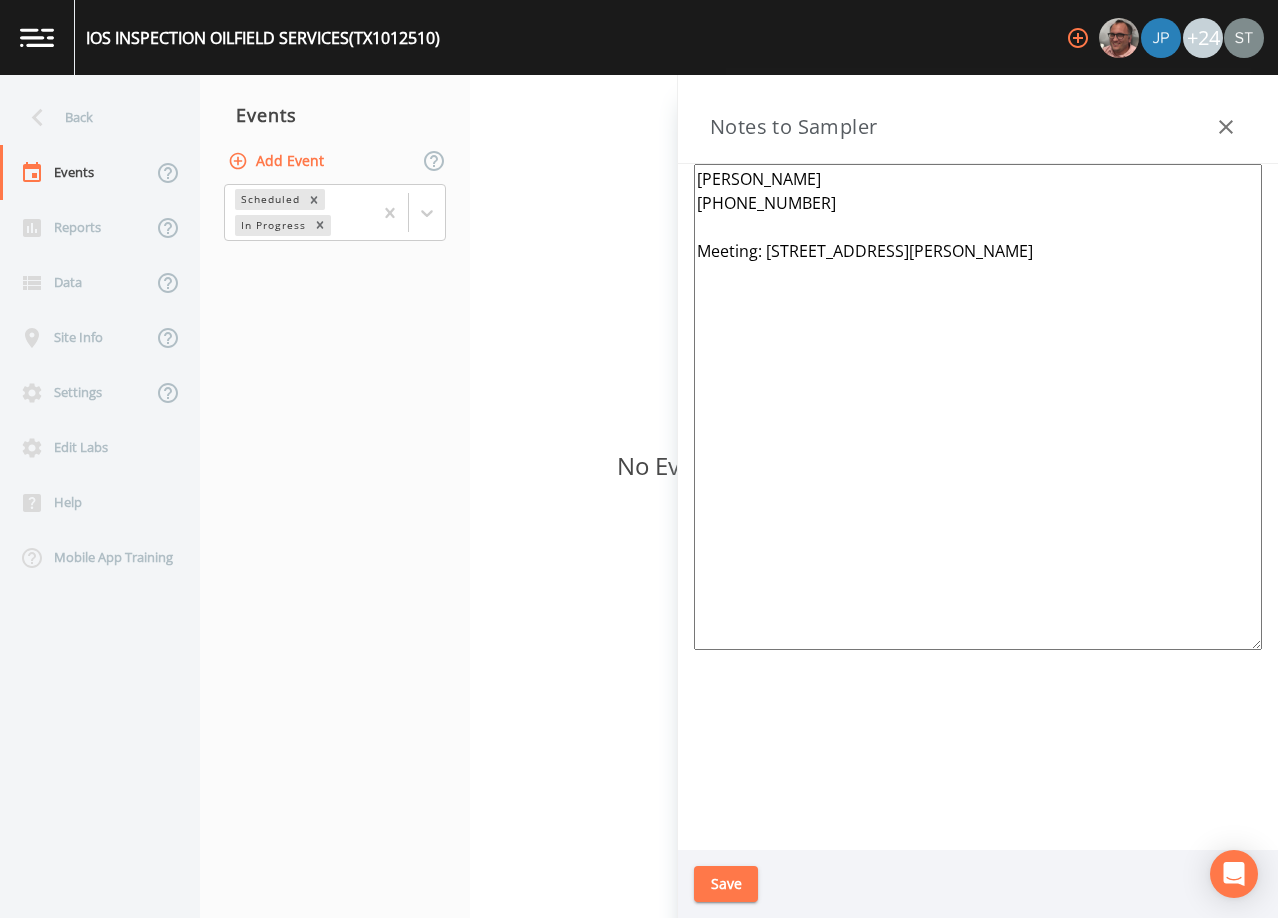 click on "[PERSON_NAME]
[PHONE_NUMBER]
Meeting: [STREET_ADDRESS][PERSON_NAME]" at bounding box center (978, 407) 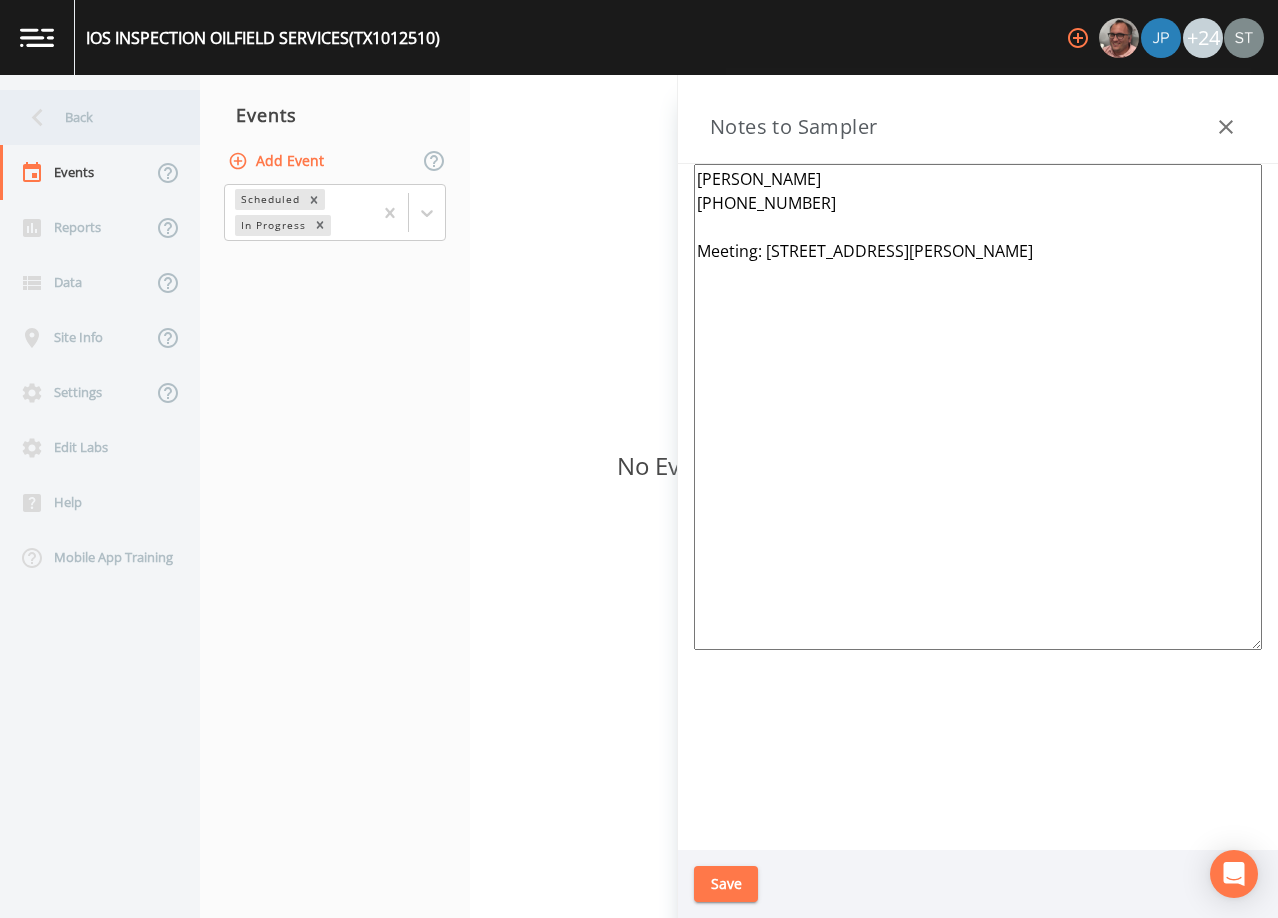 click on "Back" at bounding box center (90, 117) 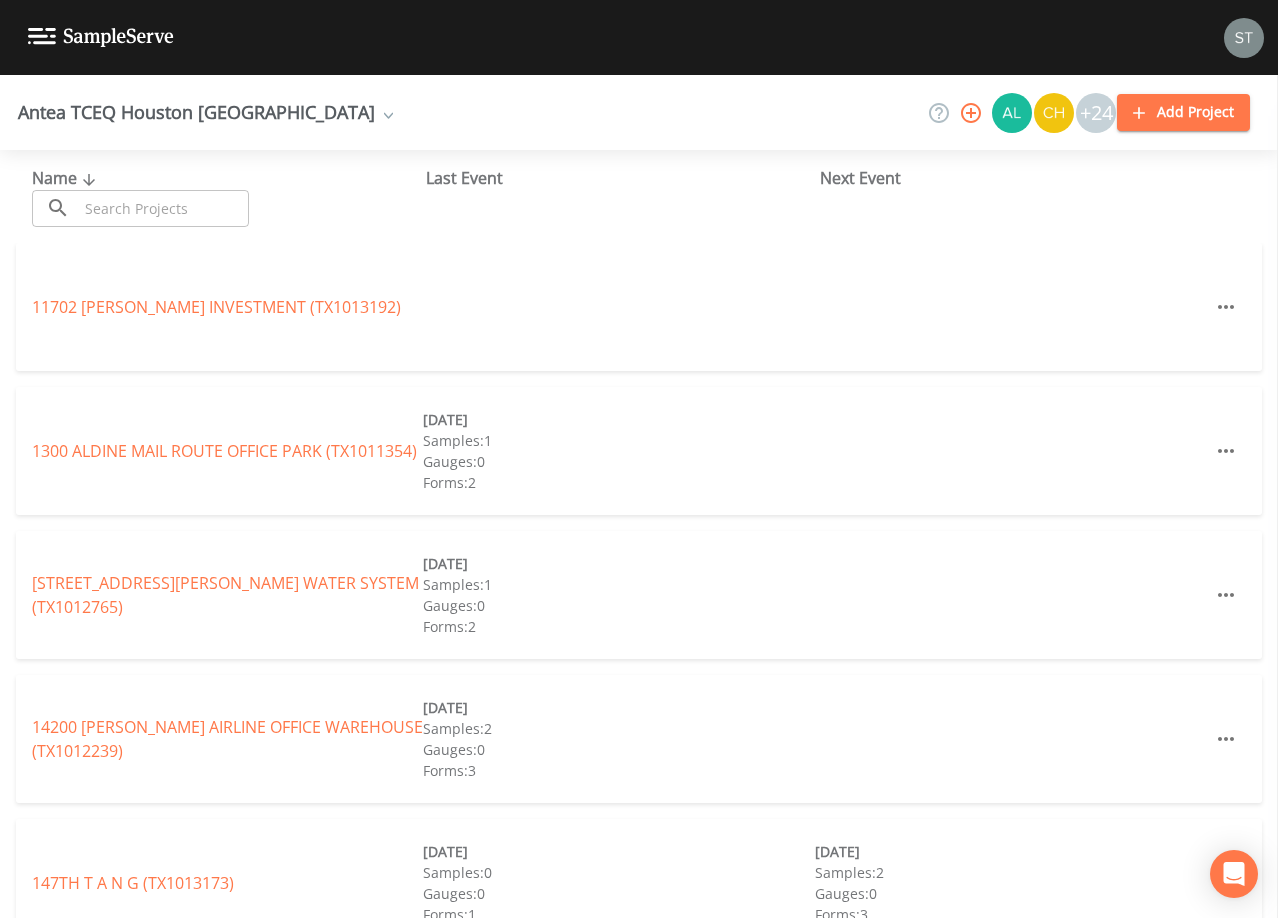 click at bounding box center [163, 208] 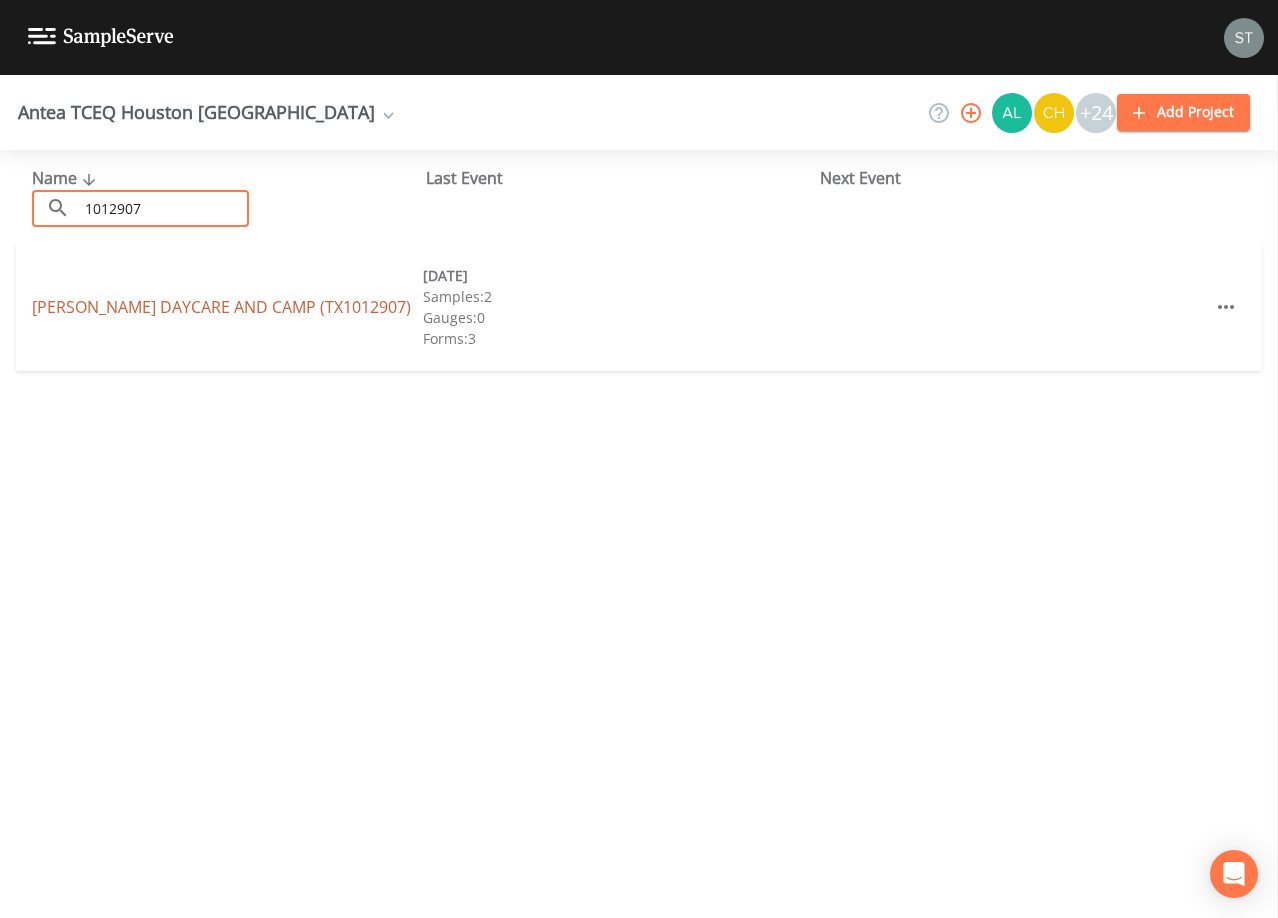 type on "1012907" 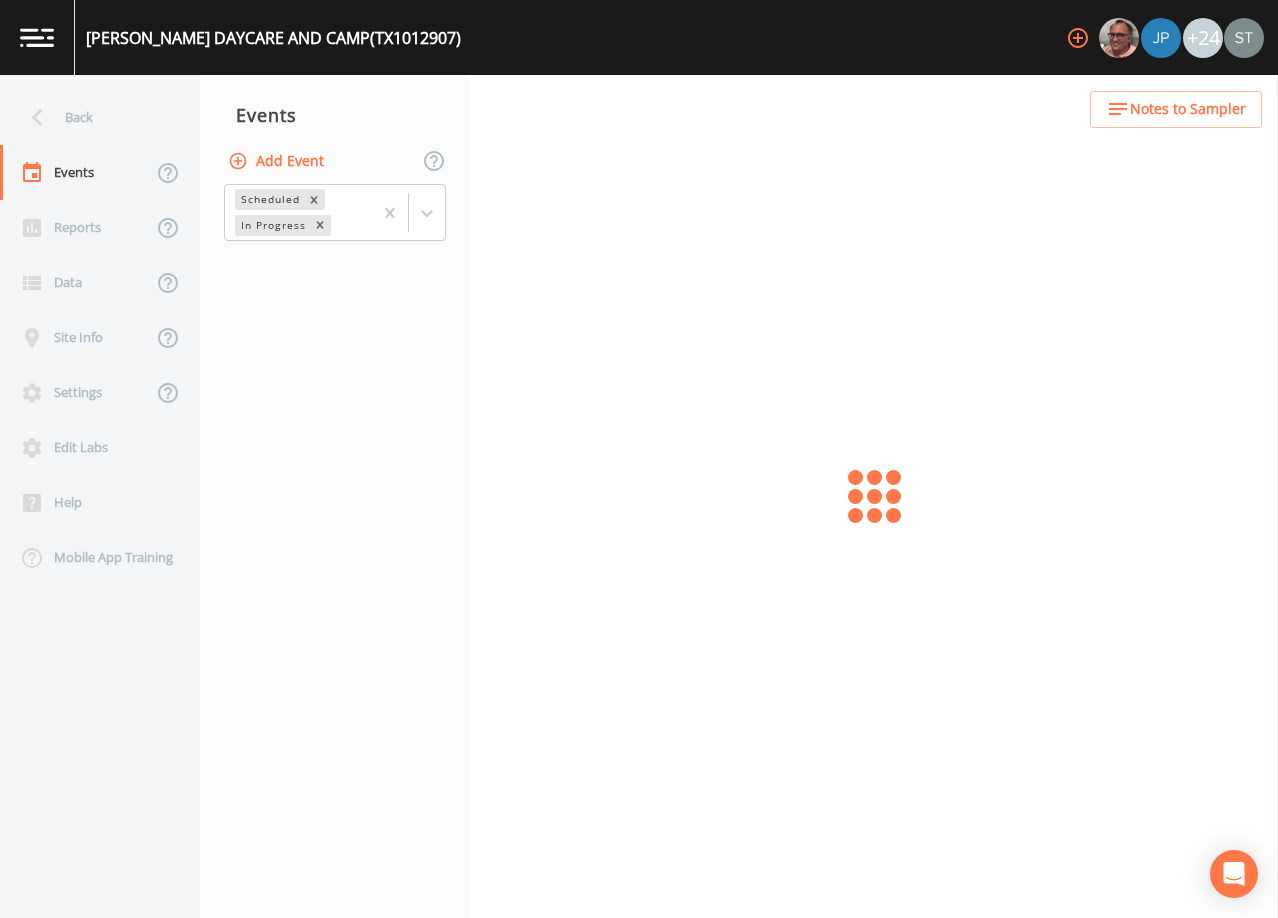 click on "Notes to Sampler" at bounding box center [1188, 109] 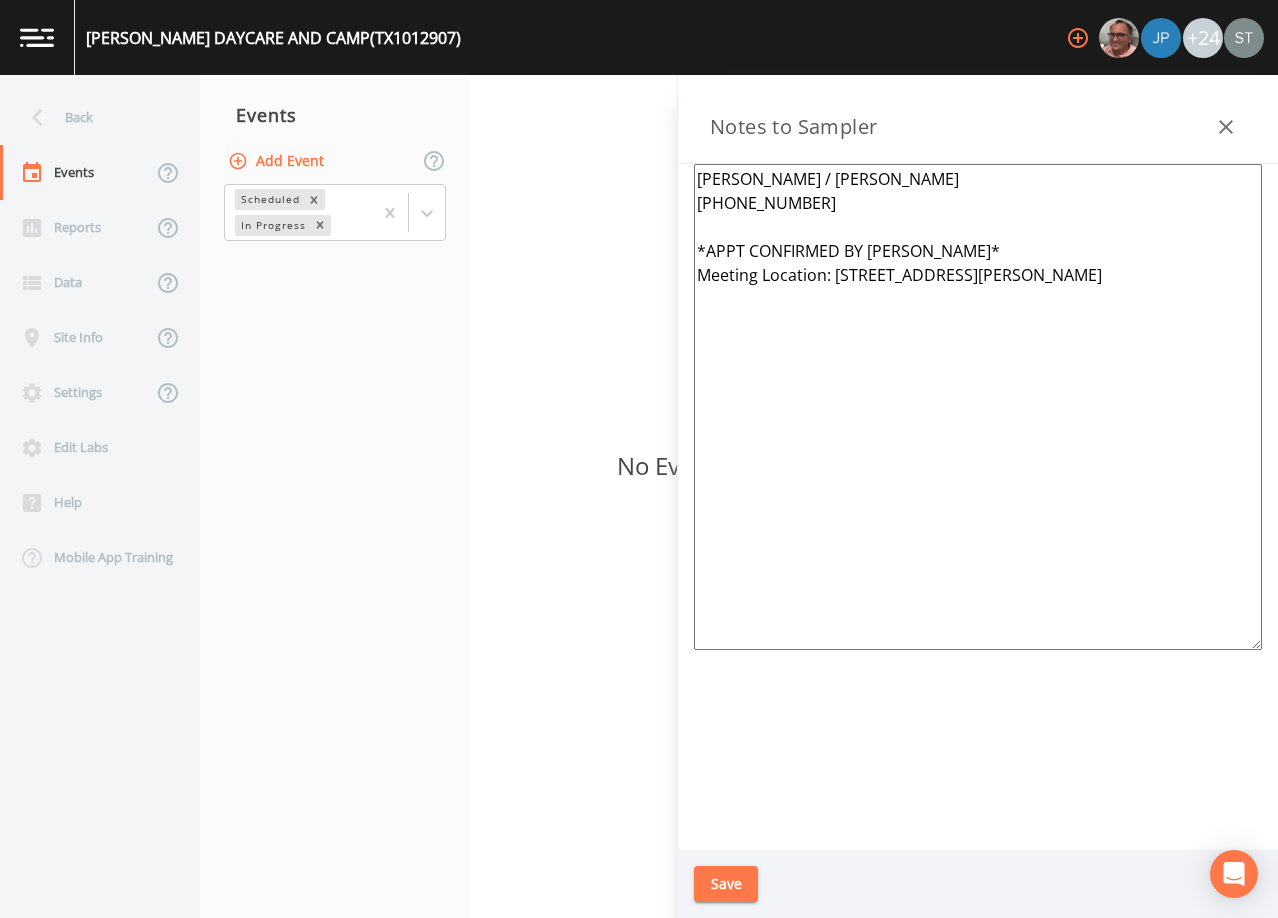 drag, startPoint x: 1161, startPoint y: 279, endPoint x: 1137, endPoint y: 275, distance: 24.33105 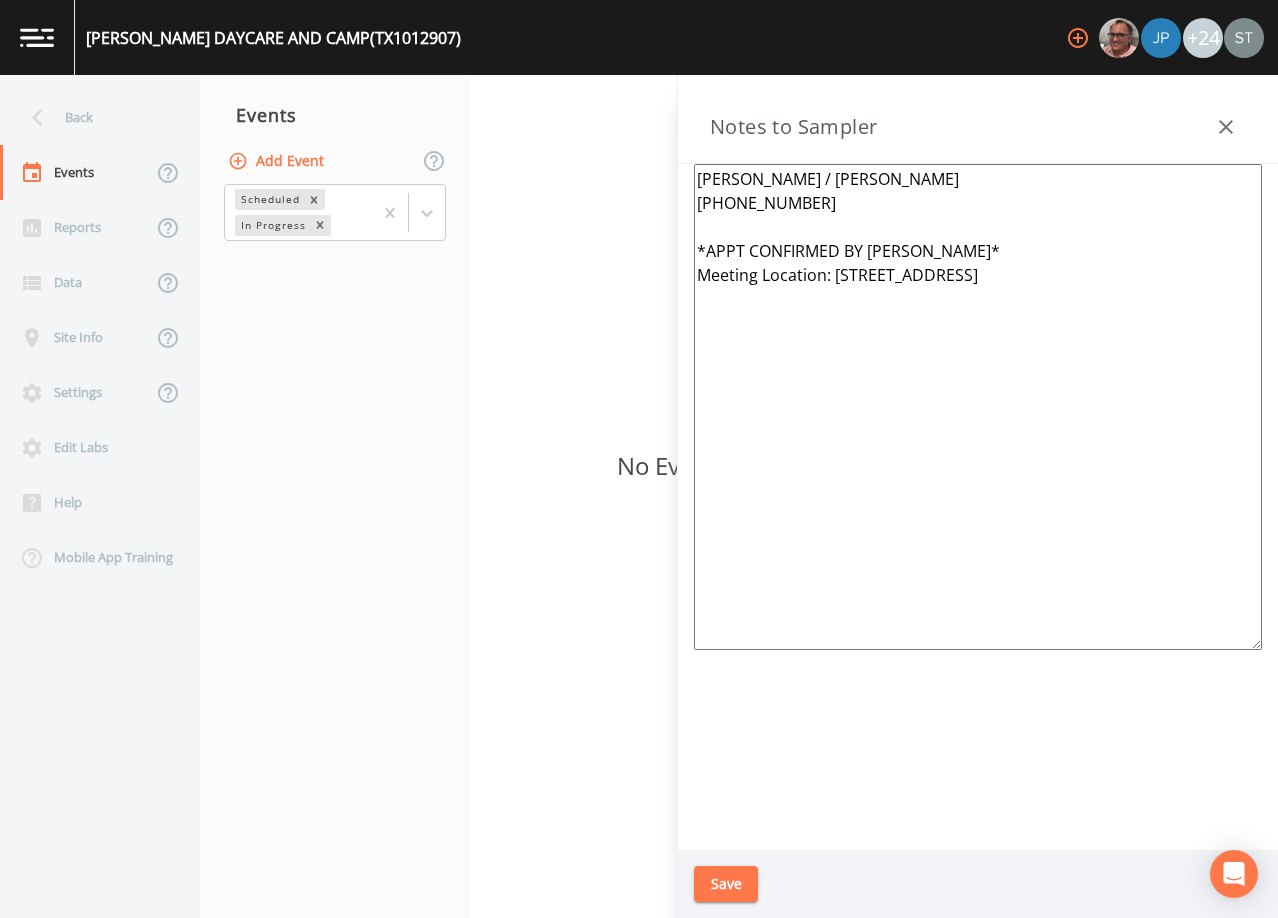 drag, startPoint x: 855, startPoint y: 252, endPoint x: 651, endPoint y: 254, distance: 204.0098 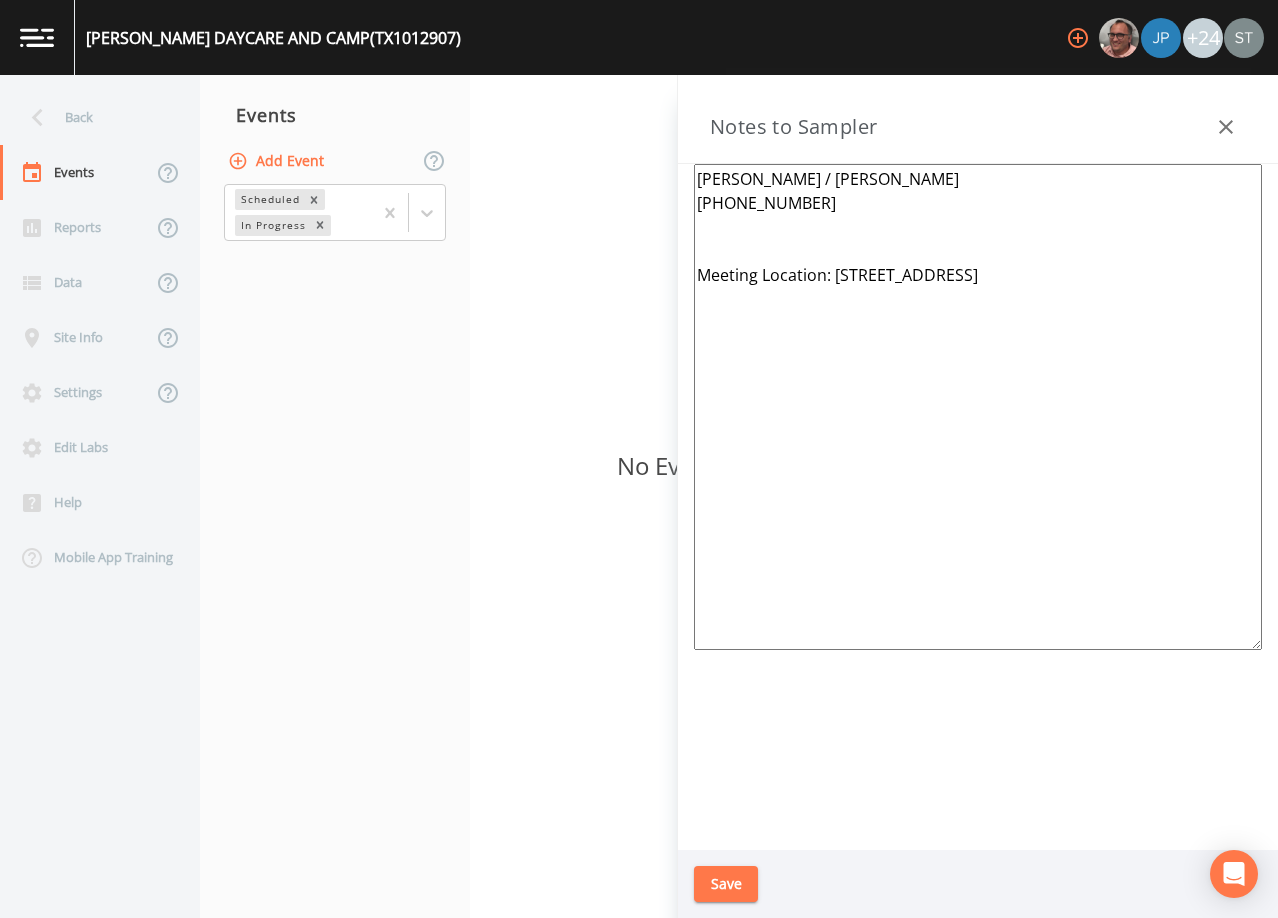 click on "[PERSON_NAME] / [PERSON_NAME]
[PHONE_NUMBER]
Meeting Location: [STREET_ADDRESS]" at bounding box center (978, 407) 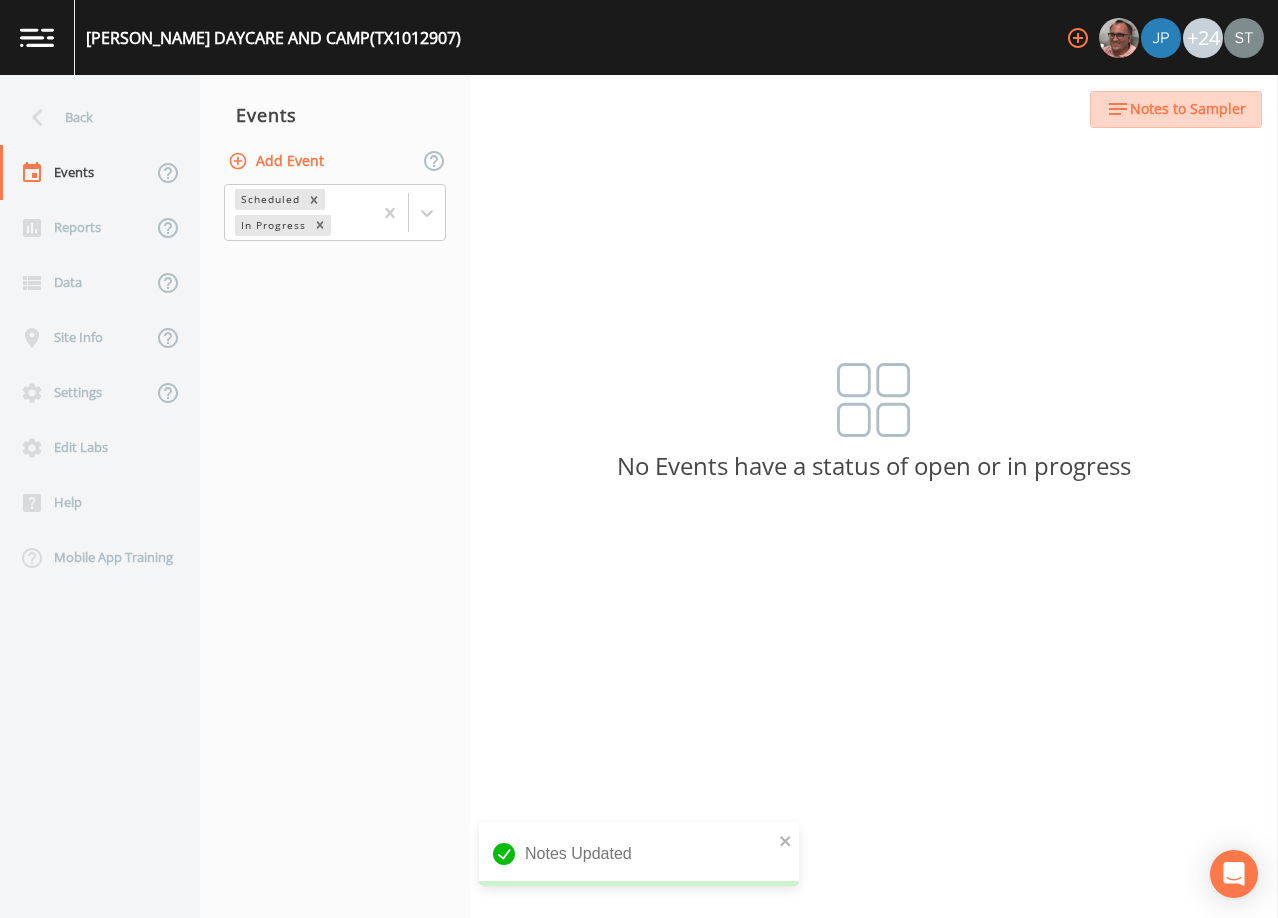 click on "Notes to Sampler" at bounding box center [1188, 109] 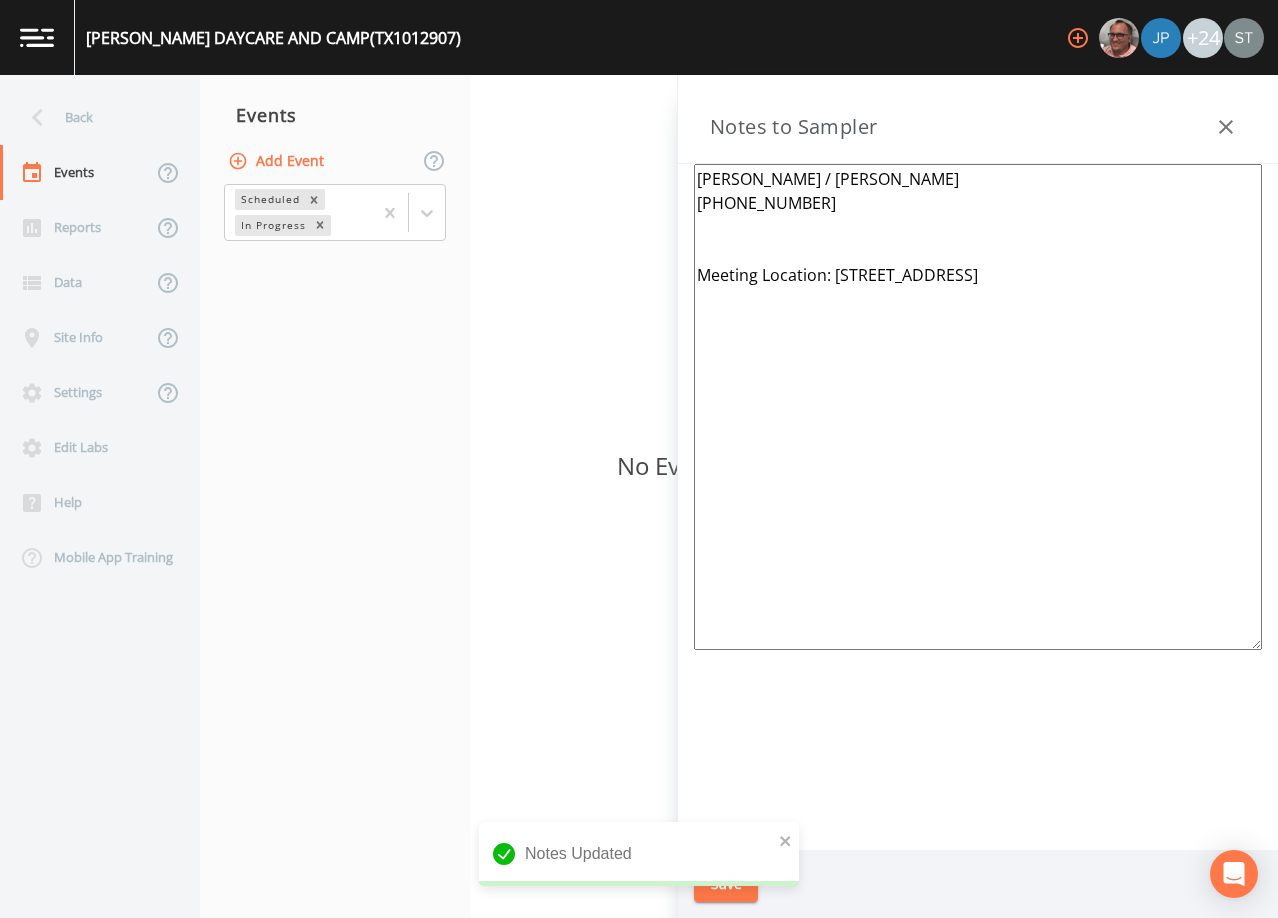 click on "[PERSON_NAME] / [PERSON_NAME]
[PHONE_NUMBER]
Meeting Location: [STREET_ADDRESS]" at bounding box center [978, 407] 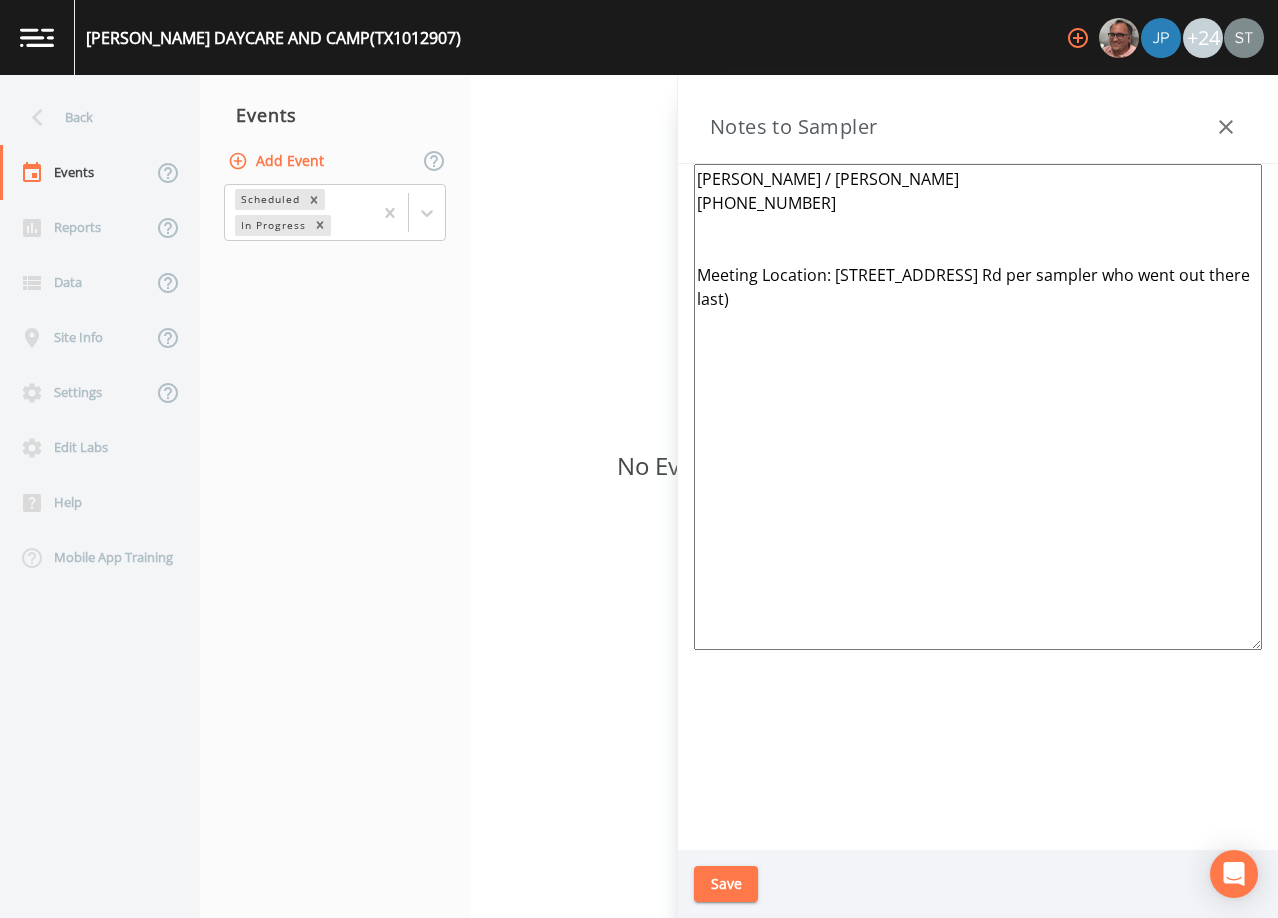 type on "[PERSON_NAME] / [PERSON_NAME]
[PHONE_NUMBER]
Meeting Location: [STREET_ADDRESS] Rd per sampler who went out there last)" 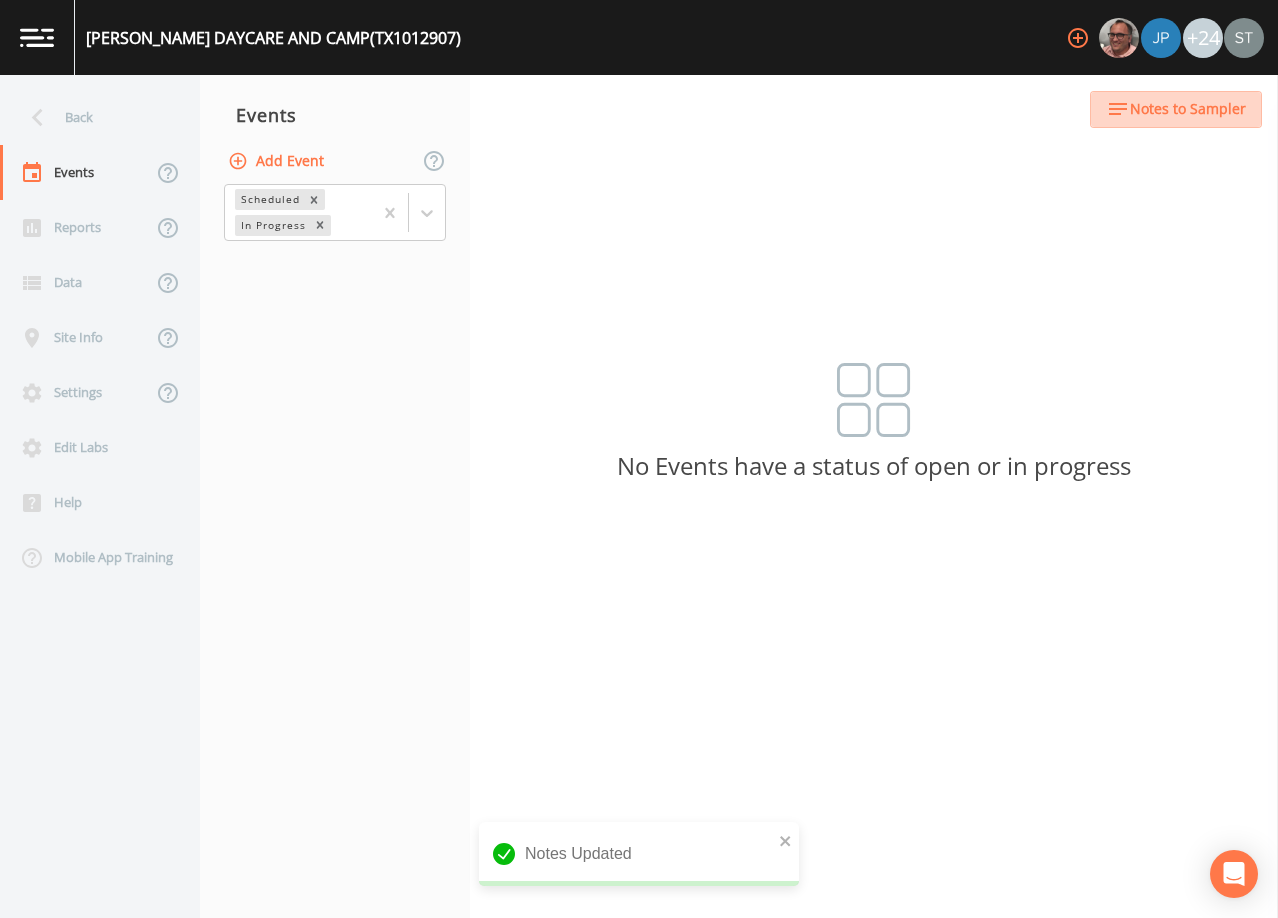 click on "Notes to Sampler" at bounding box center [1188, 109] 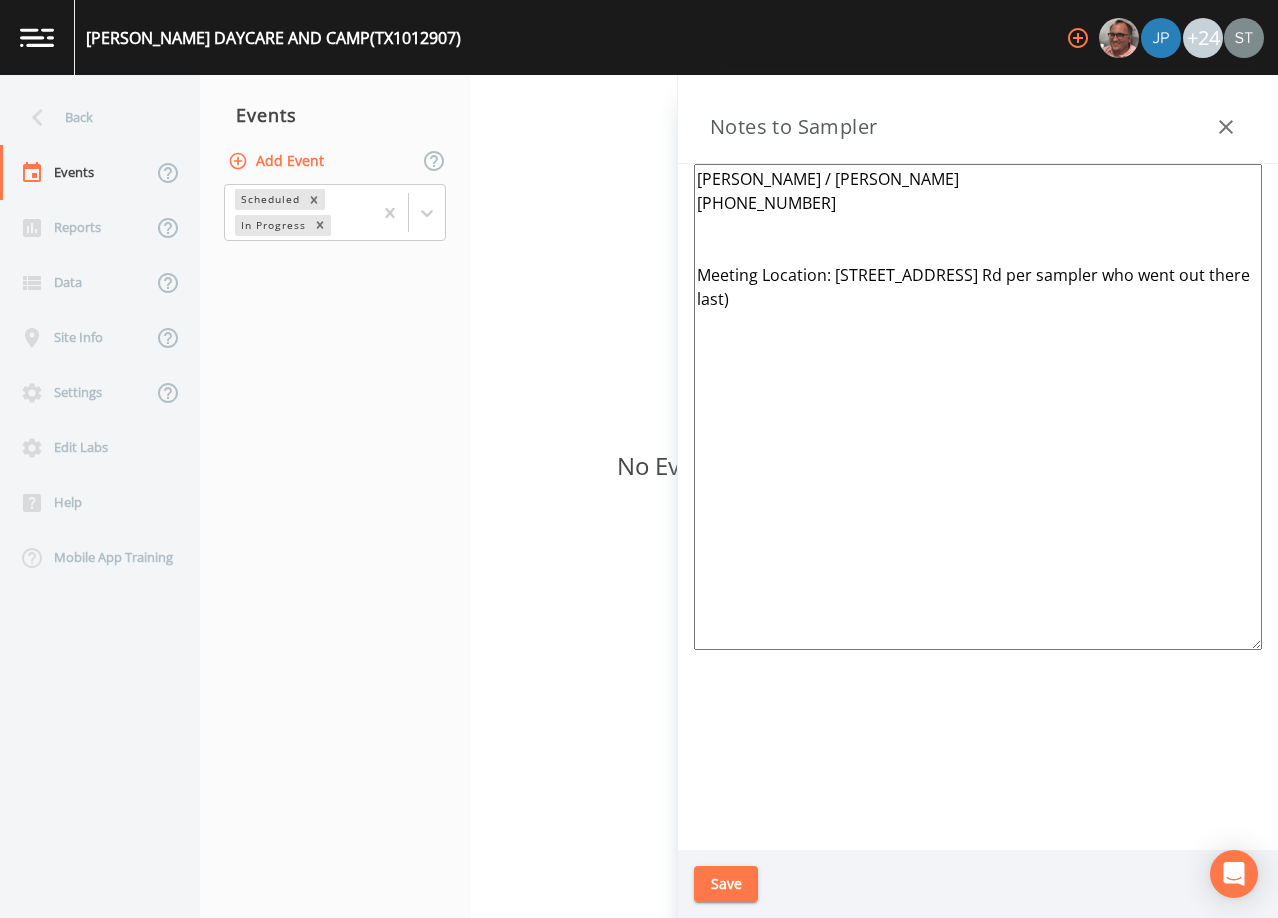 click 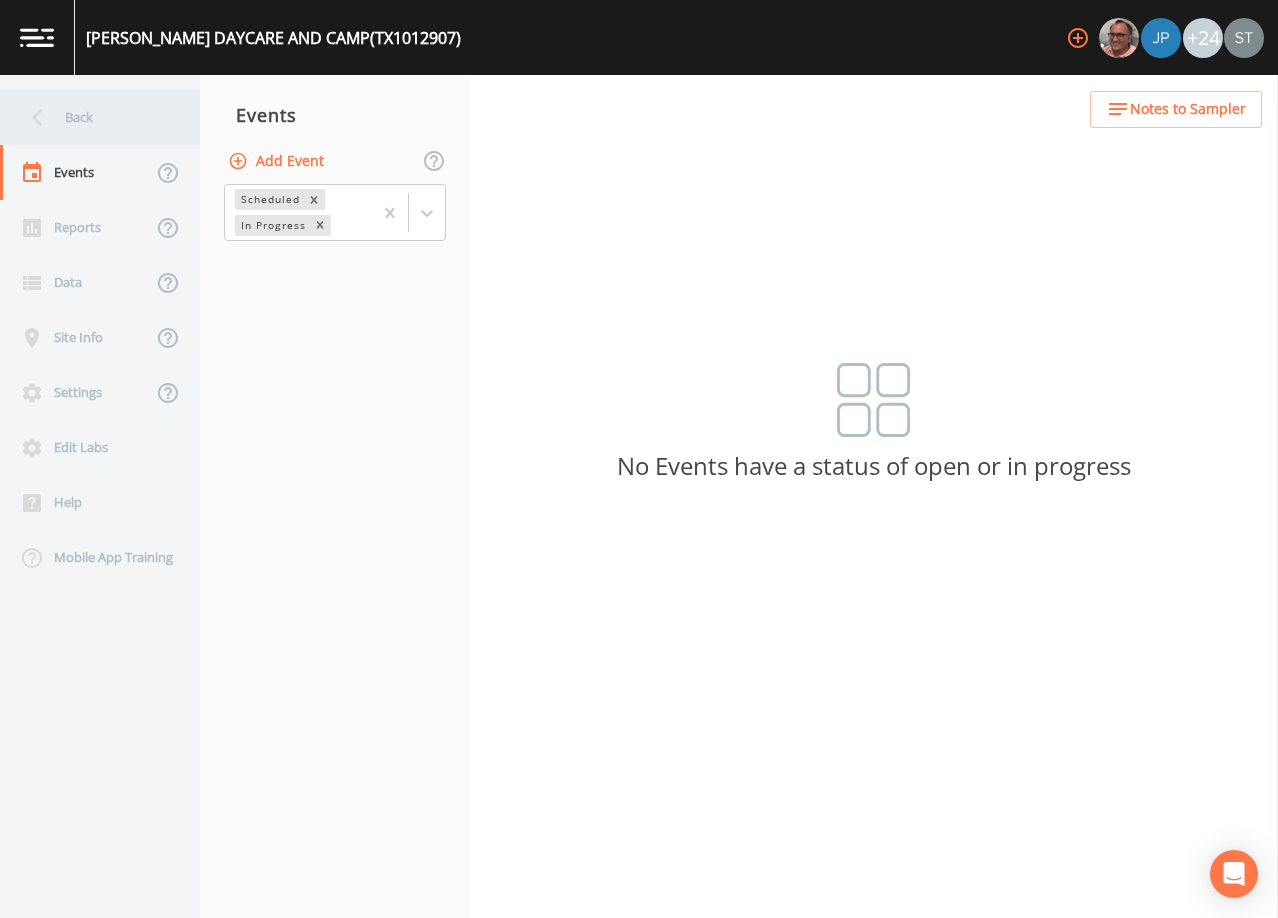 click on "Back" at bounding box center (90, 117) 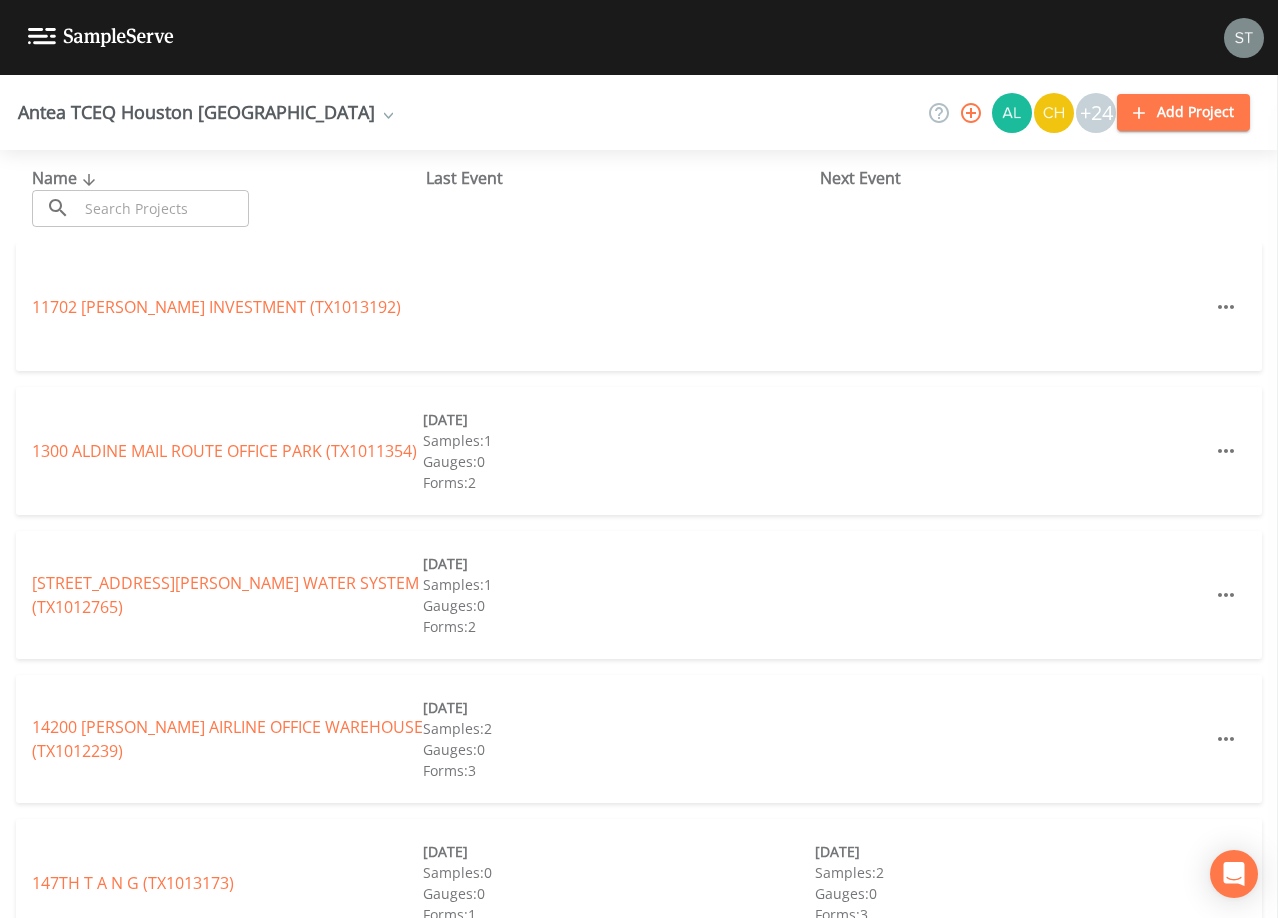 click at bounding box center [163, 208] 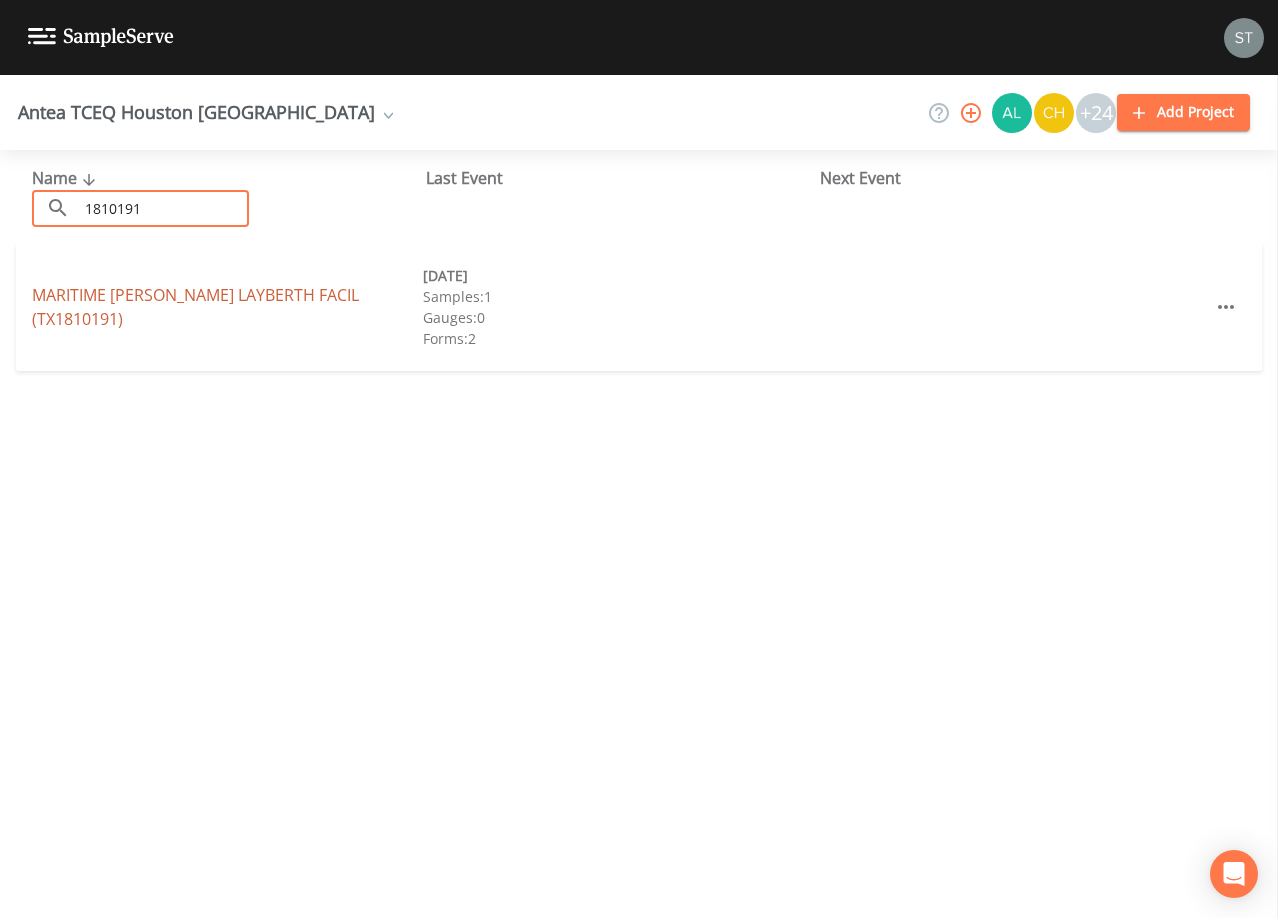 type on "1810191" 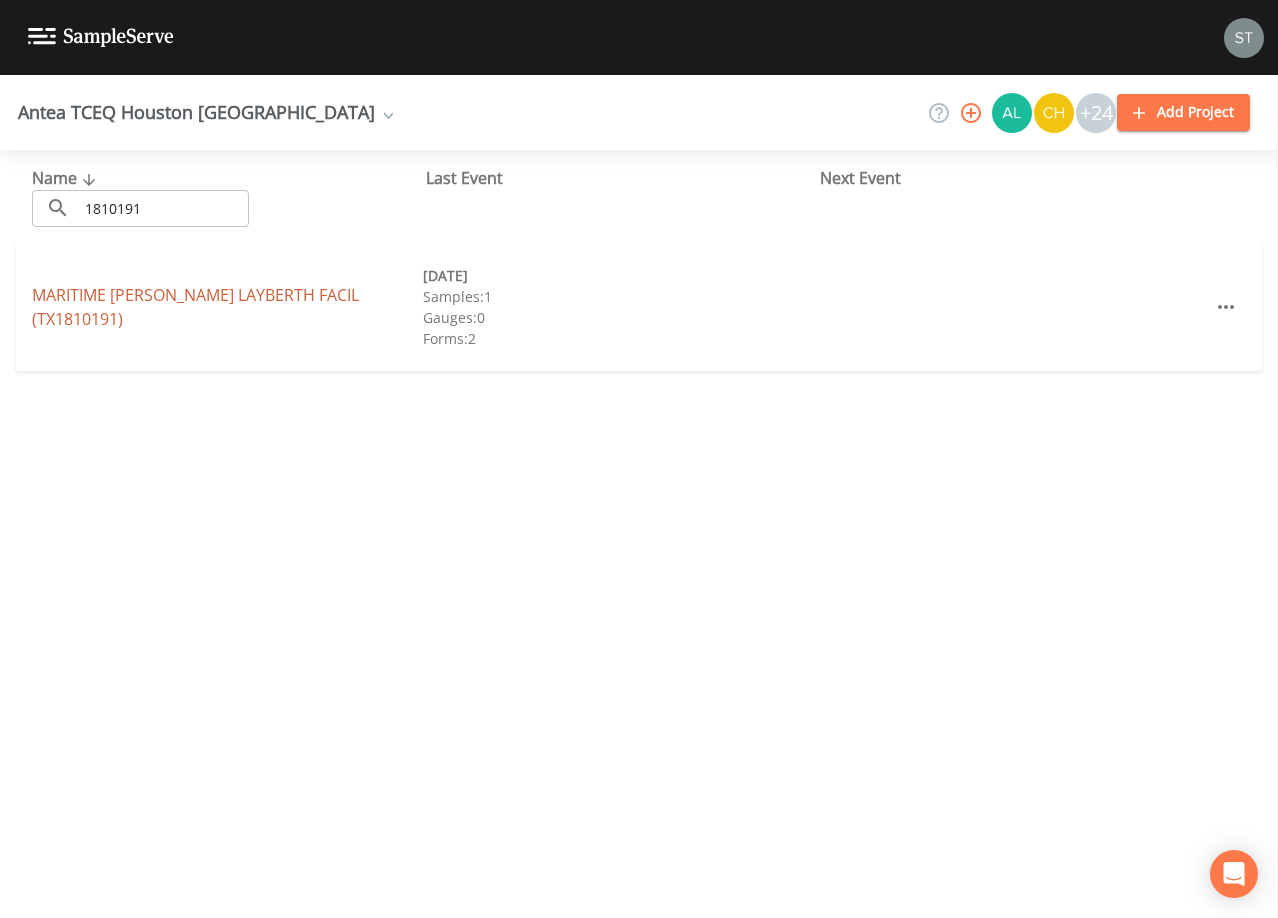 click on "MARITIME ADMIN BEAUMONT LAYBERTH FACIL   (TX1810191)" at bounding box center (195, 307) 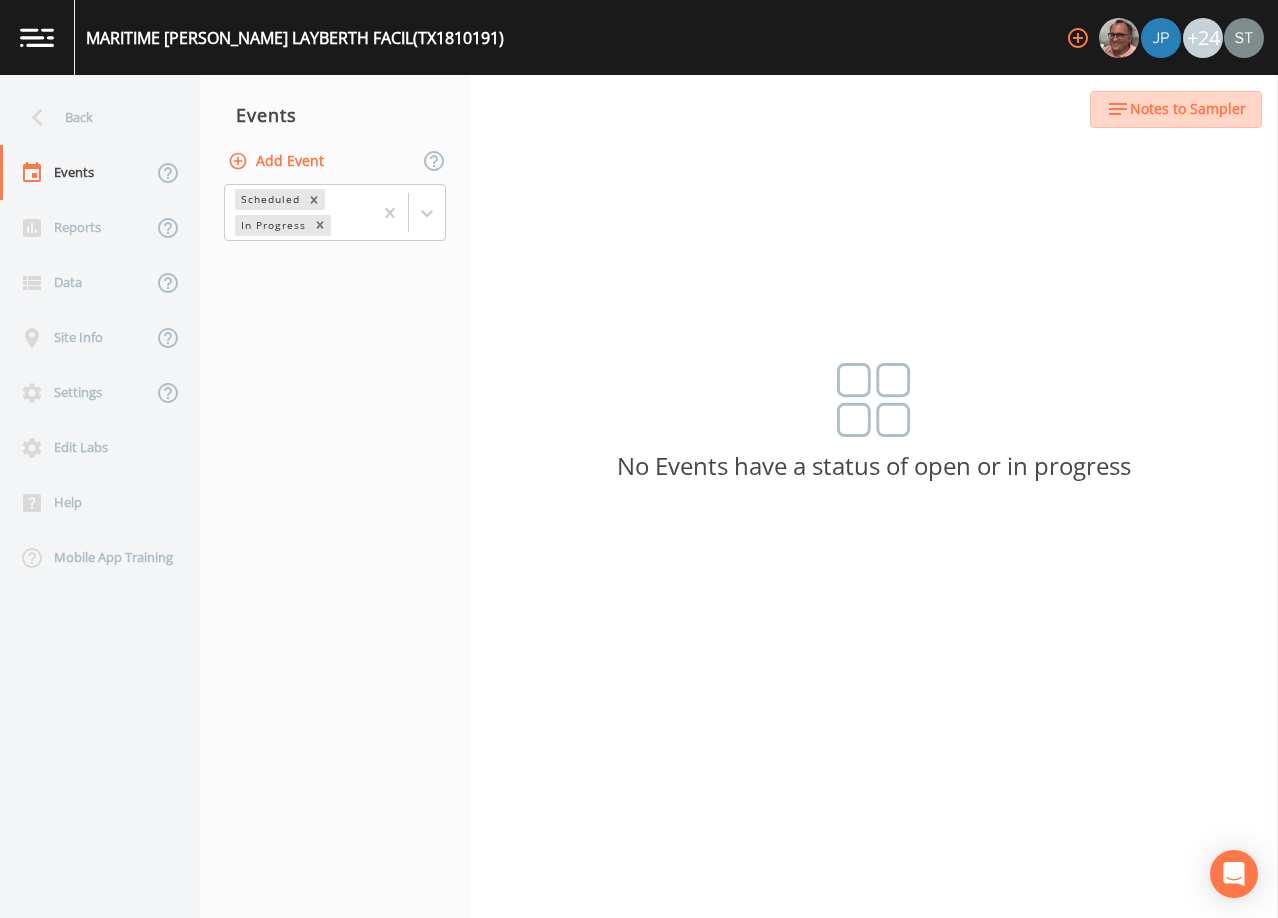 click on "Notes to Sampler" at bounding box center (1188, 109) 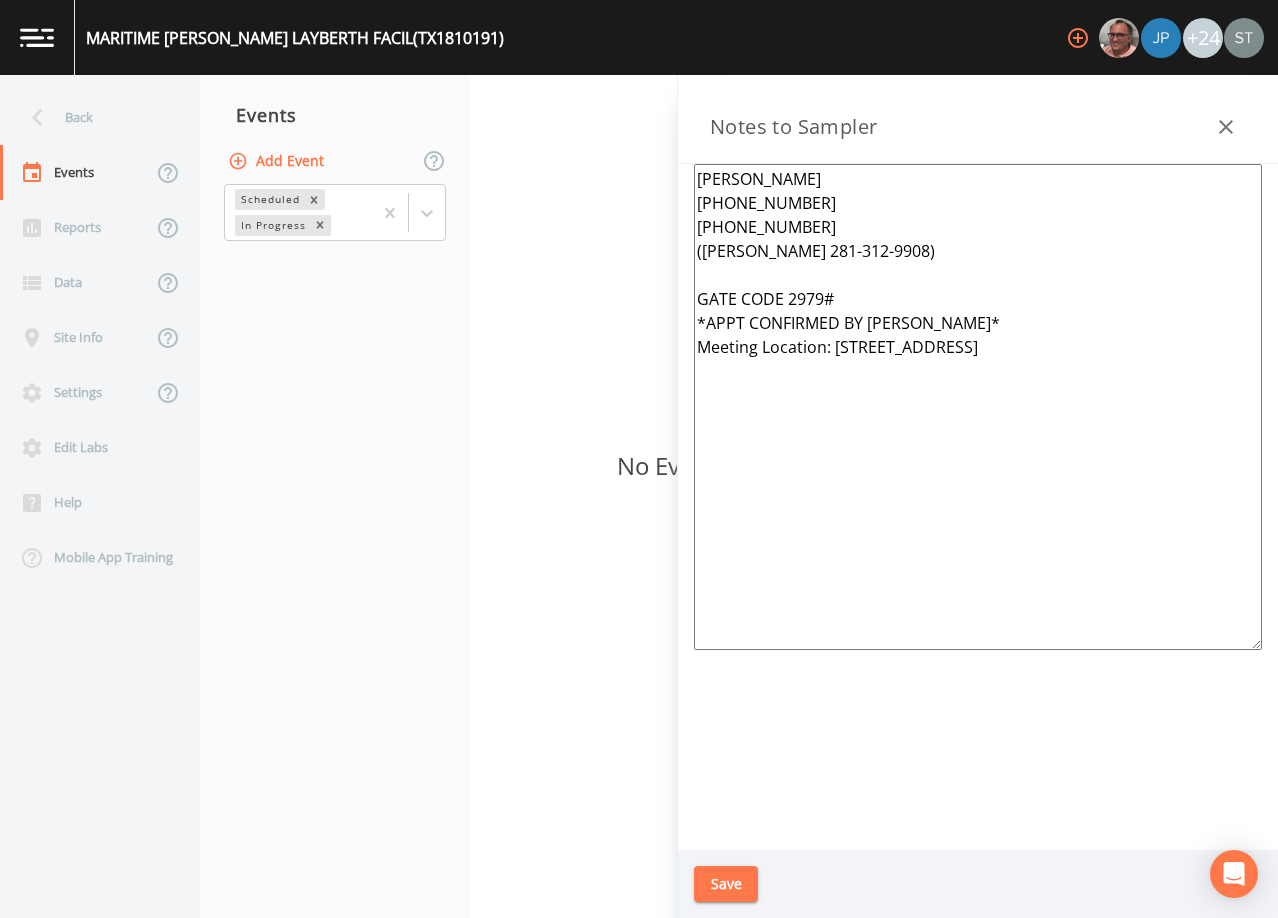 drag, startPoint x: 868, startPoint y: 300, endPoint x: 825, endPoint y: 298, distance: 43.046486 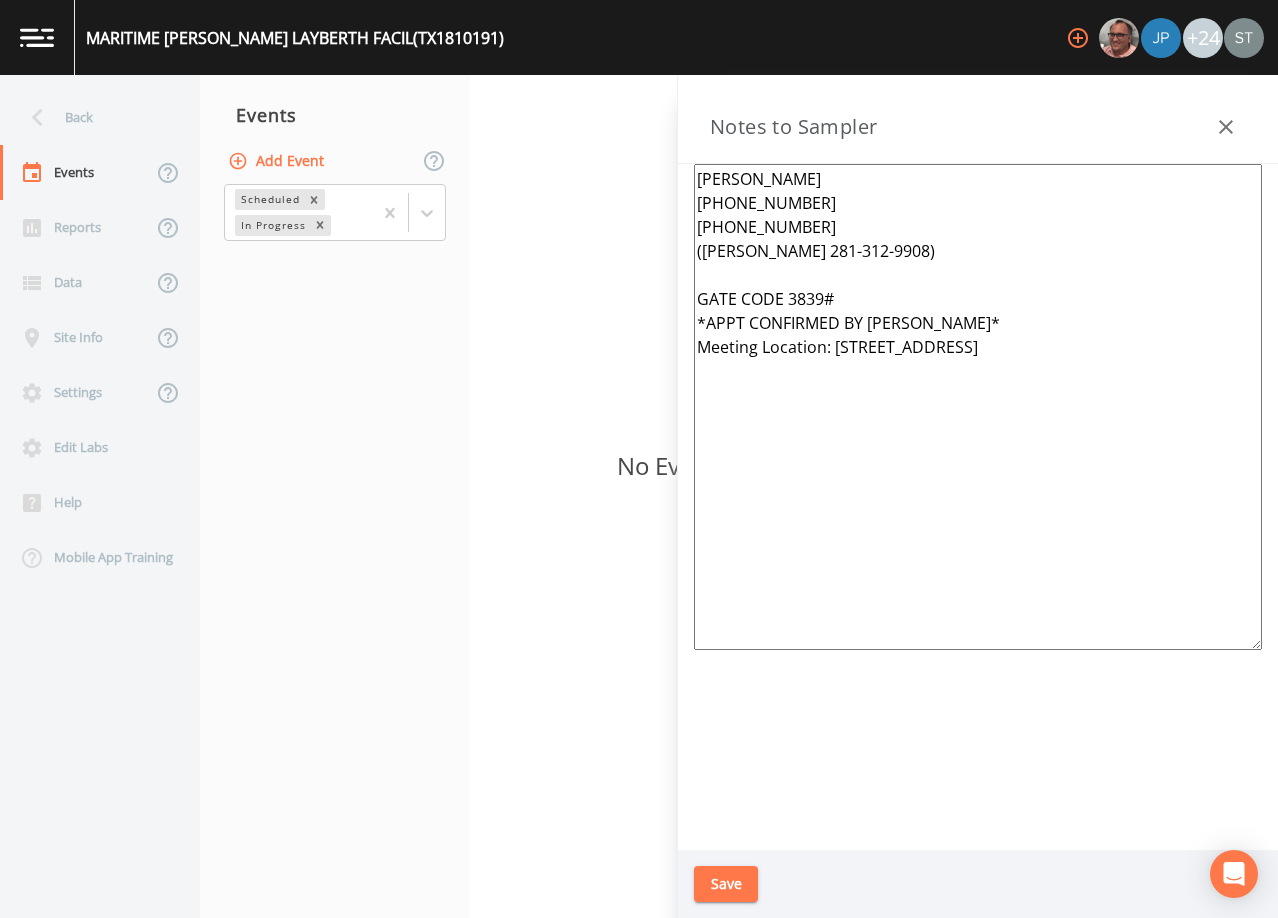 type on "[PERSON_NAME]
[PHONE_NUMBER]
[PHONE_NUMBER]
([PERSON_NAME] 281-312-9908)
GATE CODE 3839#
*APPT CONFIRMED BY [PERSON_NAME]*
Meeting Location: [STREET_ADDRESS]" 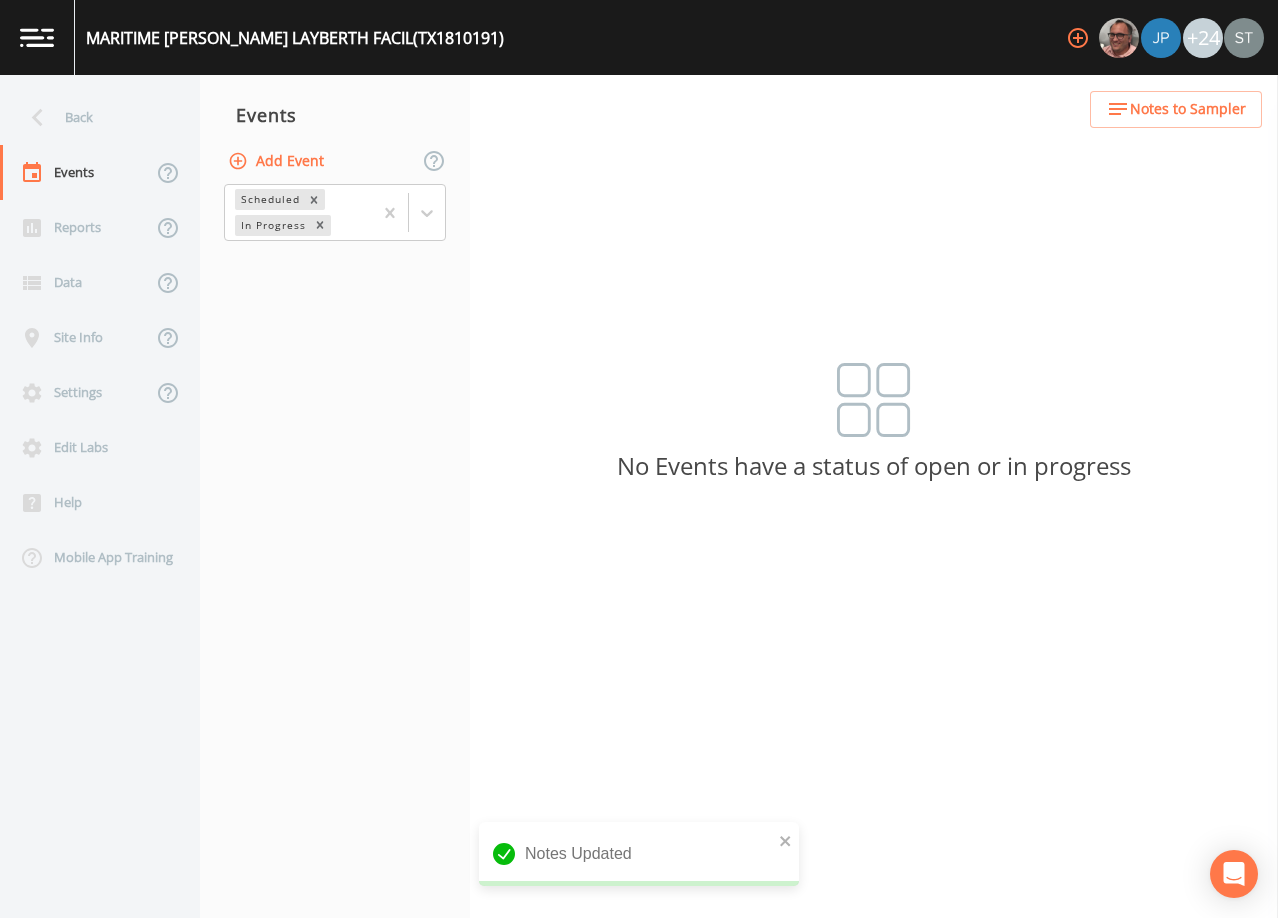 click on "Notes to Sampler" at bounding box center (1188, 109) 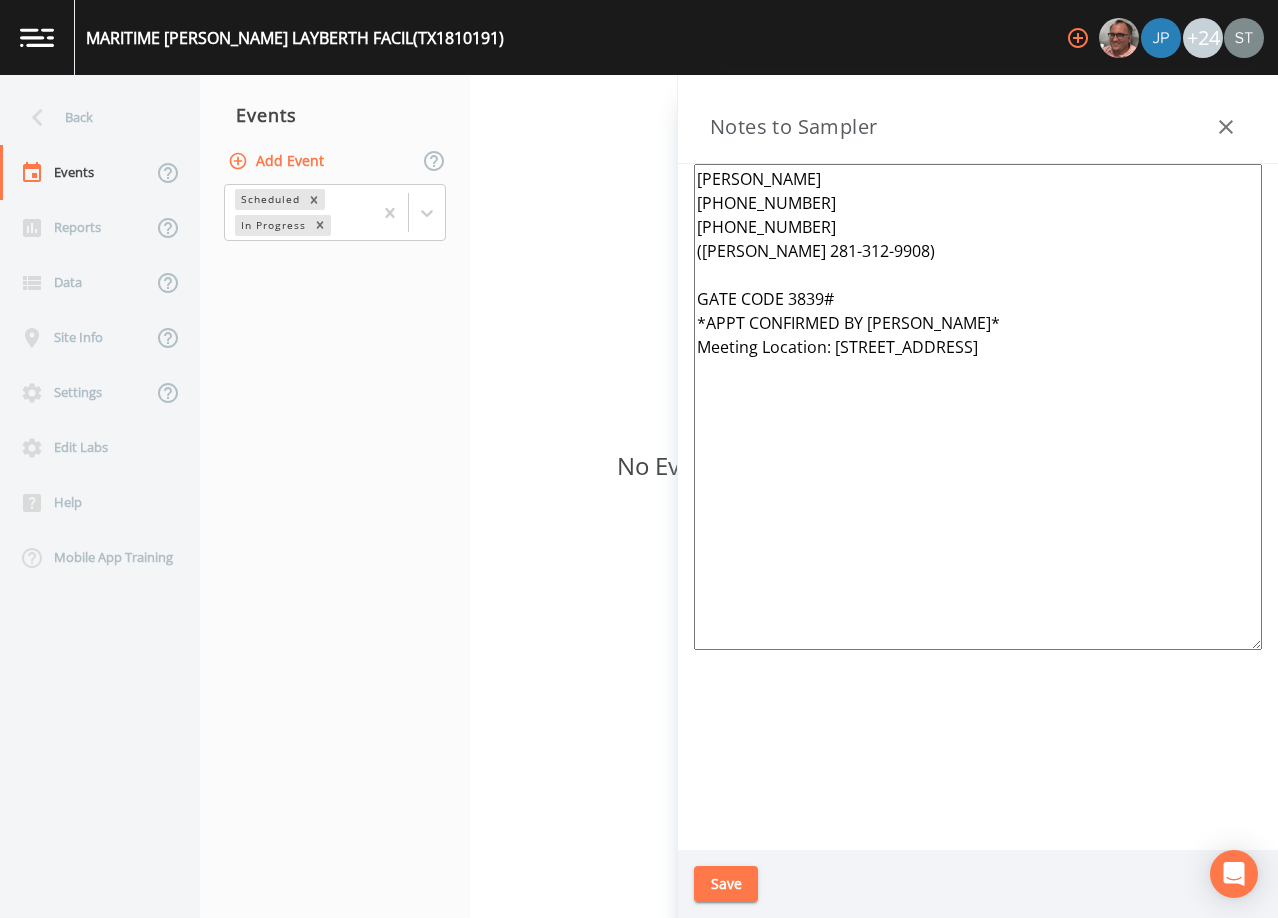 click 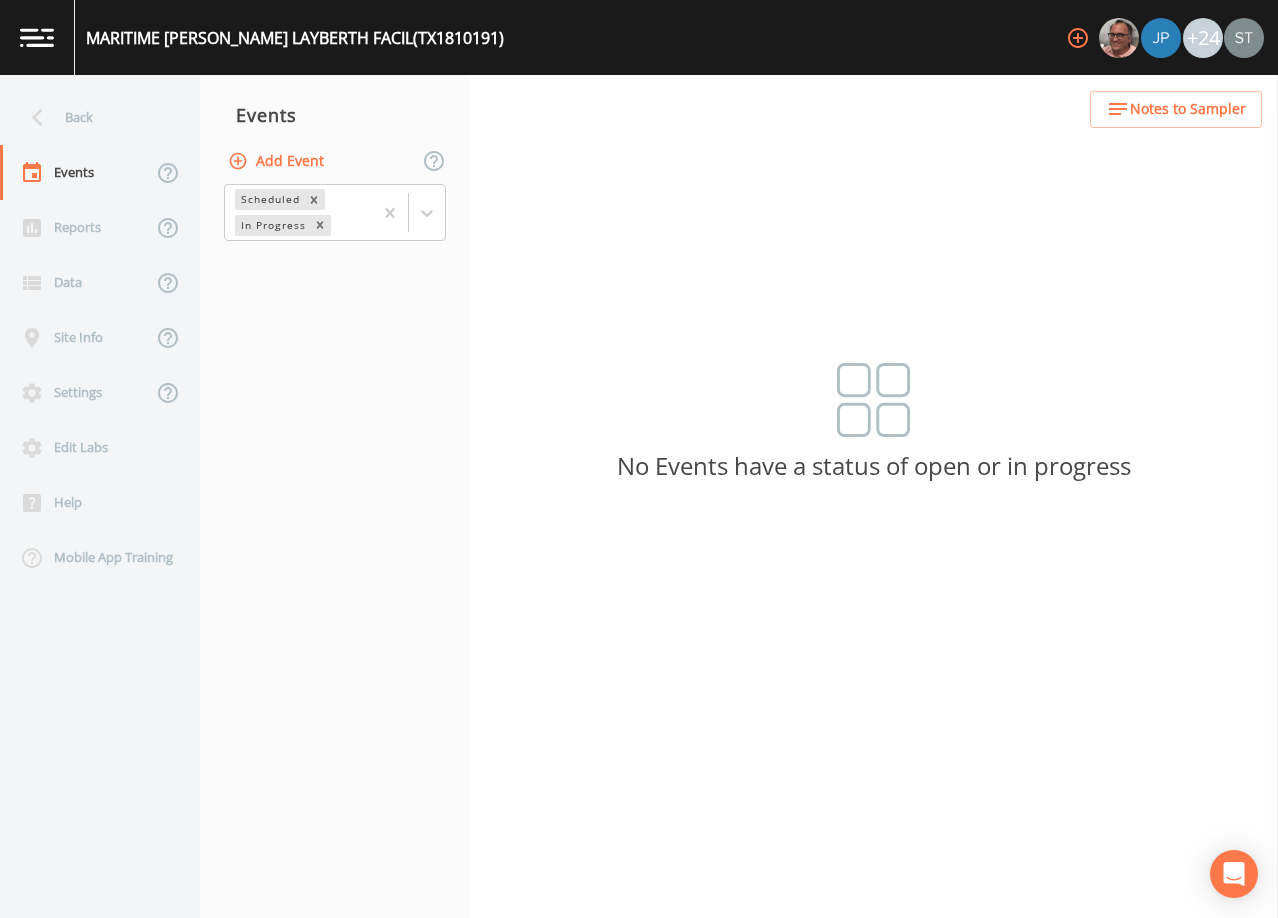 click on "Notes to Sampler" at bounding box center [1188, 109] 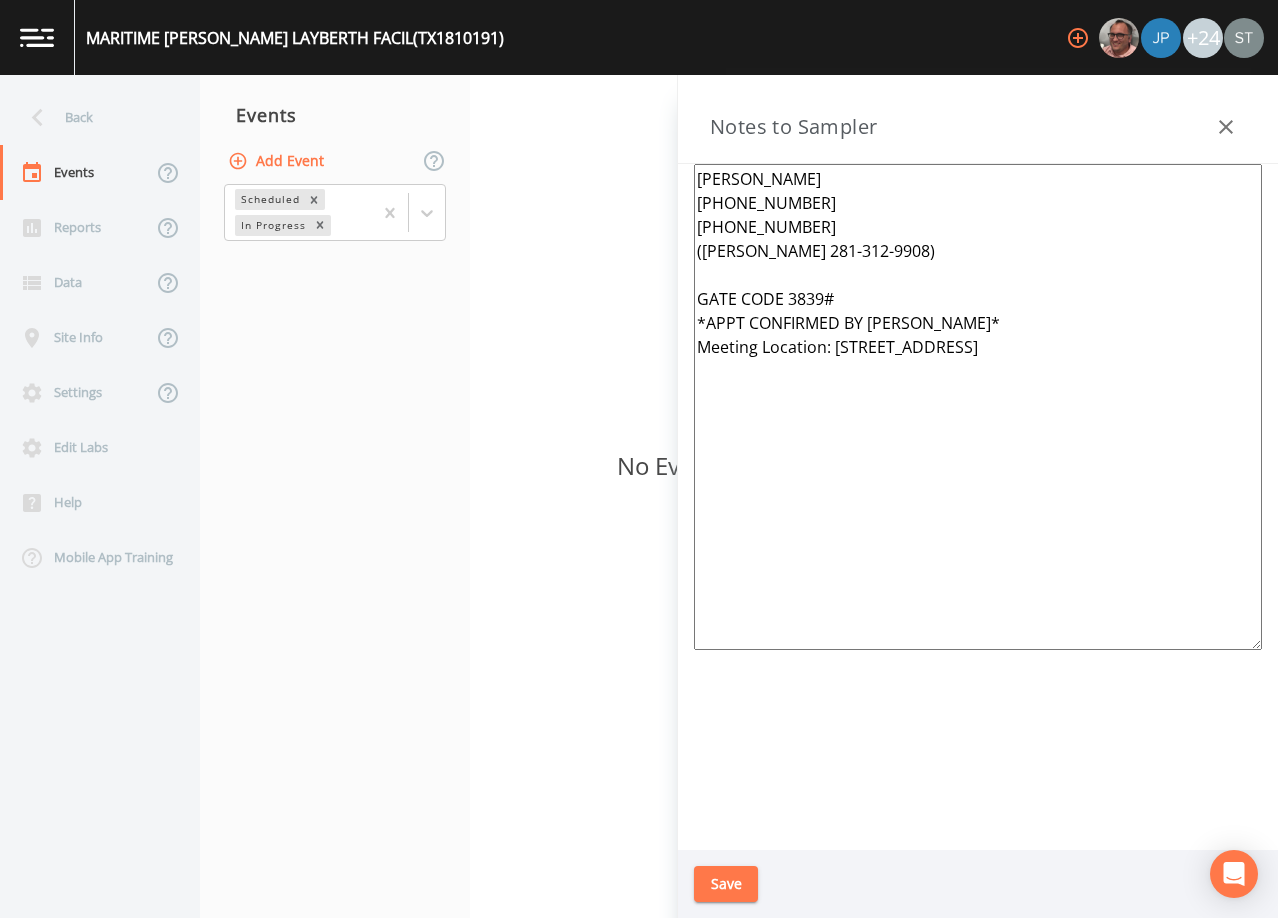 click 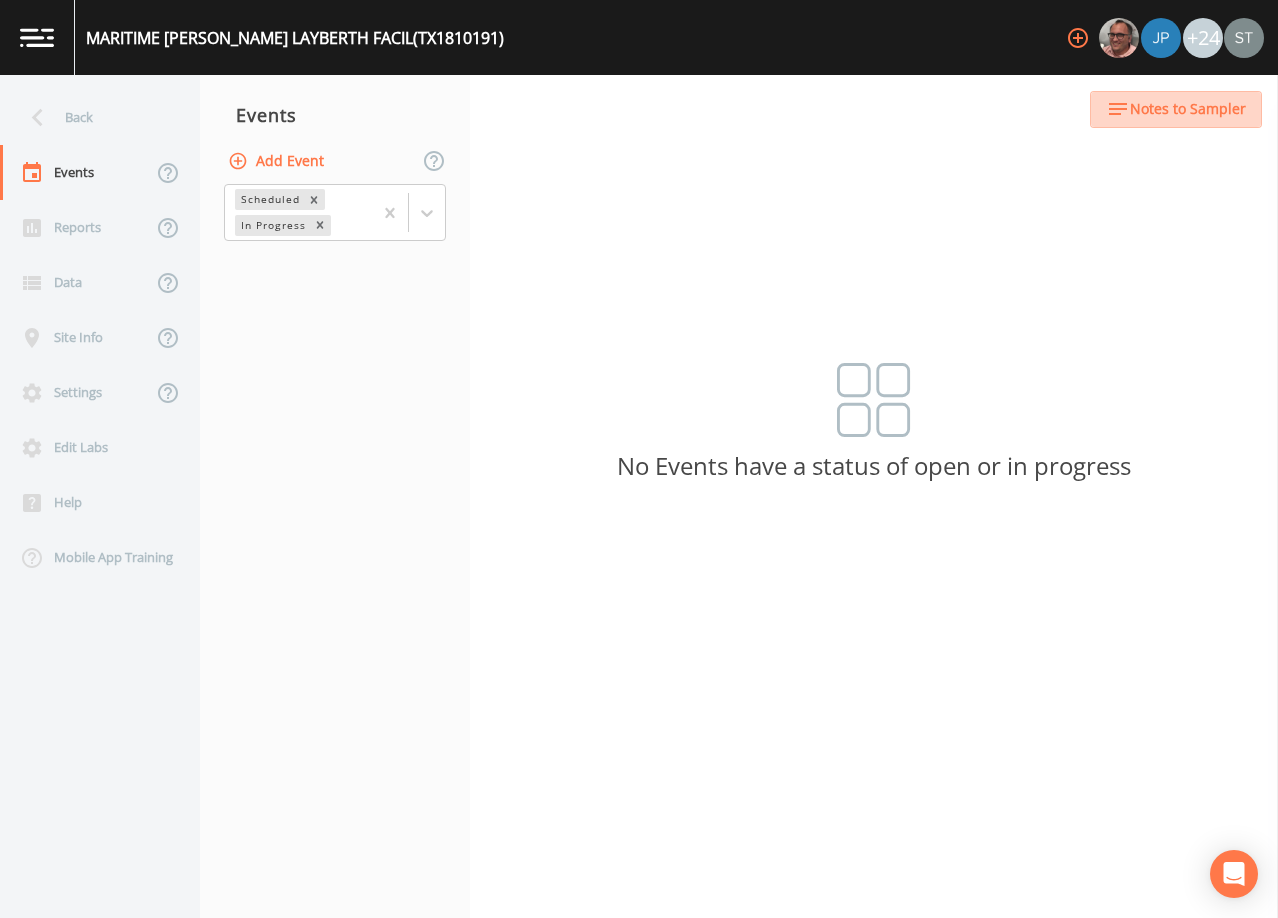 click on "Notes to Sampler" at bounding box center [1176, 109] 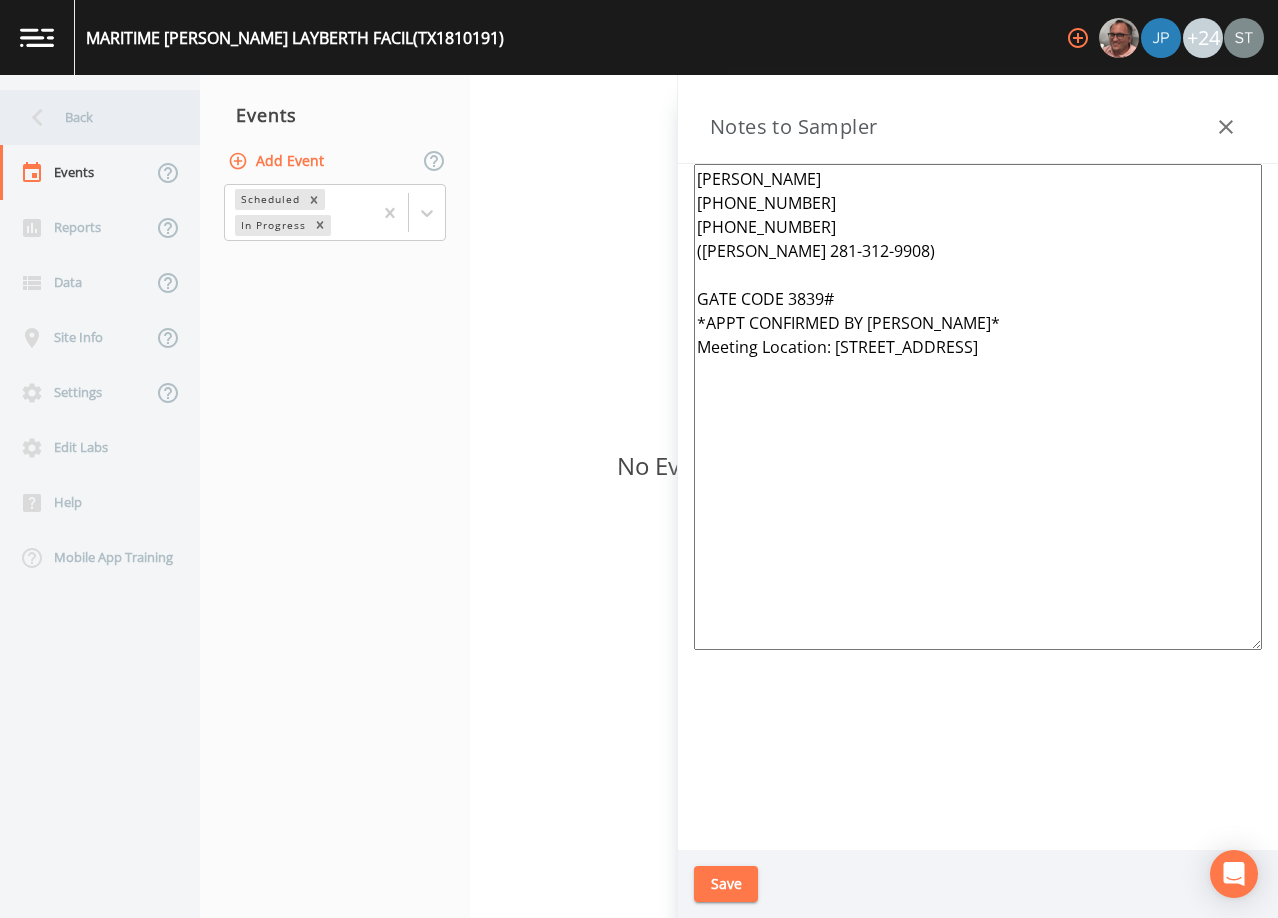 click on "Back" at bounding box center (90, 117) 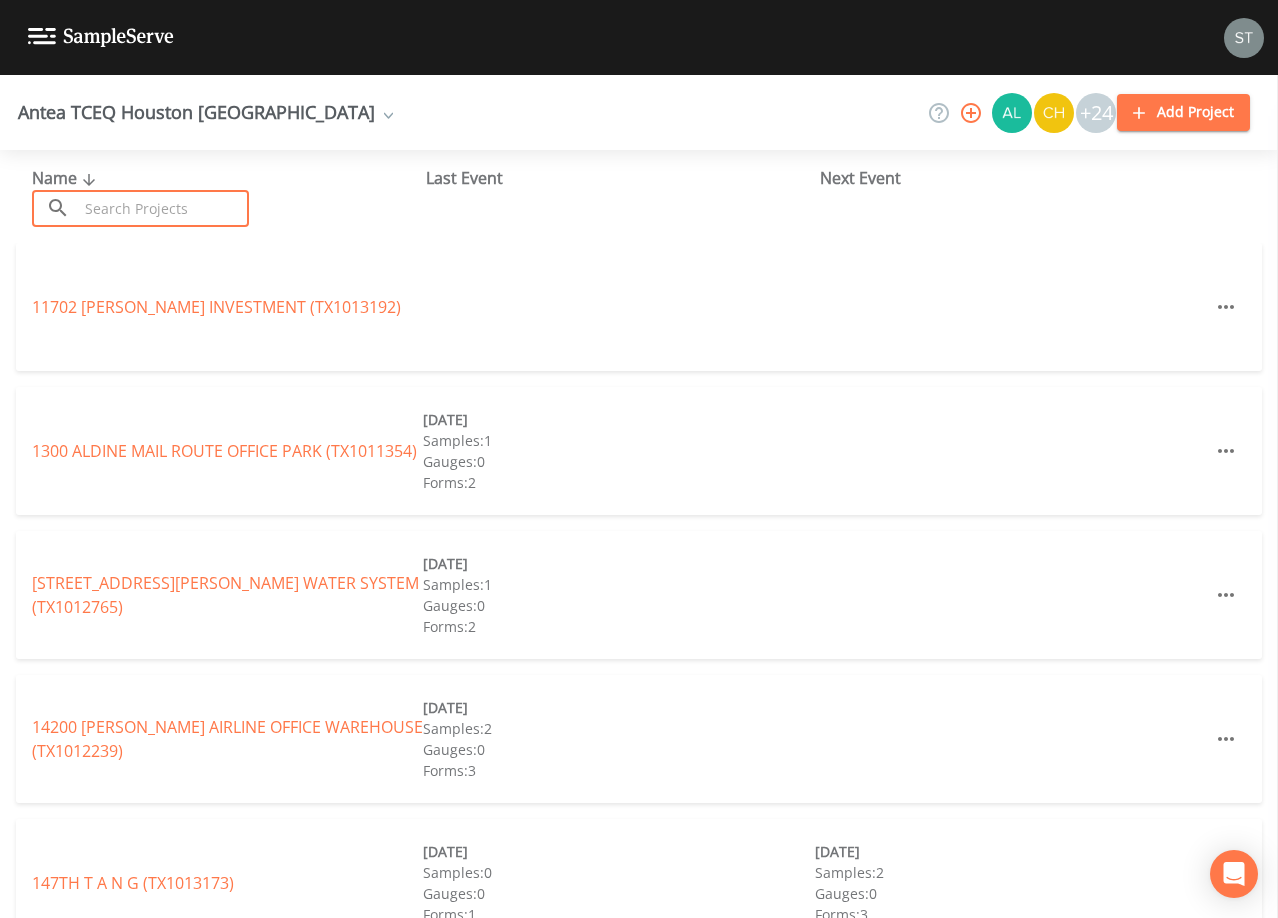 drag, startPoint x: 147, startPoint y: 206, endPoint x: 164, endPoint y: 207, distance: 17.029387 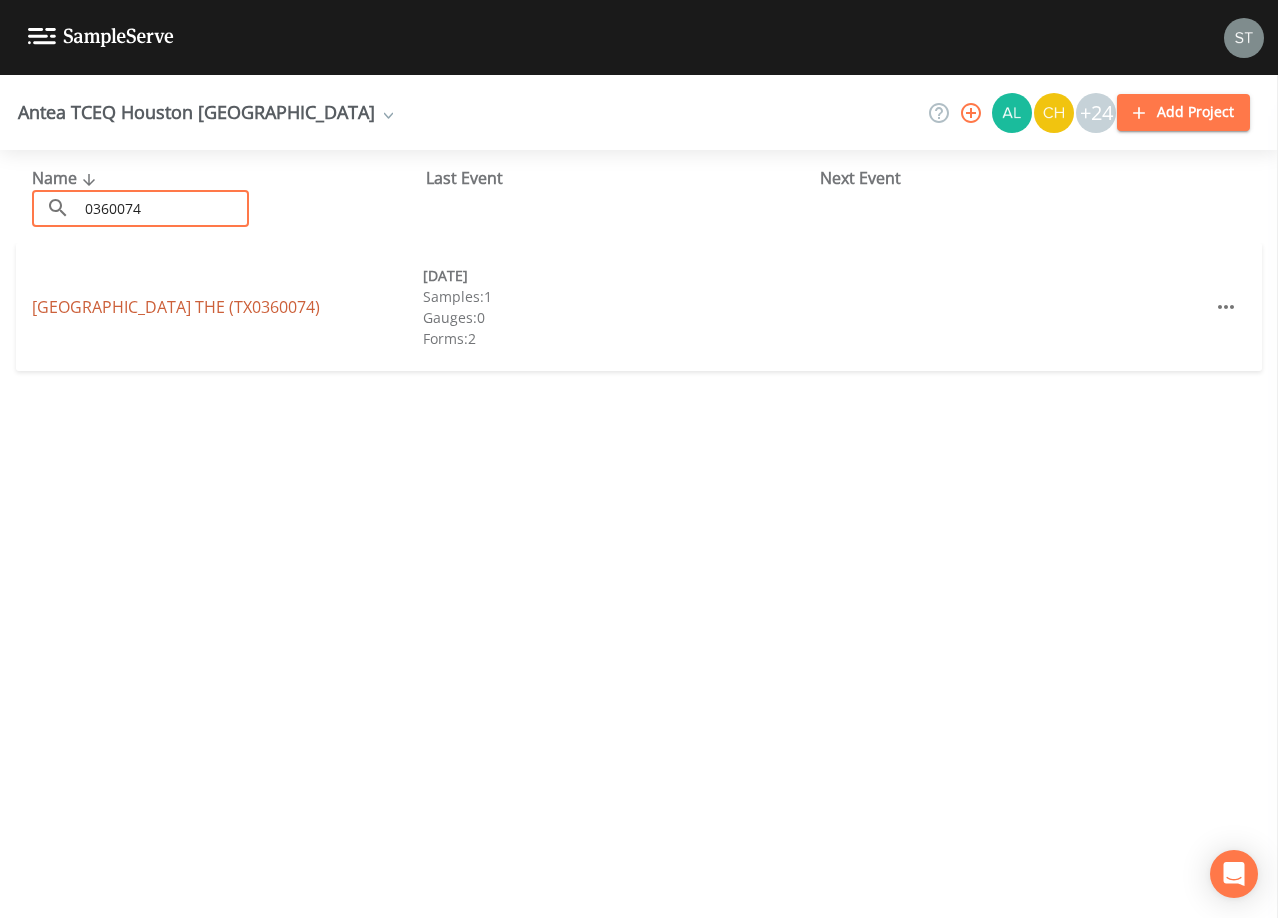 type on "0360074" 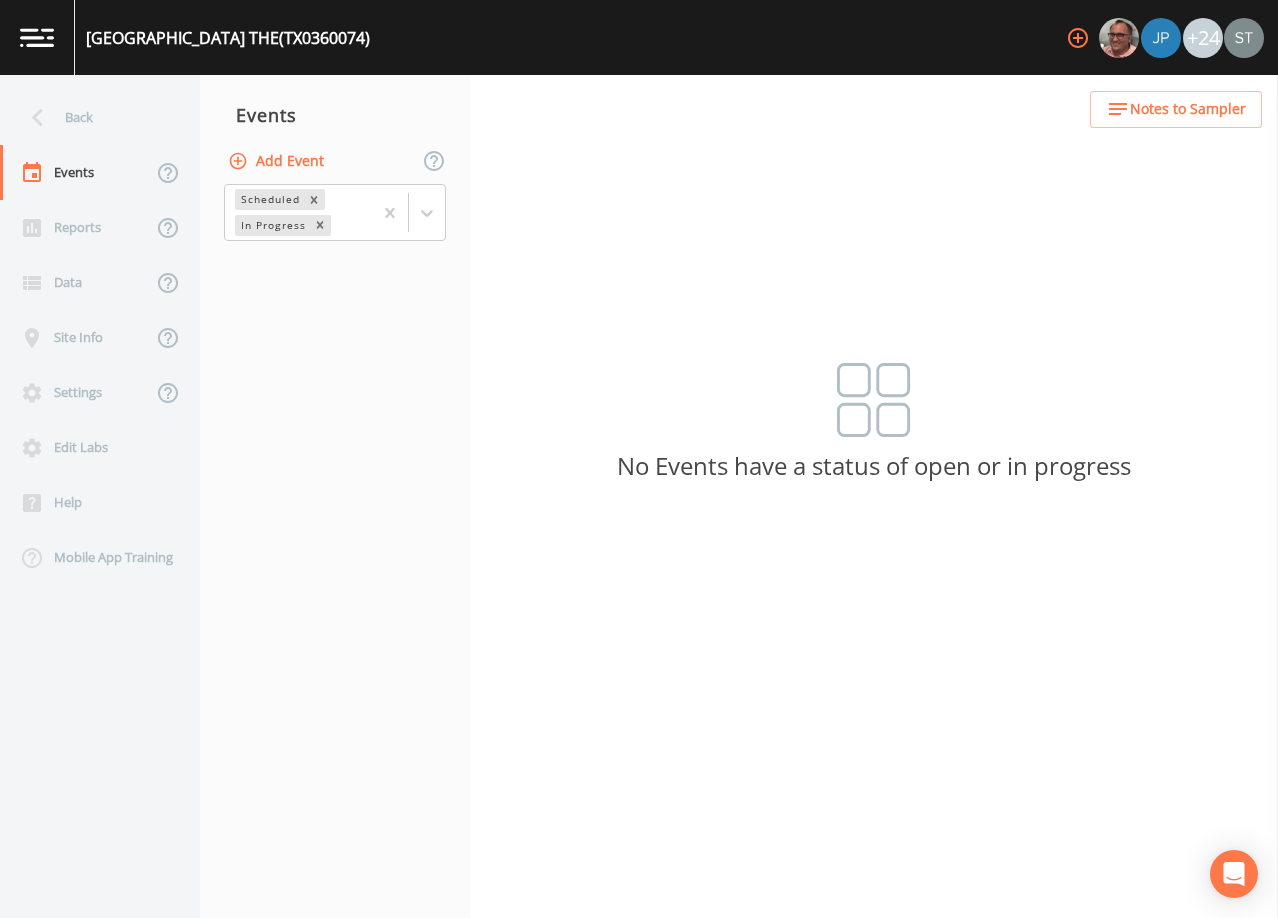 click on "Notes to Sampler" at bounding box center [1188, 109] 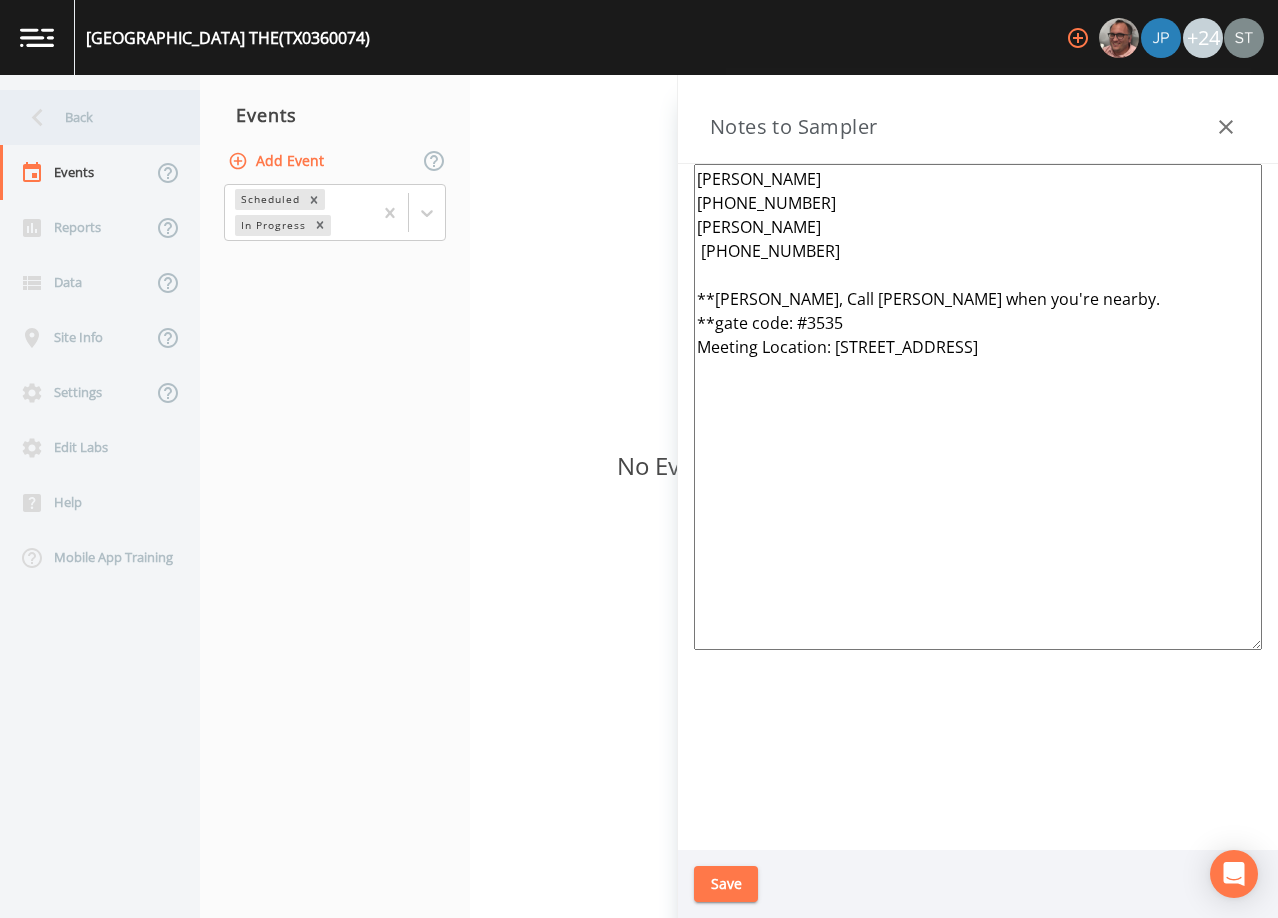 click on "Back" at bounding box center (90, 117) 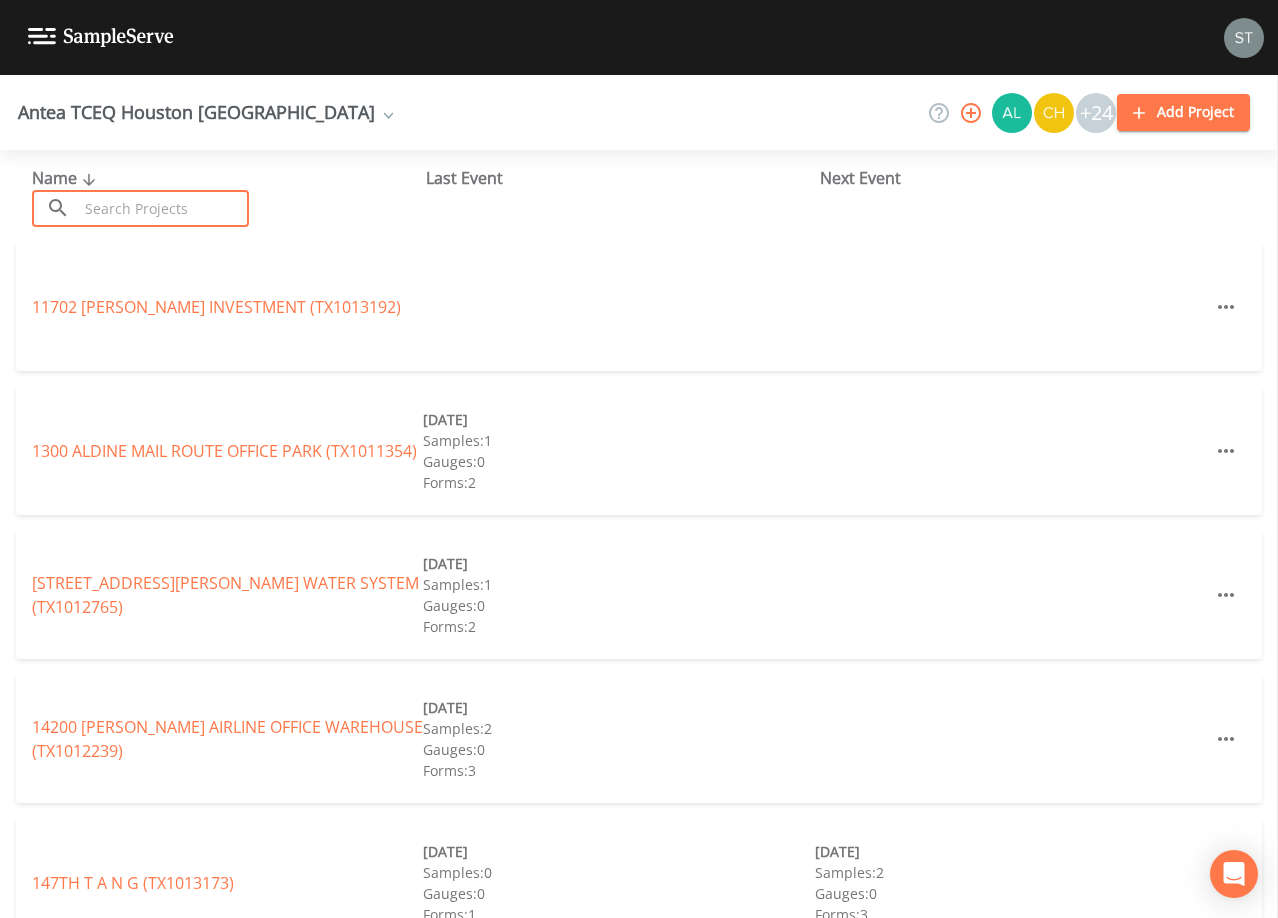 click at bounding box center (163, 208) 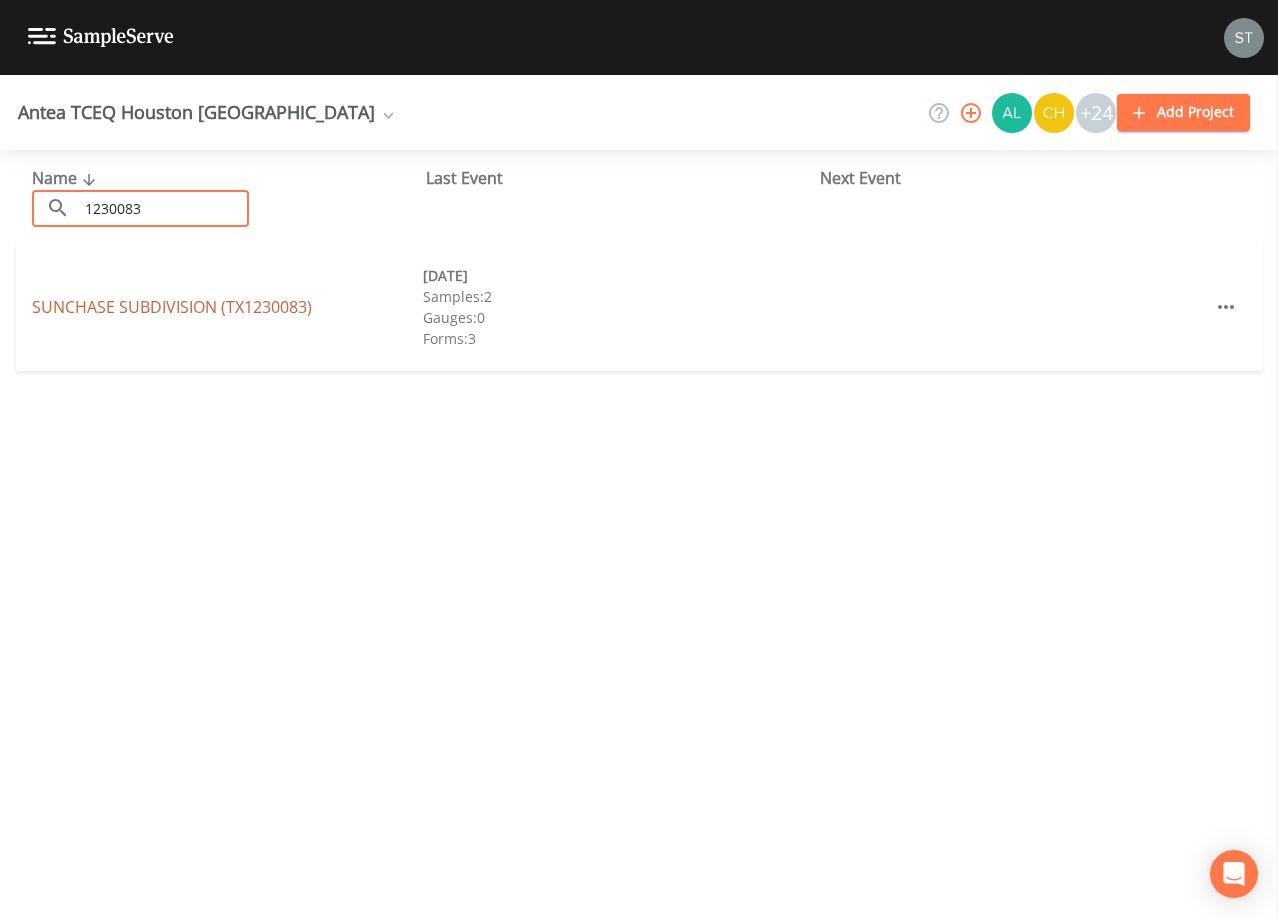 type on "1230083" 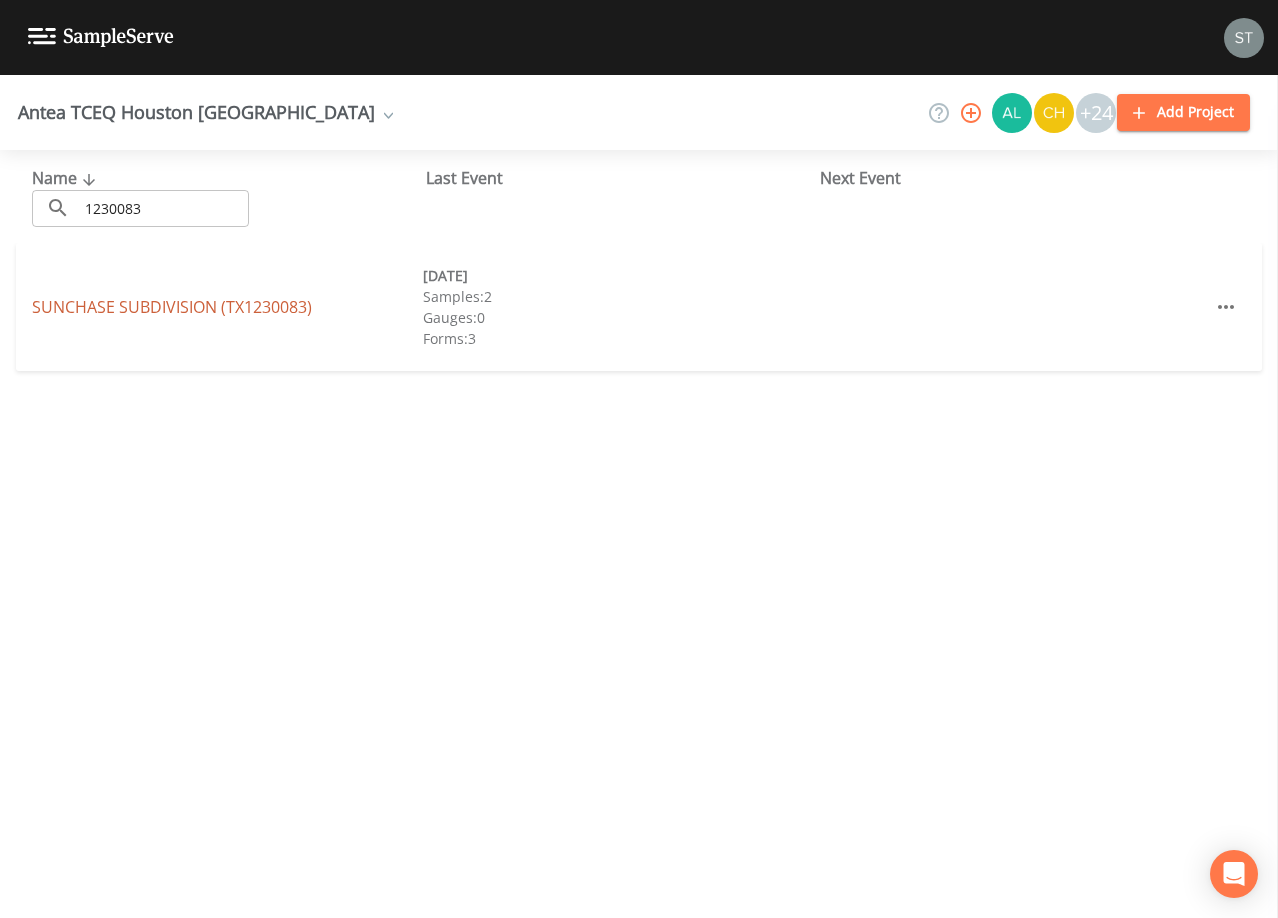 click on "SUNCHASE SUBDIVISION   (TX1230083)" at bounding box center (172, 307) 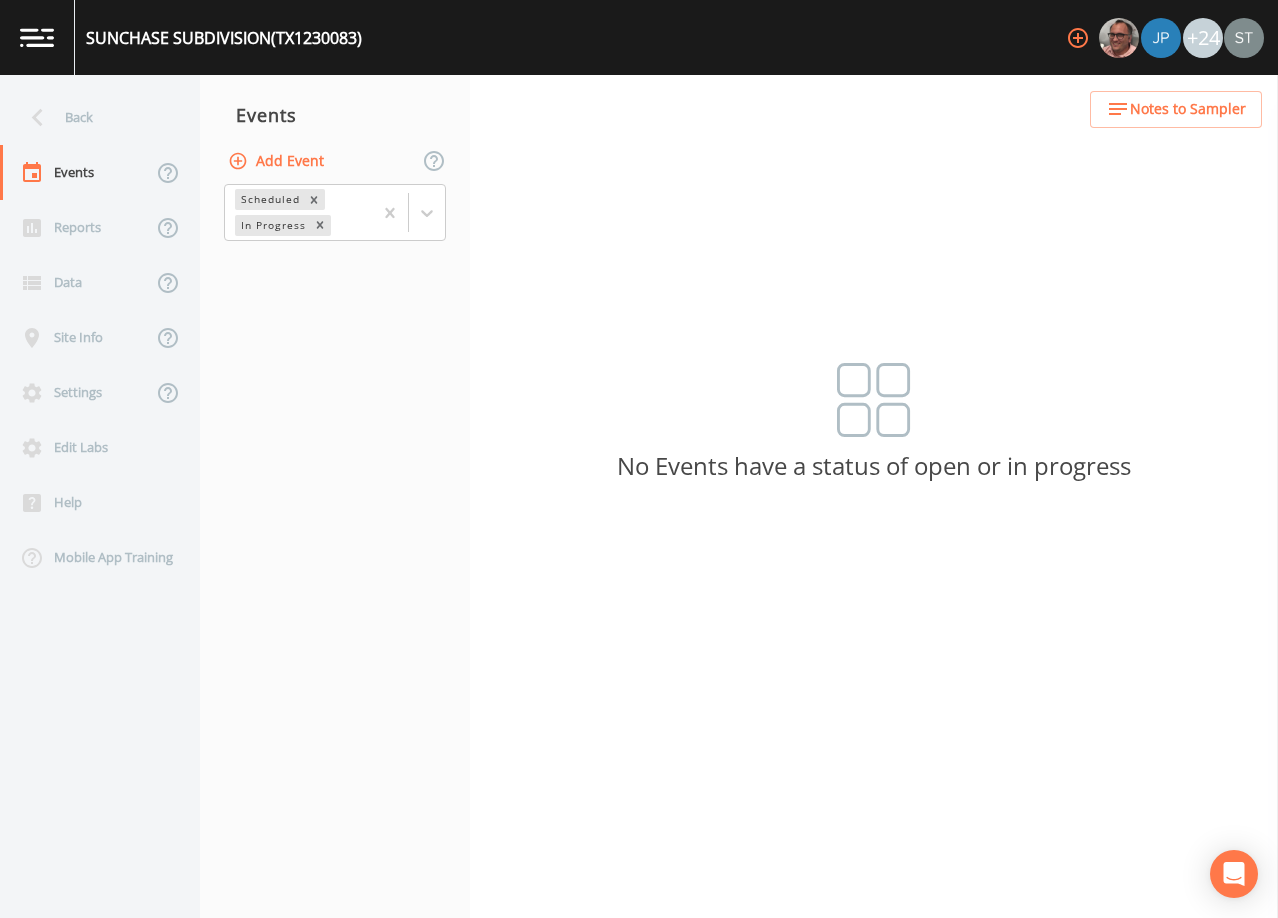 click on "Notes to Sampler" at bounding box center (1188, 109) 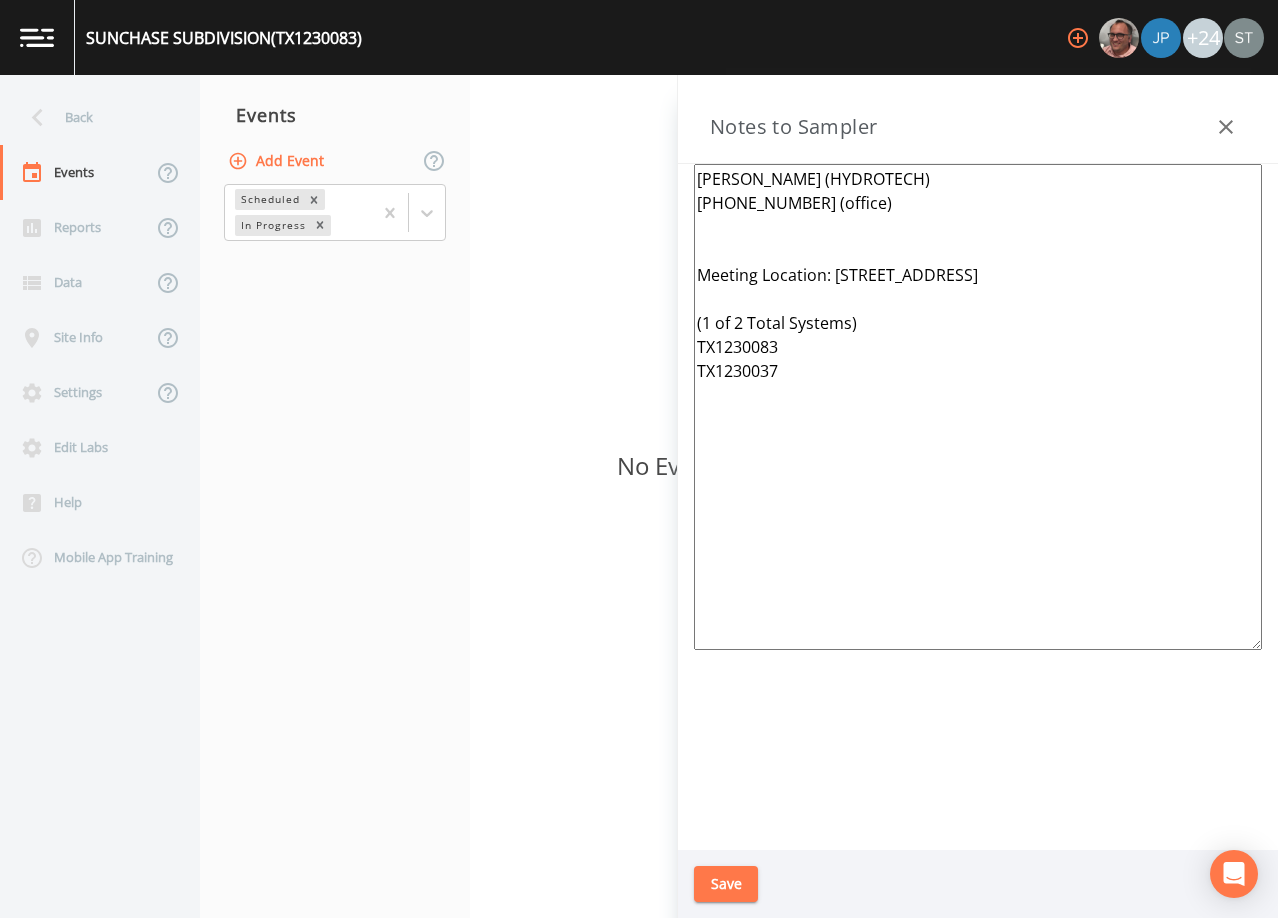 click on "[PERSON_NAME] (HYDROTECH)
[PHONE_NUMBER] (office)
Meeting Location: [STREET_ADDRESS]
(1 of 2 Total Systems)
TX1230083
TX1230037" at bounding box center (978, 407) 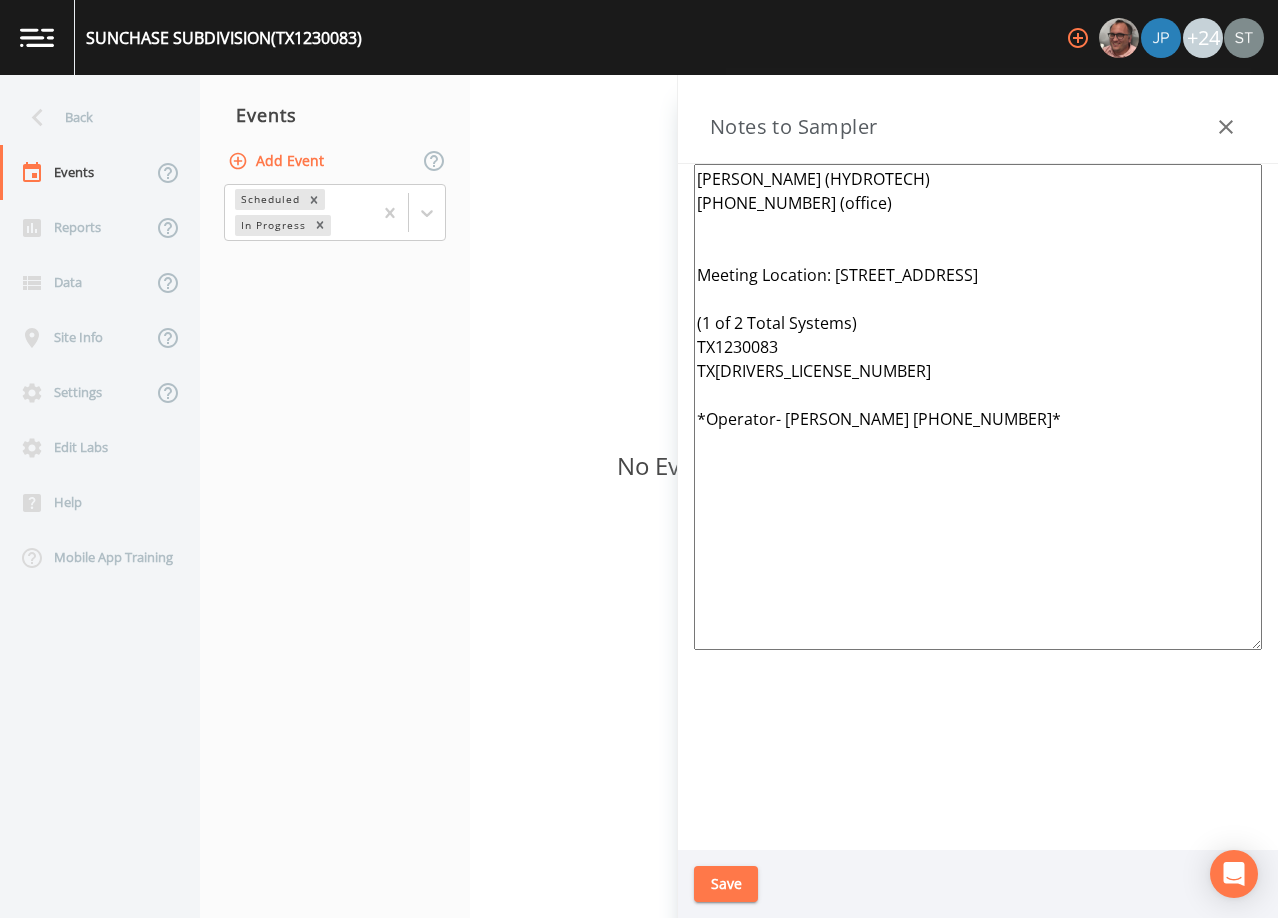 type on "[PERSON_NAME] (HYDROTECH)
[PHONE_NUMBER] (office)
Meeting Location: [STREET_ADDRESS]
(1 of 2 Total Systems)
TX1230083
TX[DRIVERS_LICENSE_NUMBER]
*Operator- [PERSON_NAME] [PHONE_NUMBER]*" 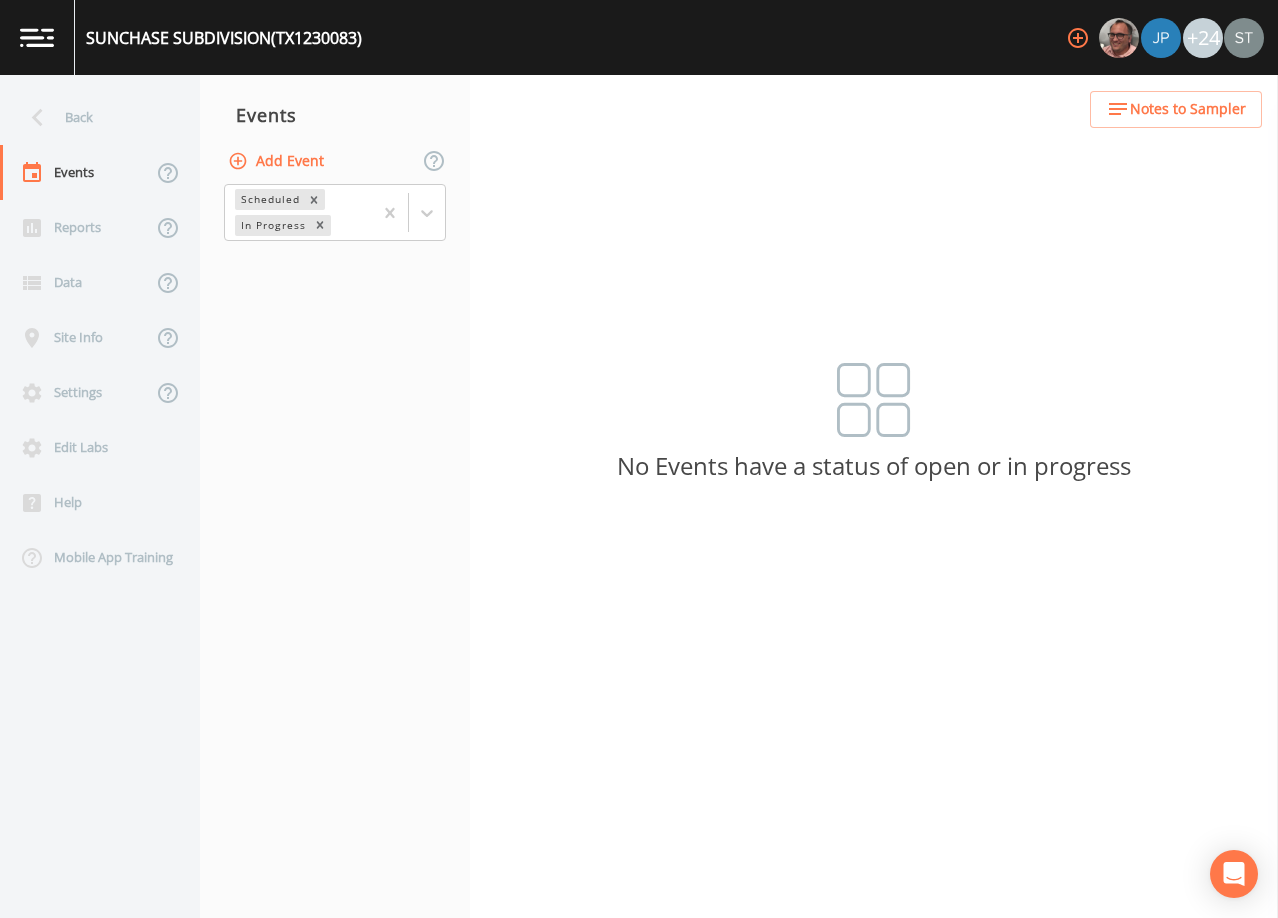 click on "Back" at bounding box center [90, 117] 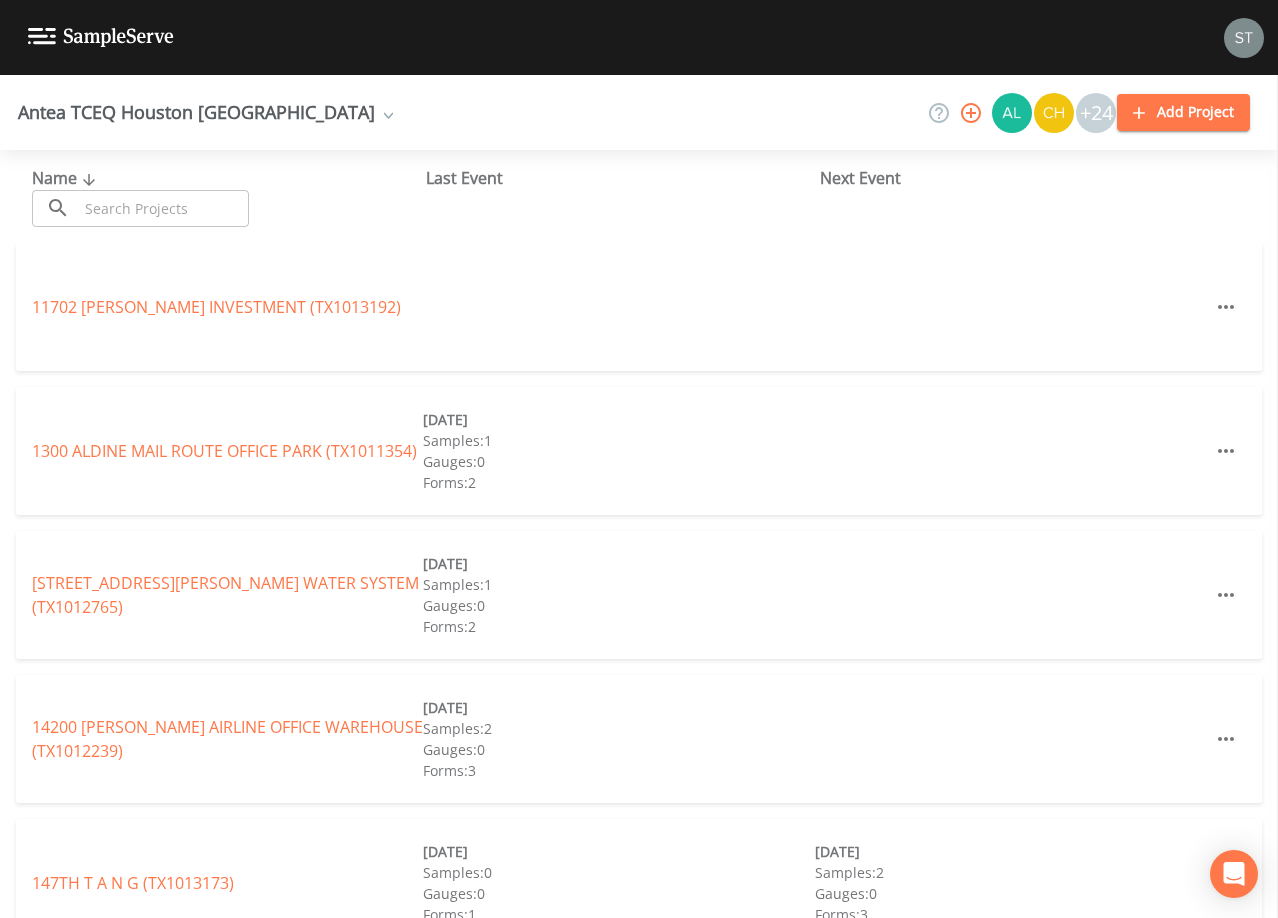 click at bounding box center (163, 208) 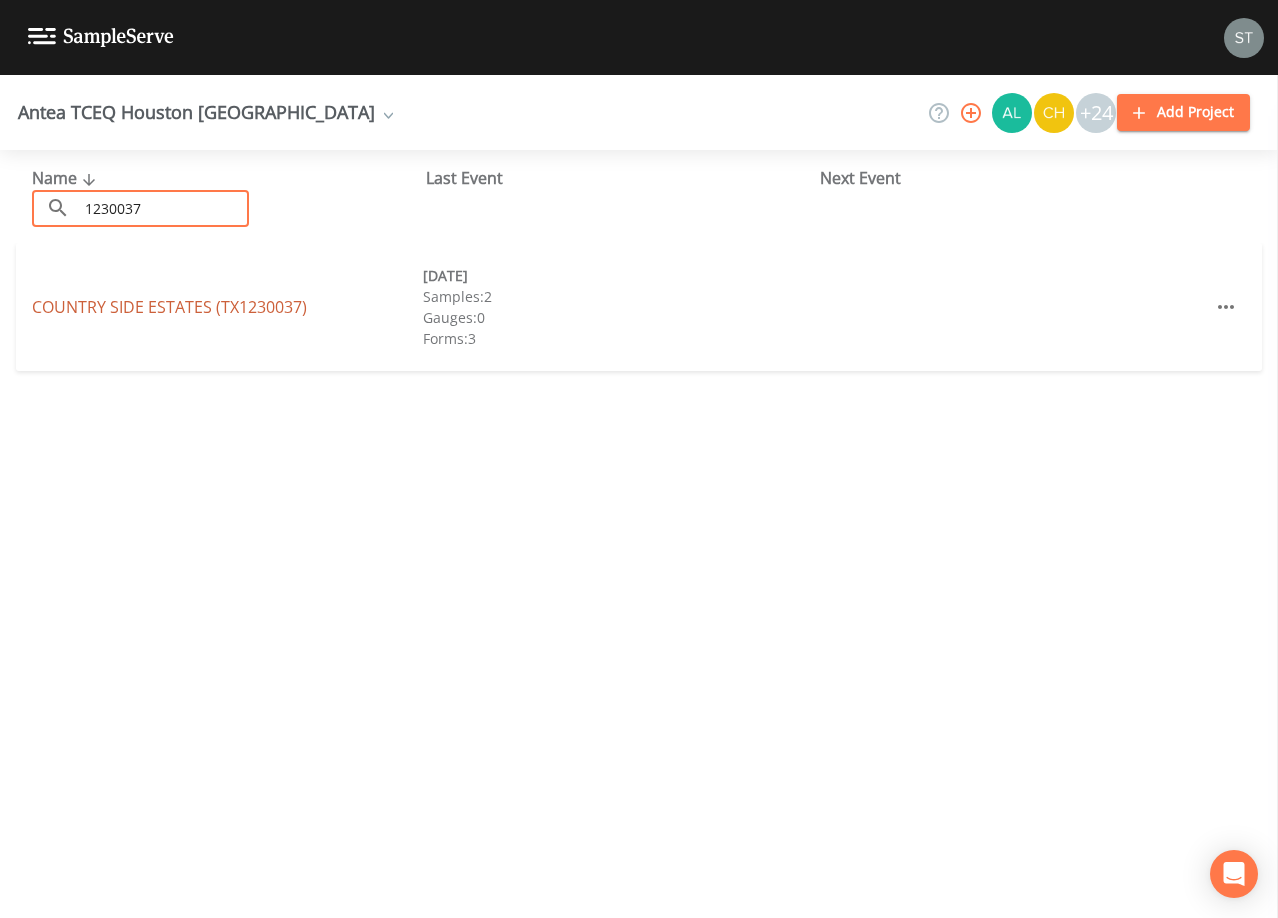 type on "1230037" 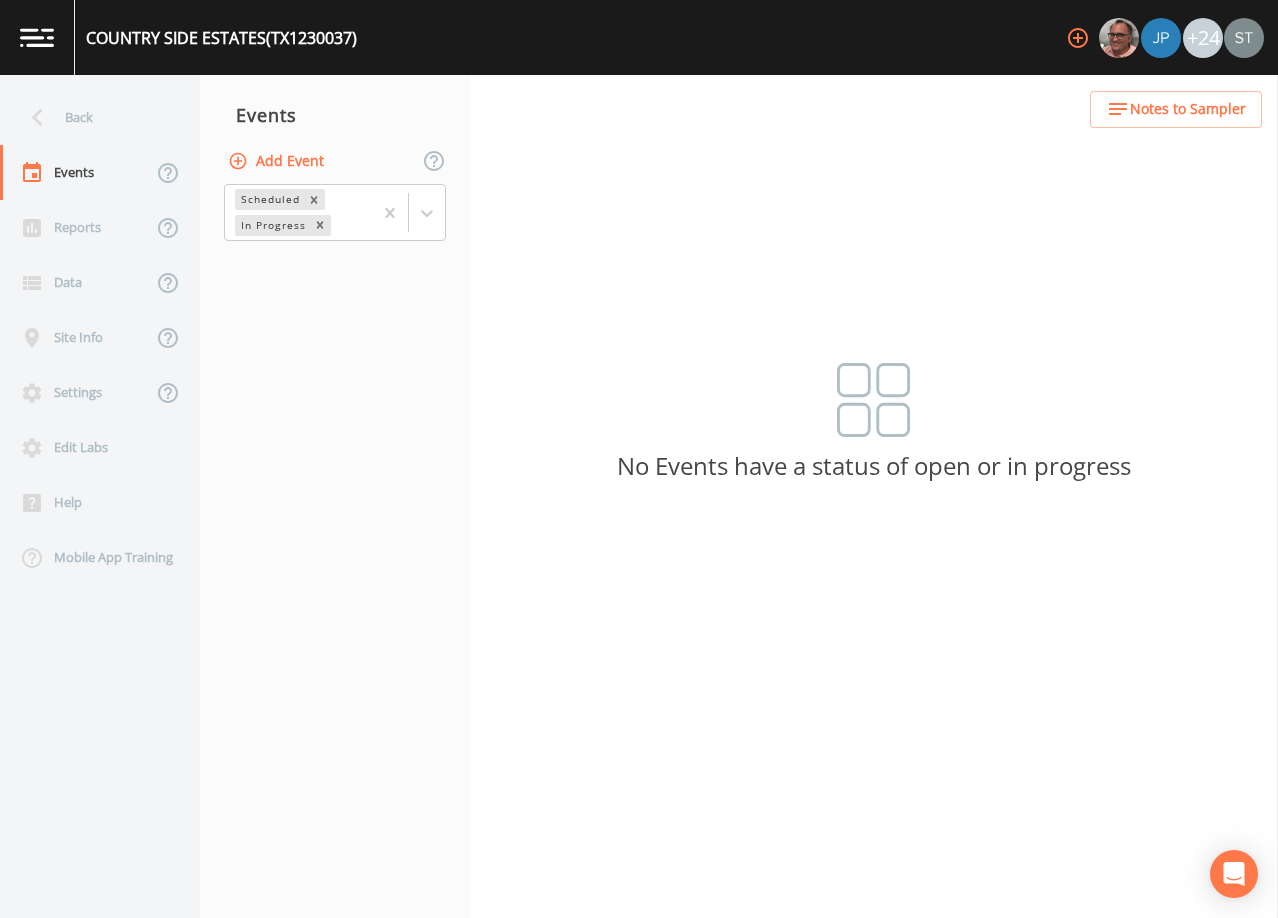 click on "Notes to Sampler" at bounding box center [1188, 109] 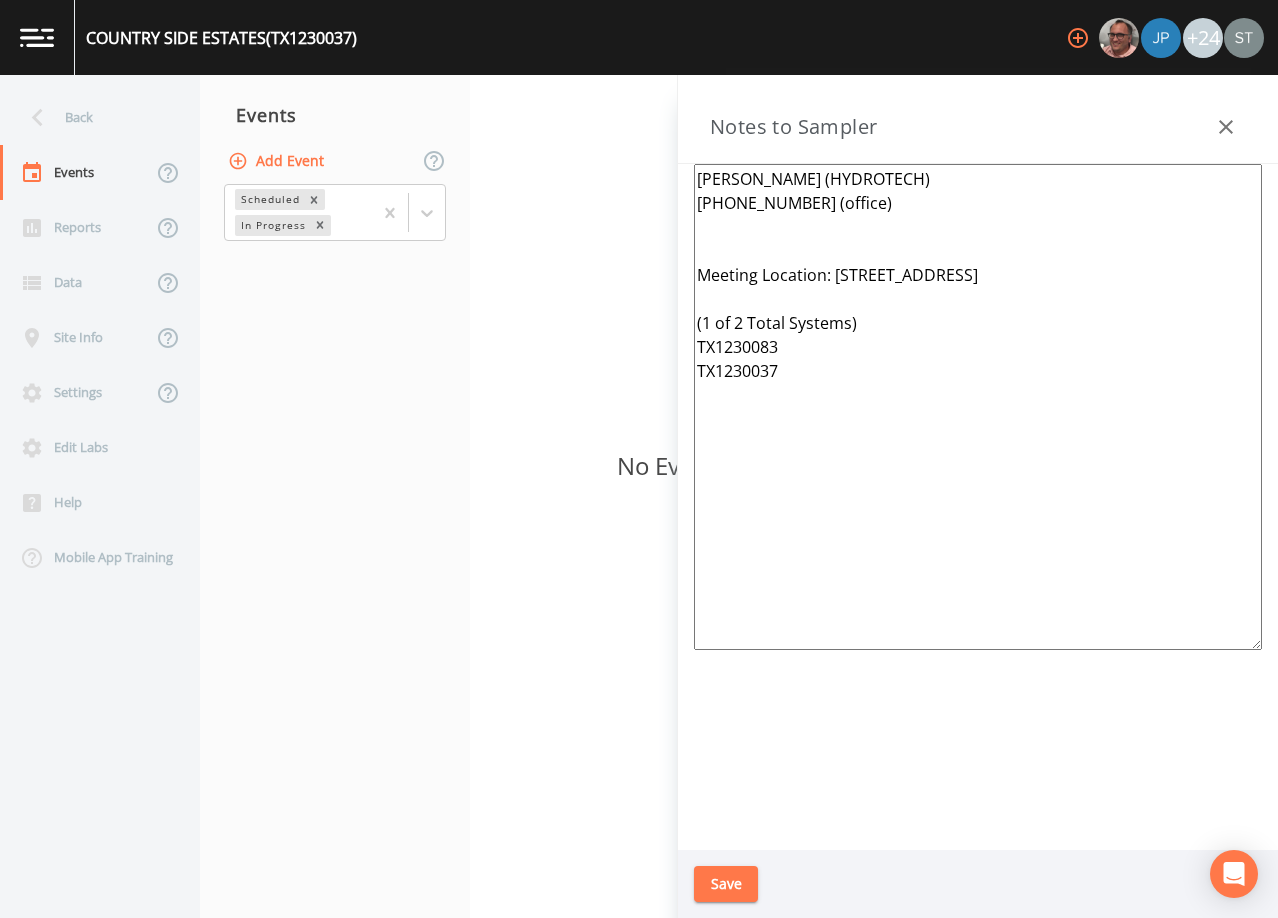 click on "[PERSON_NAME] (HYDROTECH)
[PHONE_NUMBER] (office)
Meeting Location: [STREET_ADDRESS]
(1 of 2 Total Systems)
TX1230083
TX1230037" at bounding box center [978, 407] 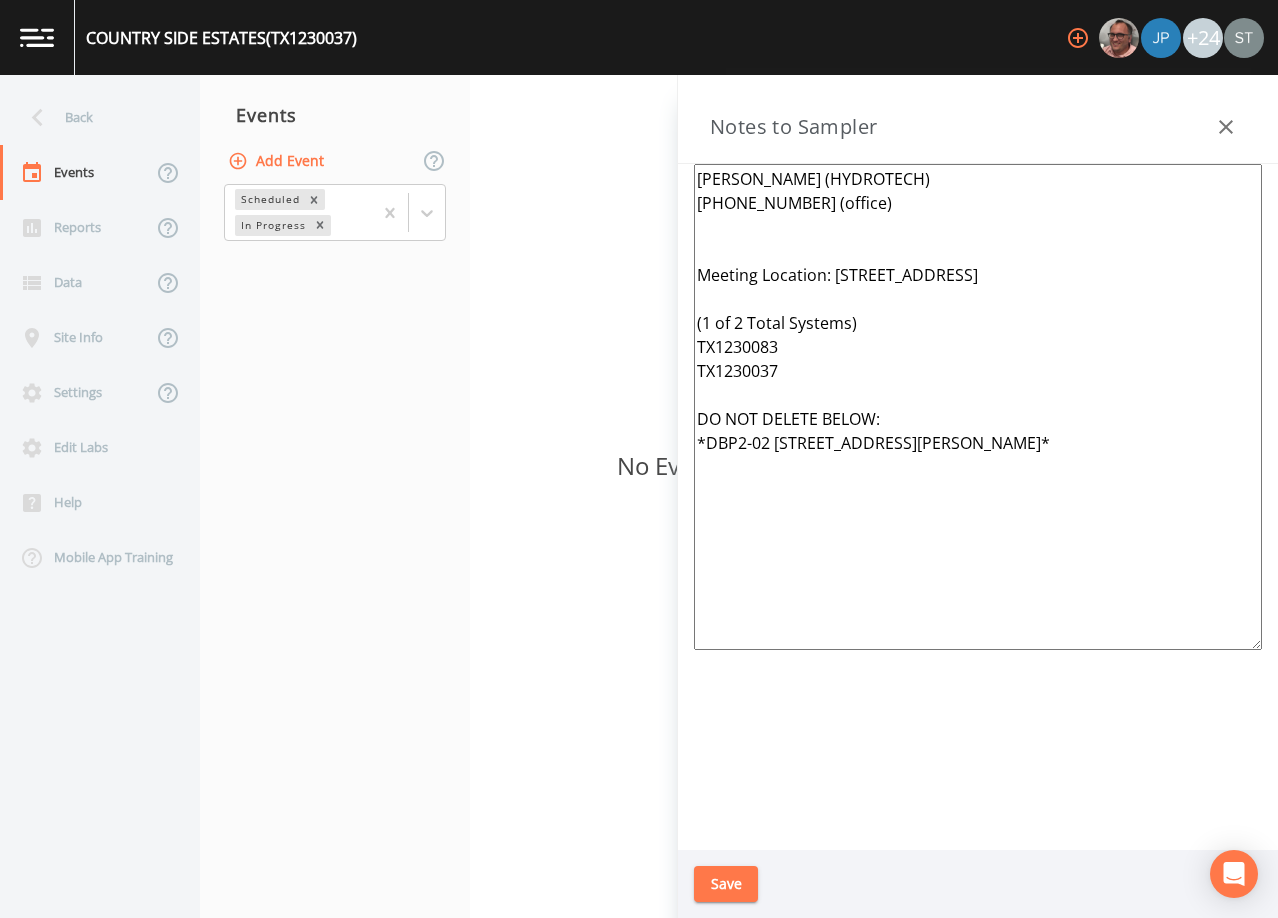 type on "[PERSON_NAME] (HYDROTECH)
[PHONE_NUMBER] (office)
Meeting Location: [STREET_ADDRESS]
(1 of 2 Total Systems)
TX1230083
TX1230037
DO NOT DELETE BELOW:
*DBP2-02 [STREET_ADDRESS][PERSON_NAME]*" 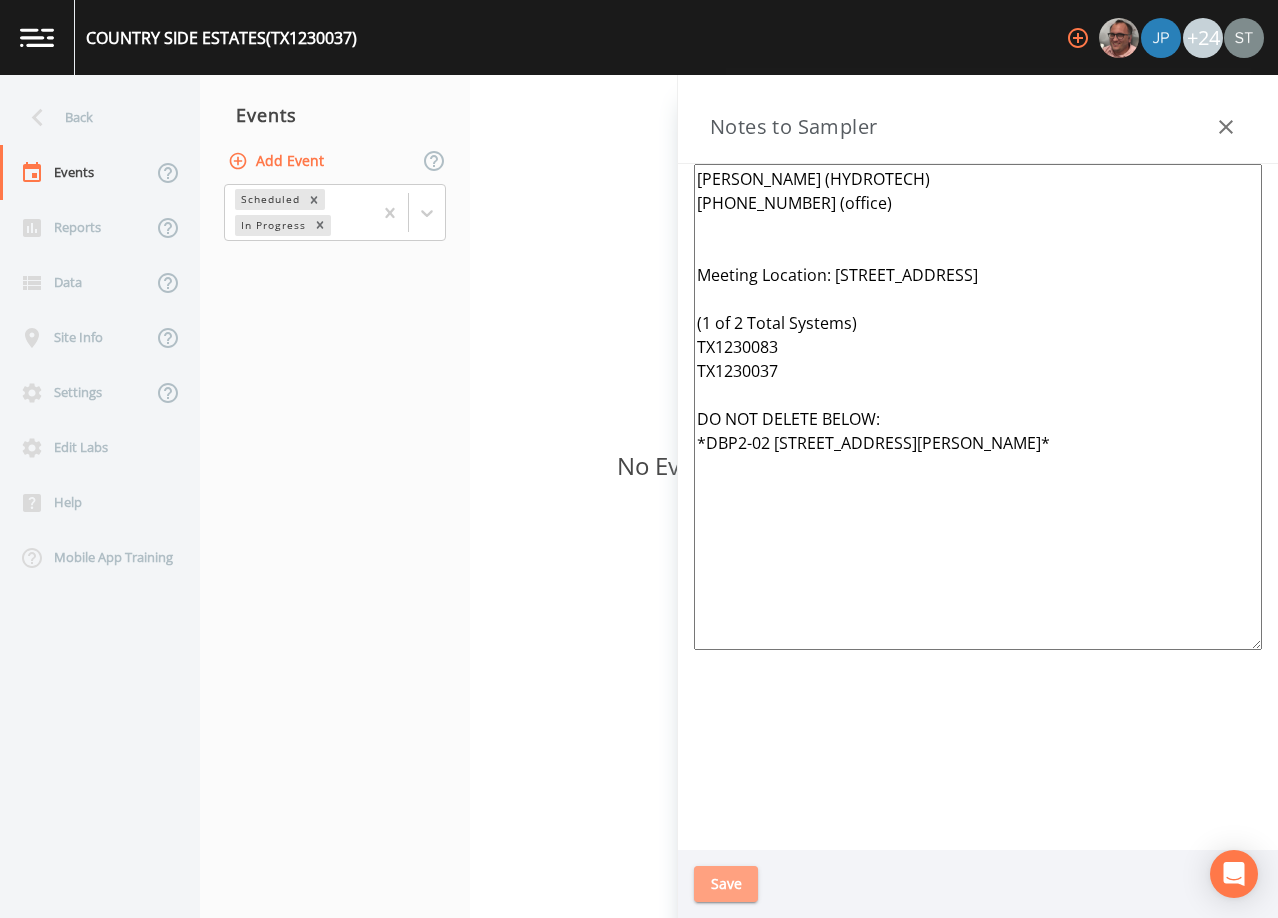 drag, startPoint x: 728, startPoint y: 880, endPoint x: 433, endPoint y: 528, distance: 459.27008 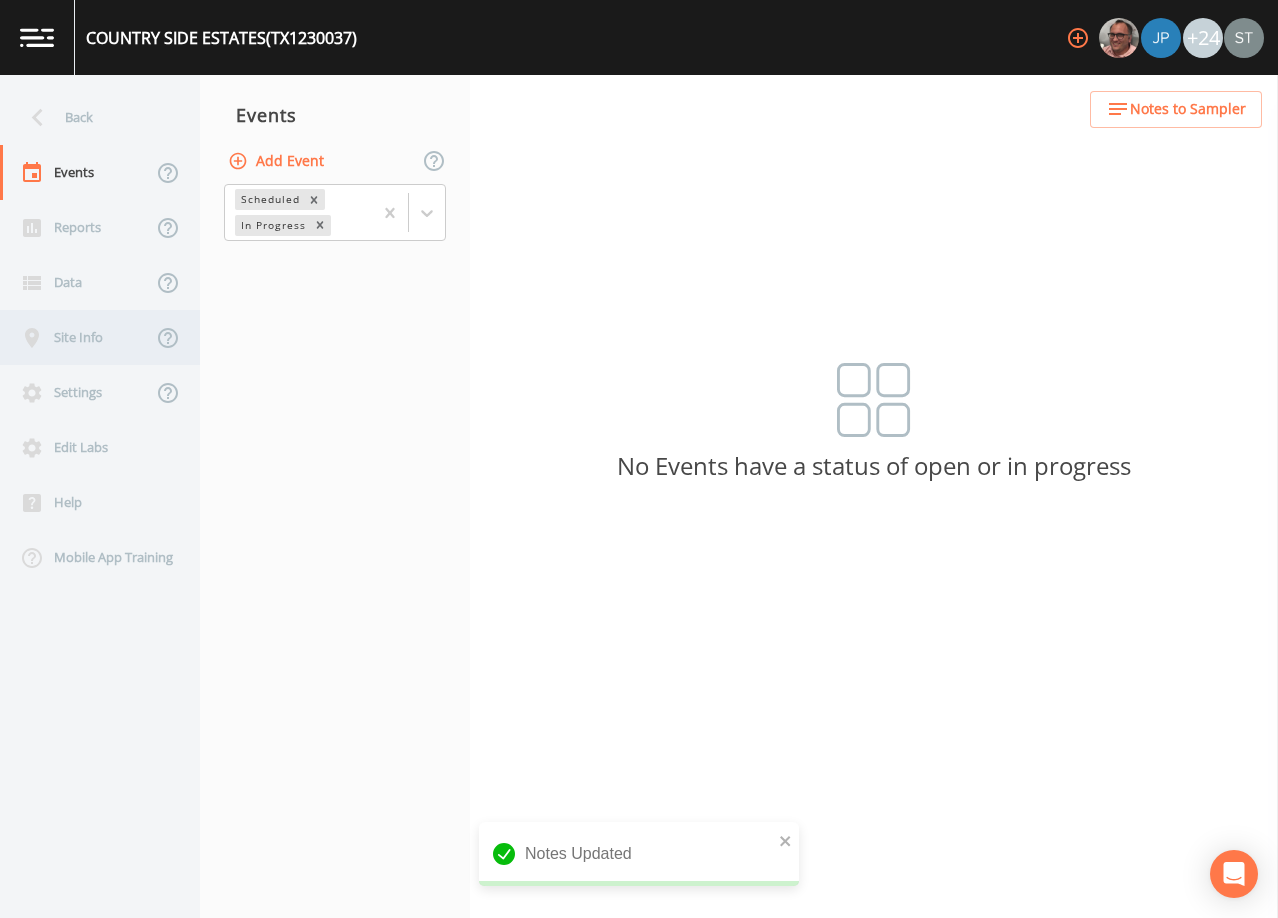 click on "Site Info" at bounding box center [76, 337] 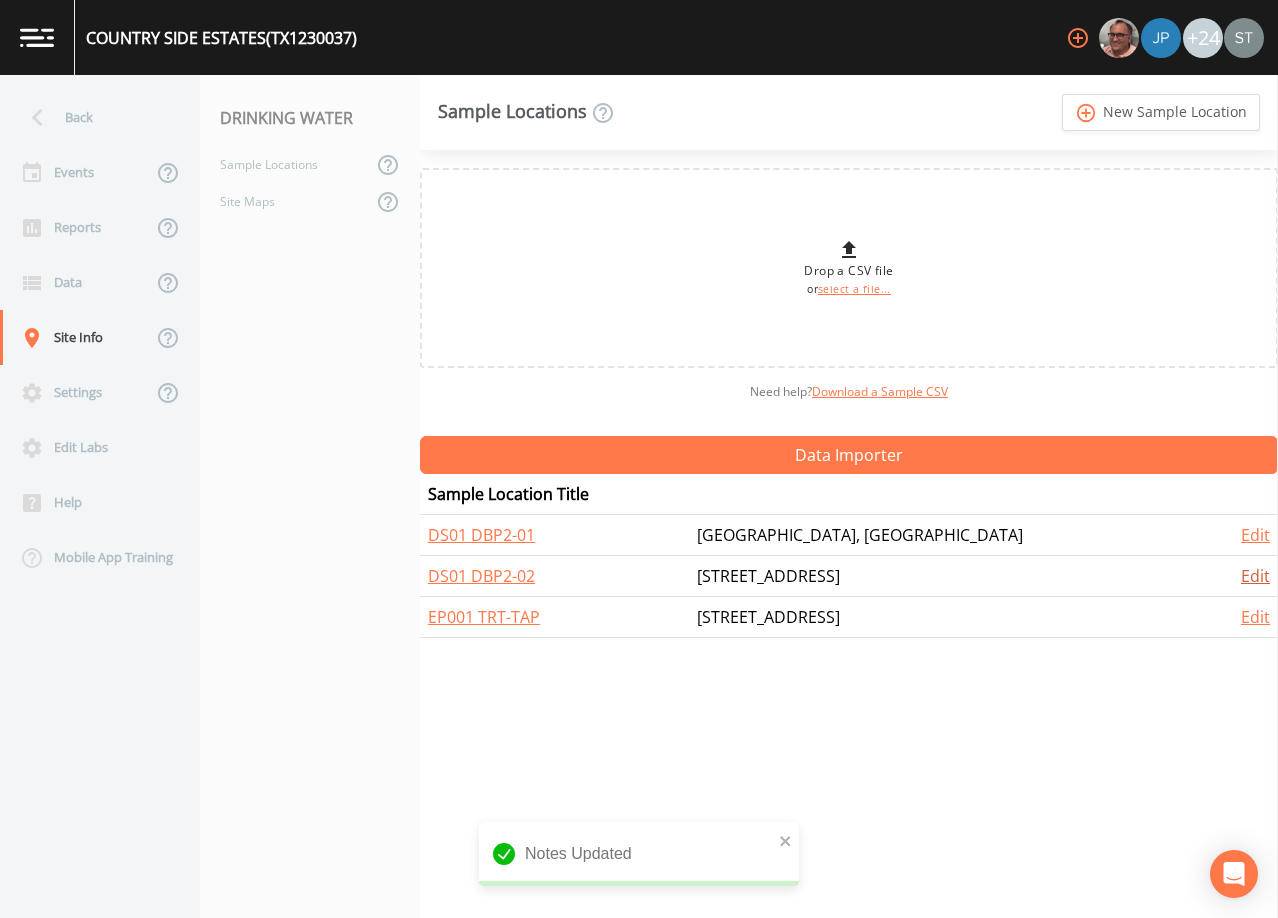 click on "Edit" at bounding box center [1255, 576] 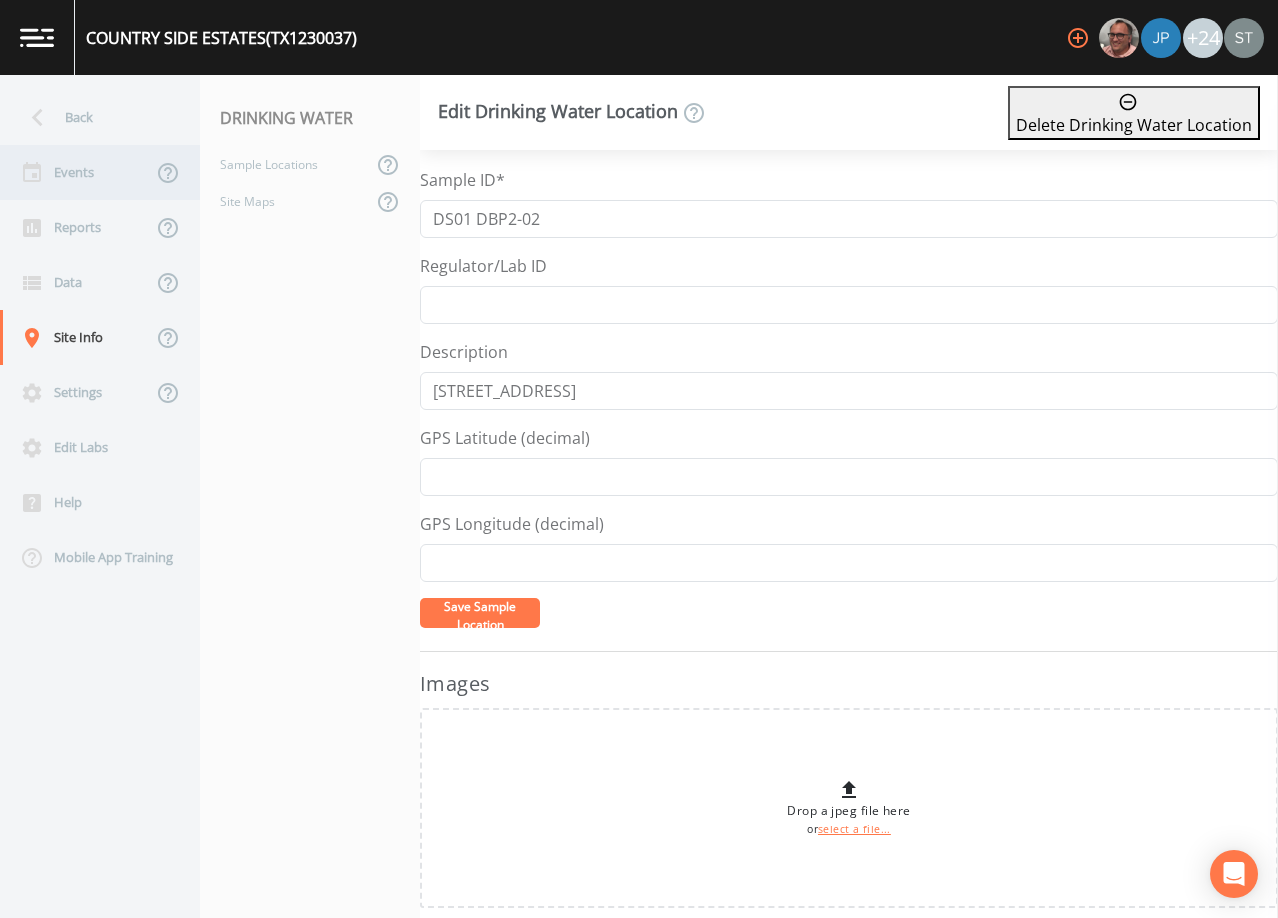 click on "Events" at bounding box center [76, 172] 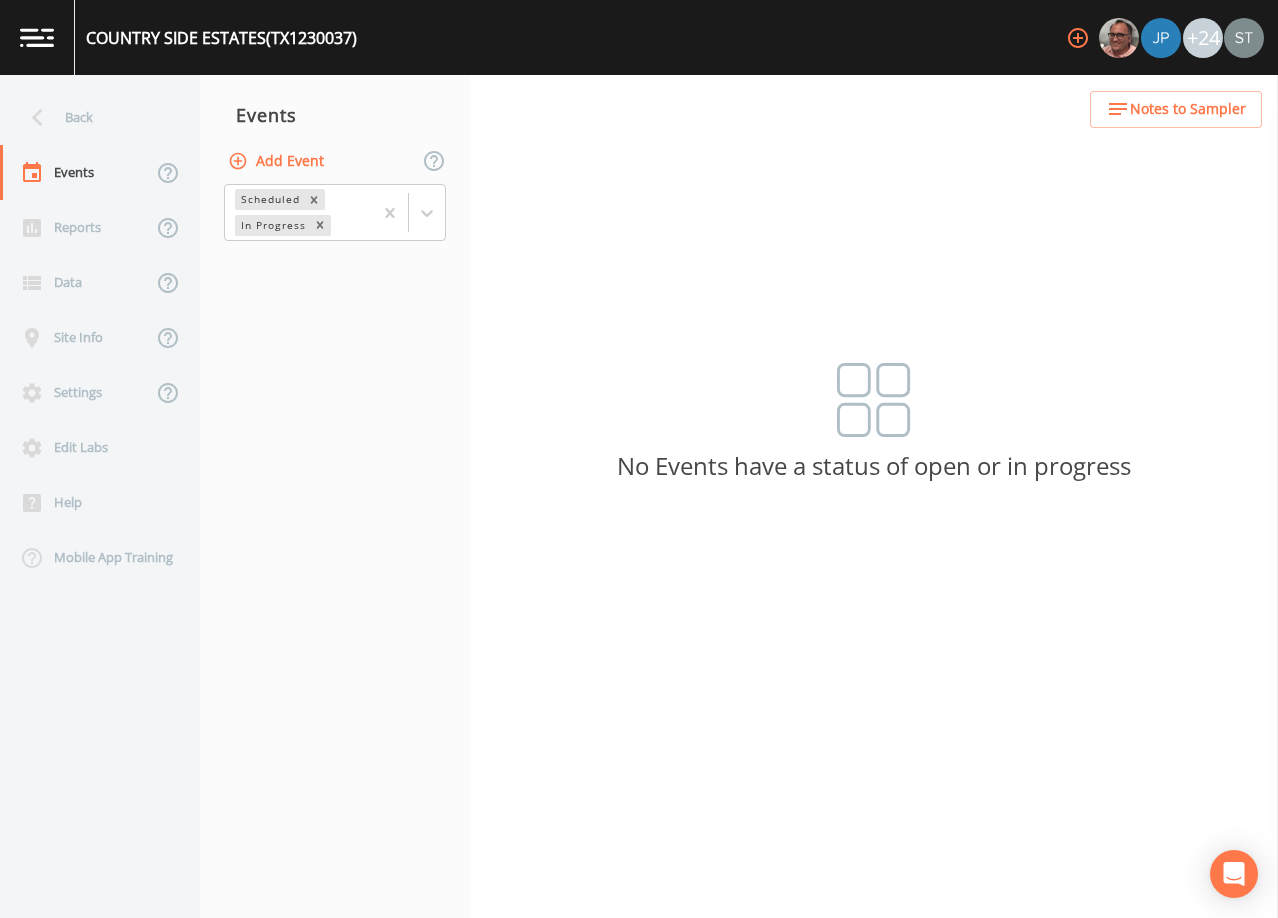 click on "Notes to Sampler" at bounding box center (1188, 109) 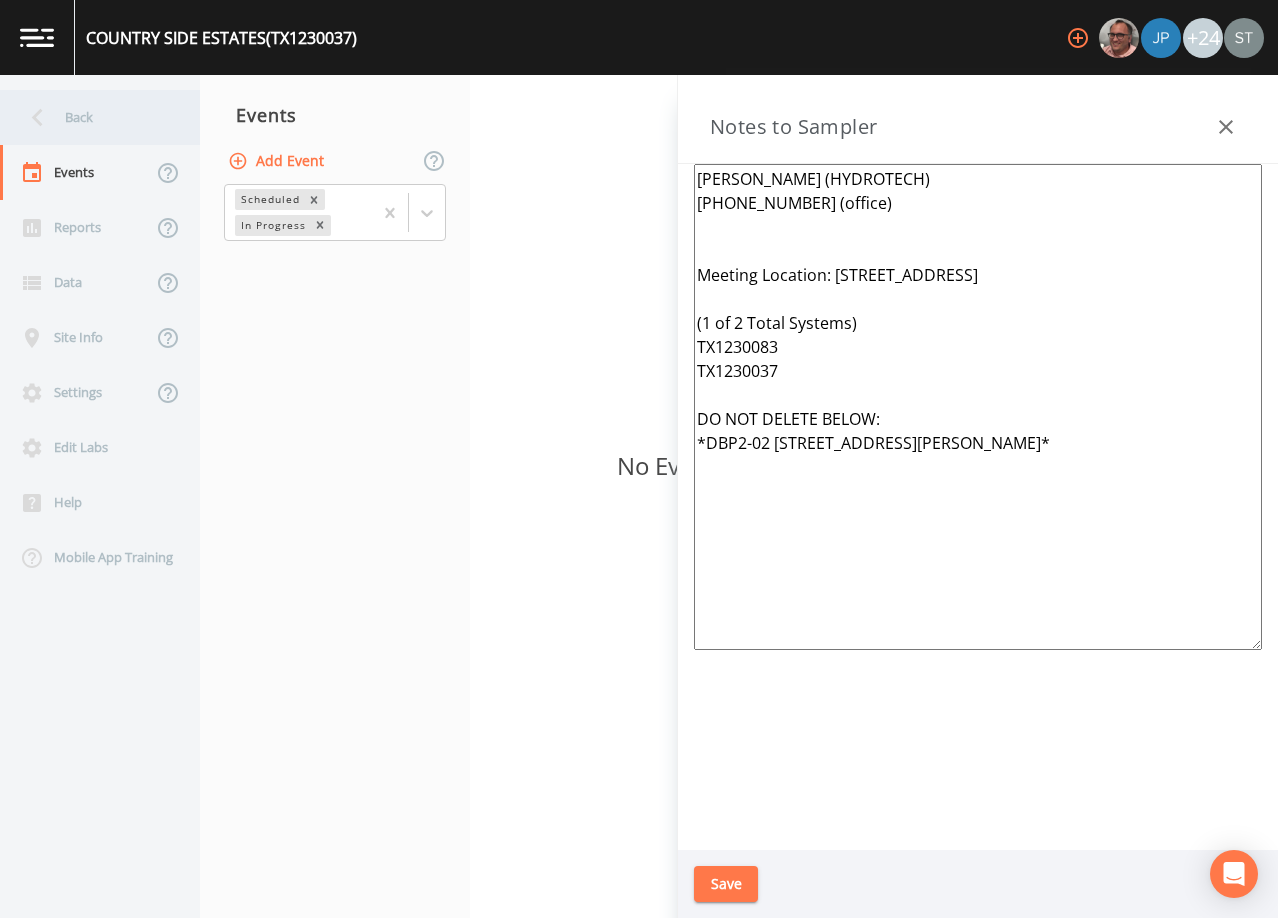 click on "Back" at bounding box center (90, 117) 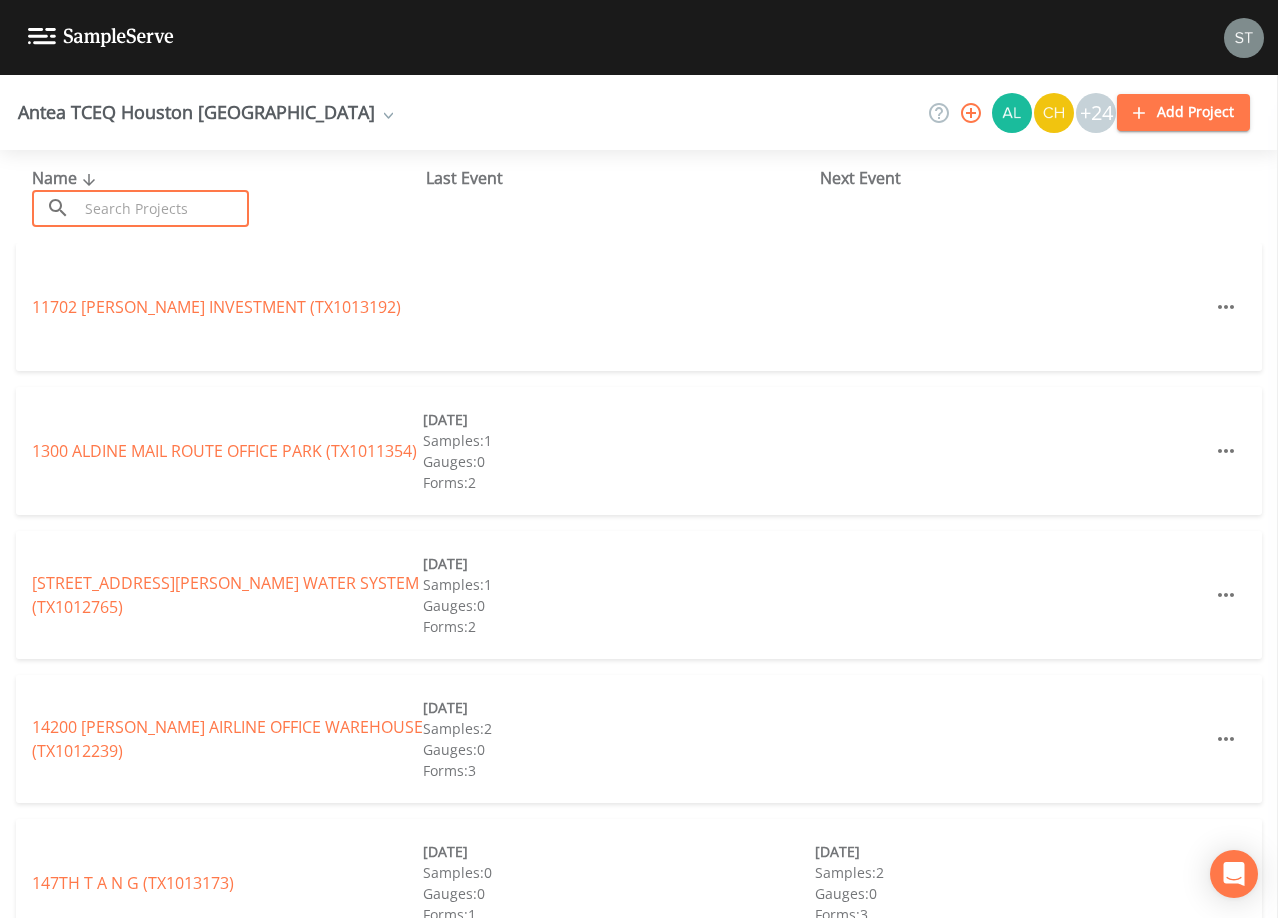click at bounding box center [163, 208] 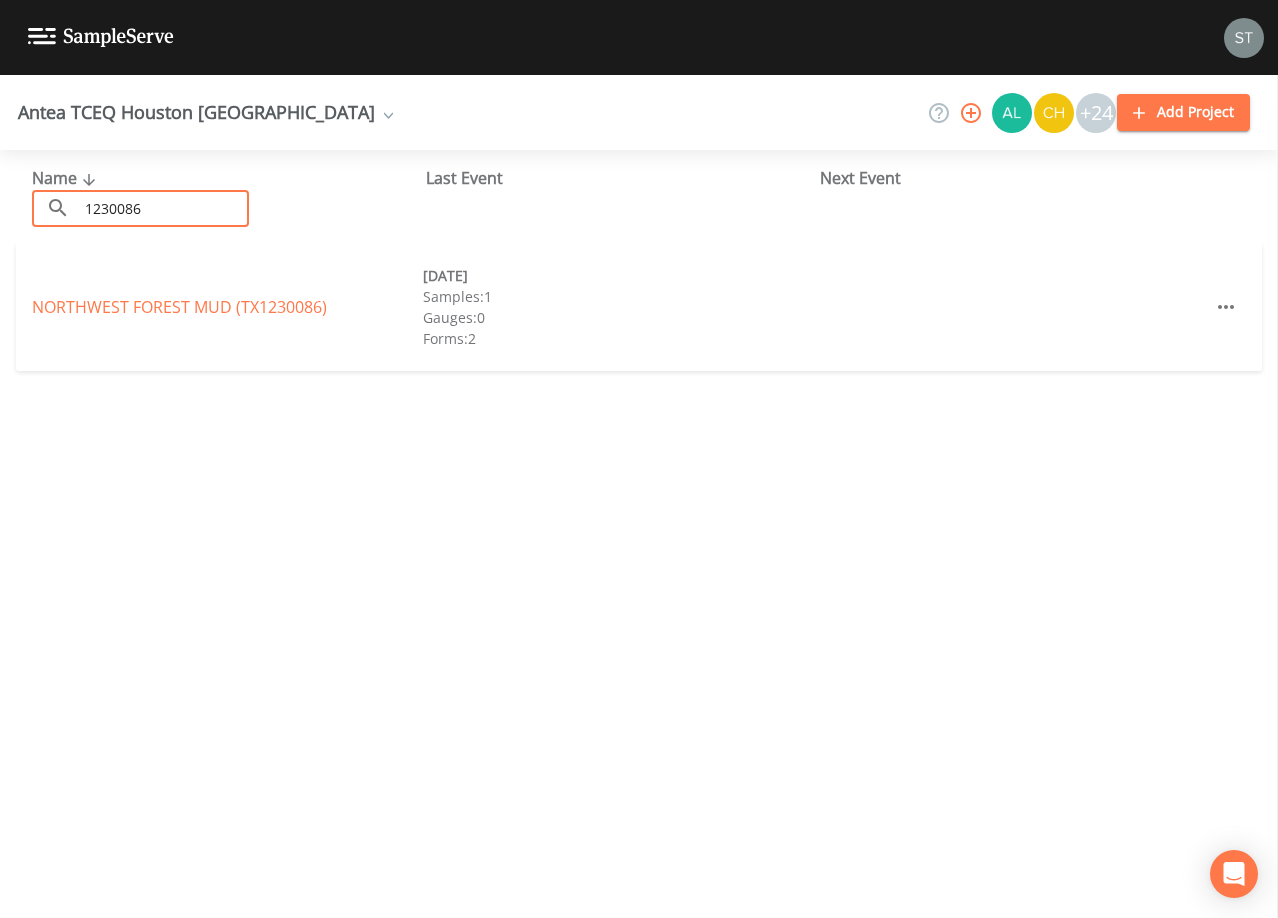 type on "1230086" 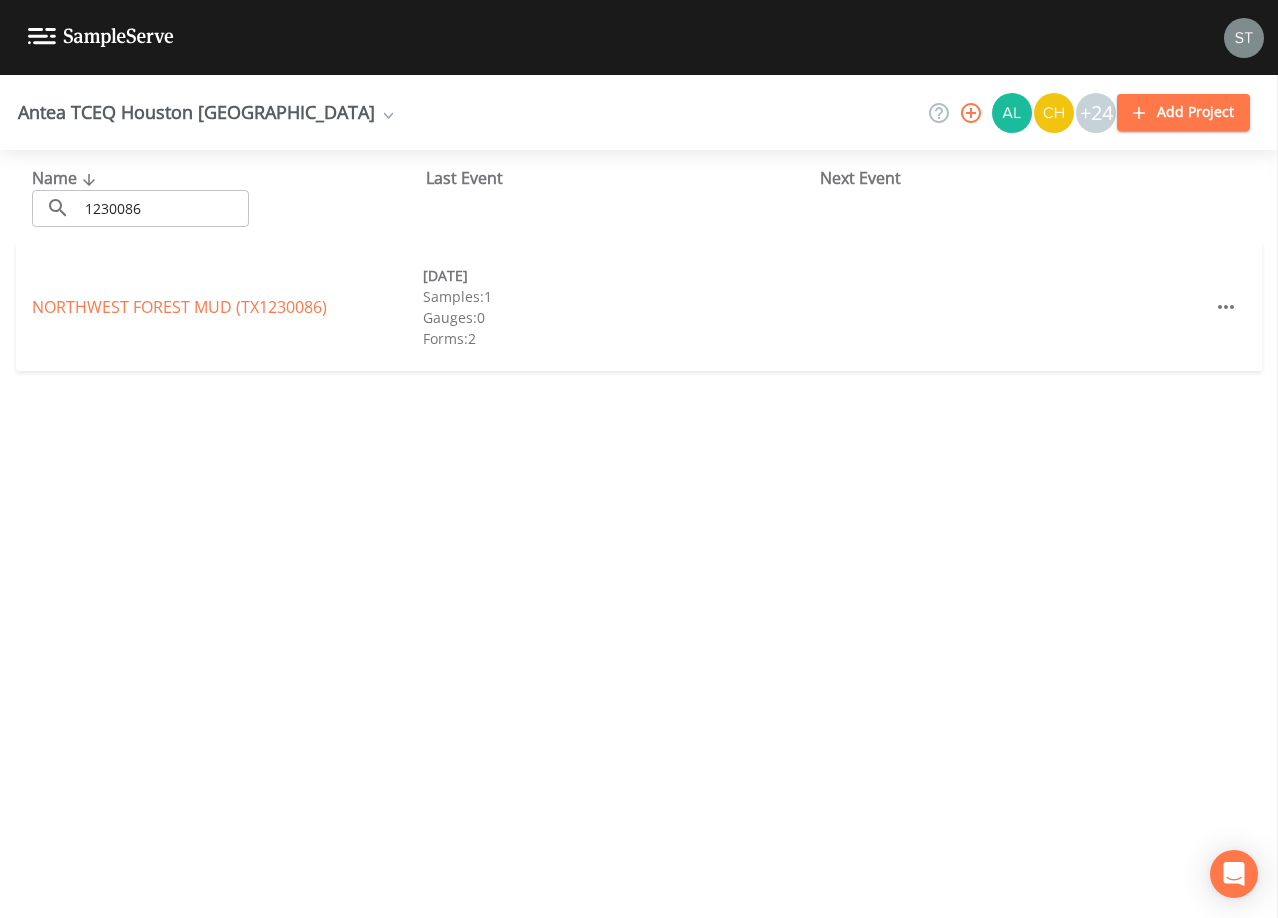 click on "[GEOGRAPHIC_DATA]   (TX1230086)" at bounding box center (179, 307) 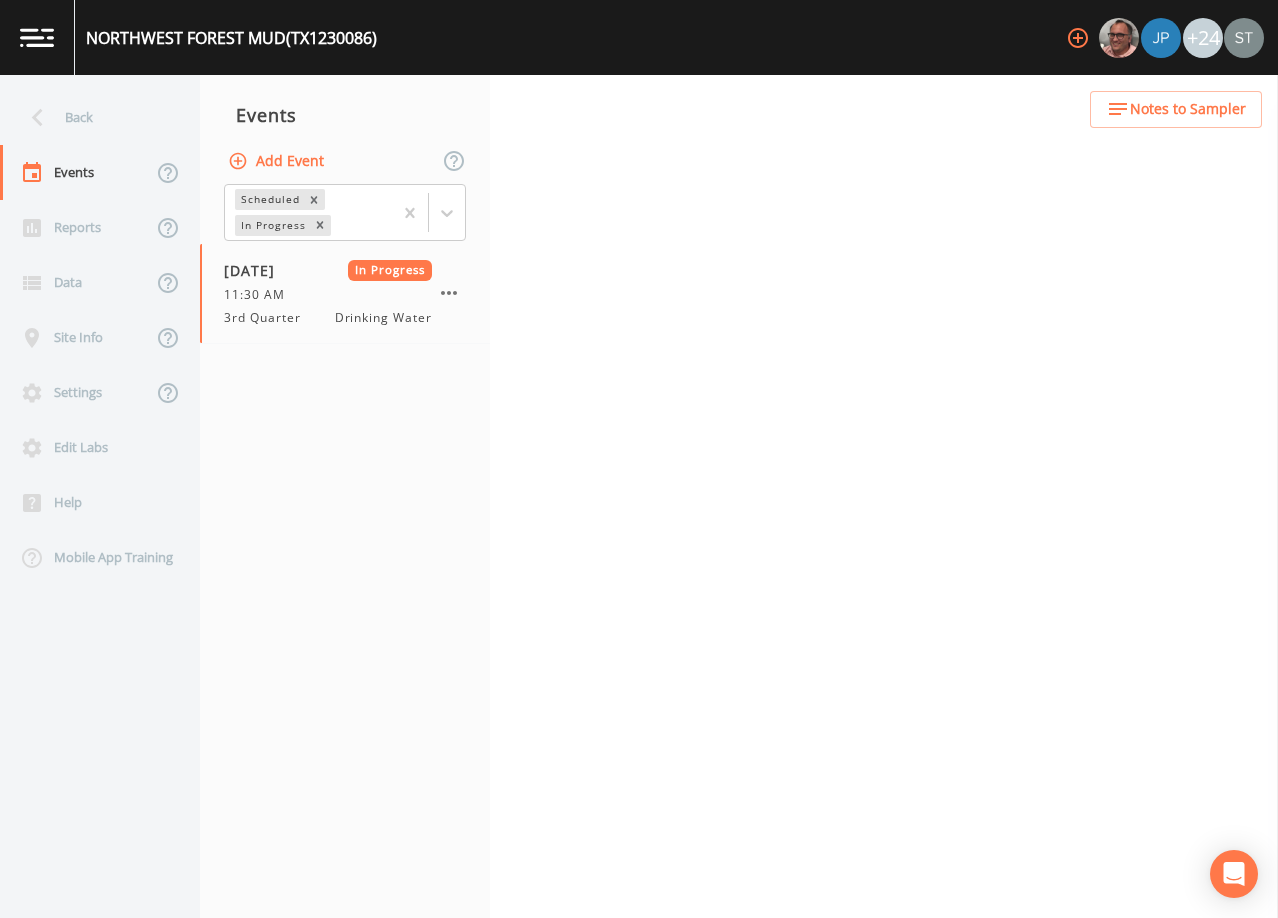 click on "Notes to Sampler" at bounding box center [1188, 109] 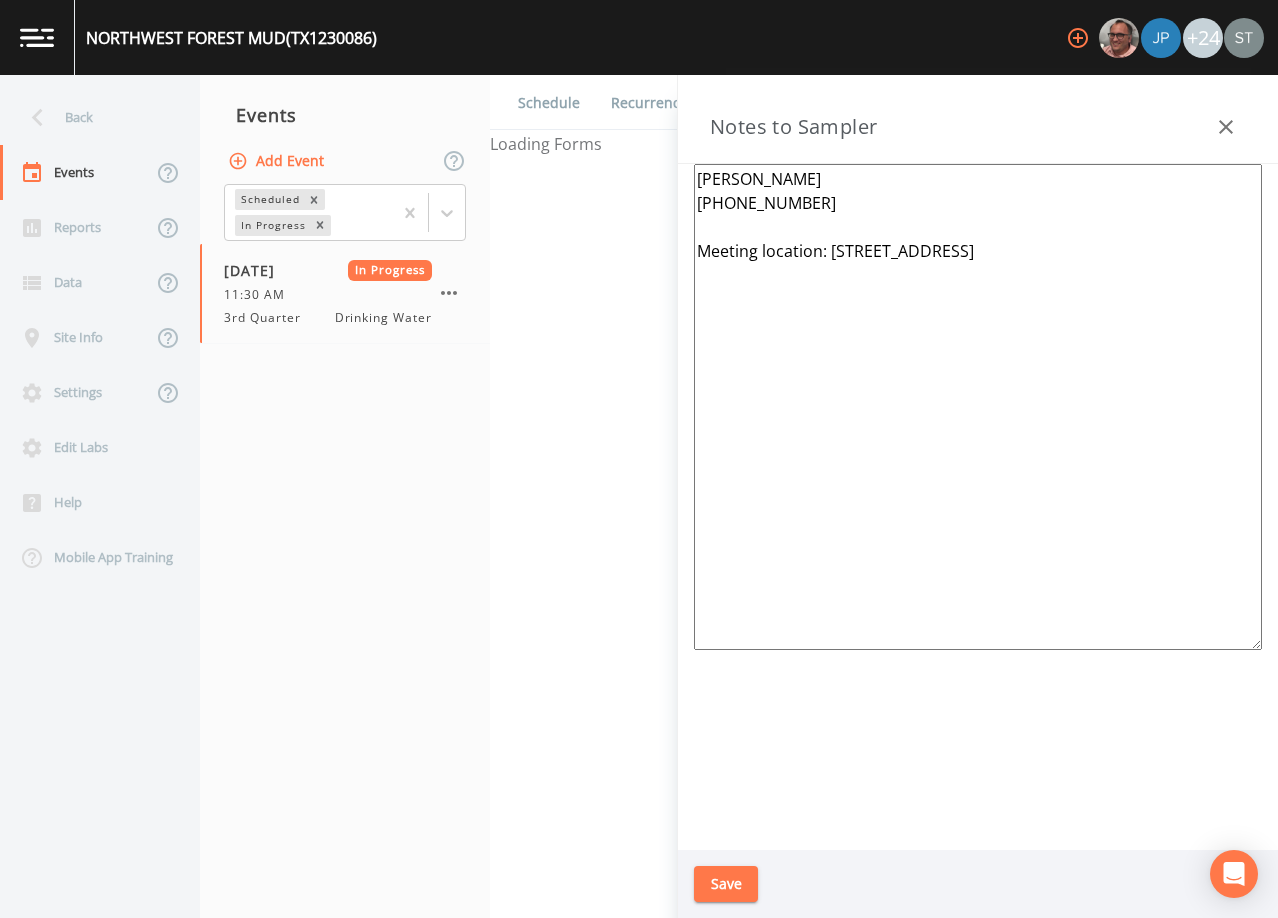 click on "[PERSON_NAME]
[PHONE_NUMBER]
Meeting location: [STREET_ADDRESS]" at bounding box center [978, 407] 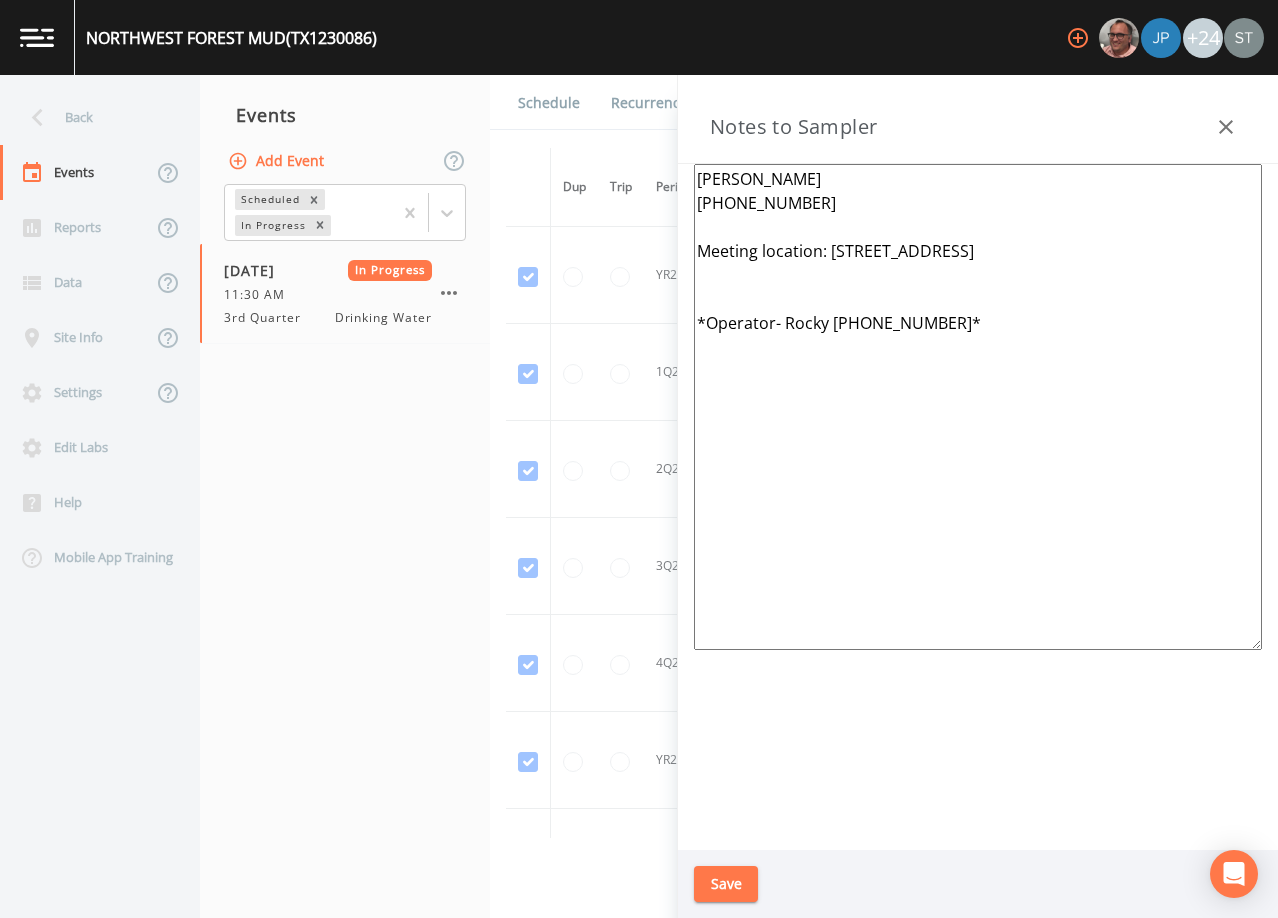 type on "[PERSON_NAME]
[PHONE_NUMBER]
Meeting location: [STREET_ADDRESS]
*Operator- Rocky [PHONE_NUMBER]*" 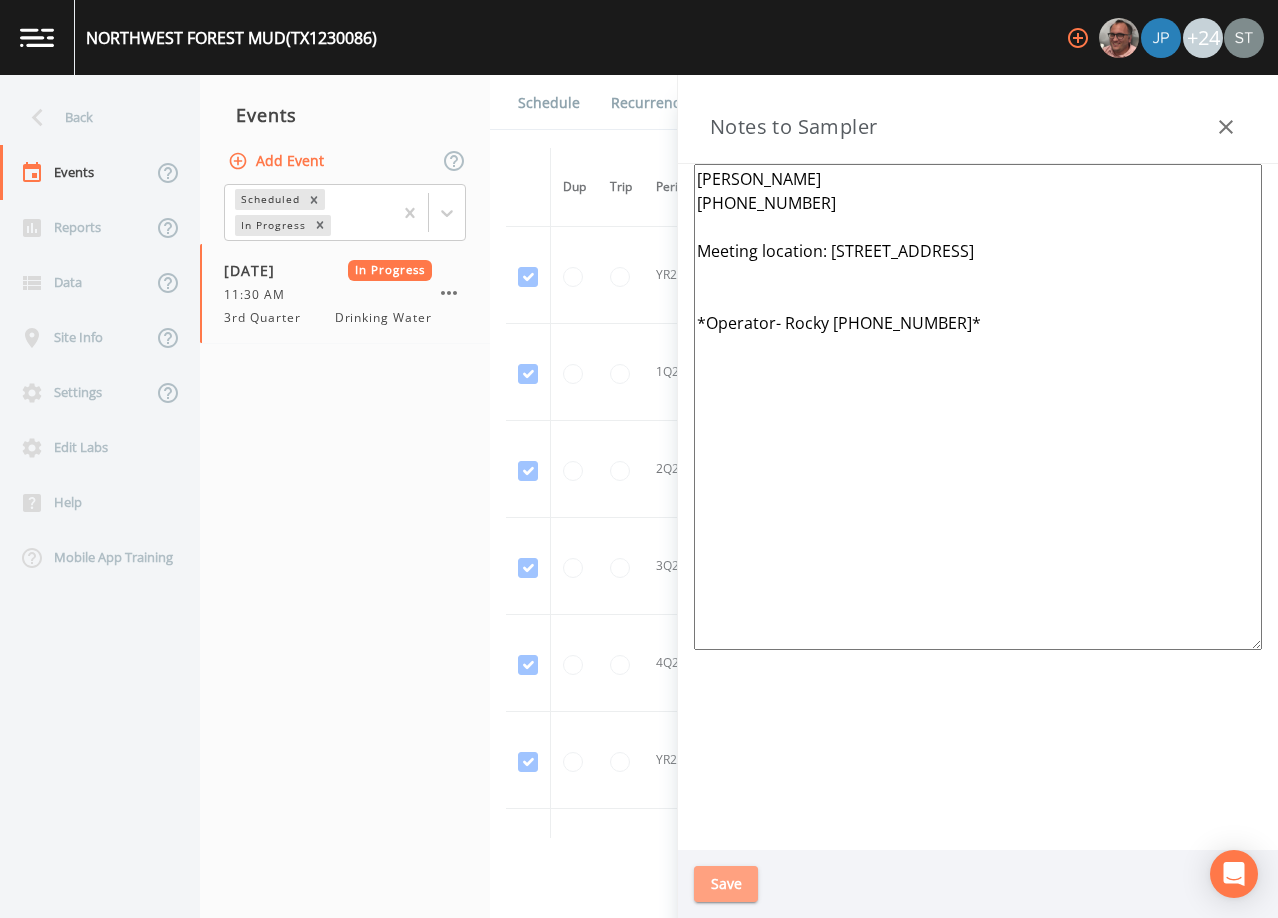 click on "Save" at bounding box center [726, 884] 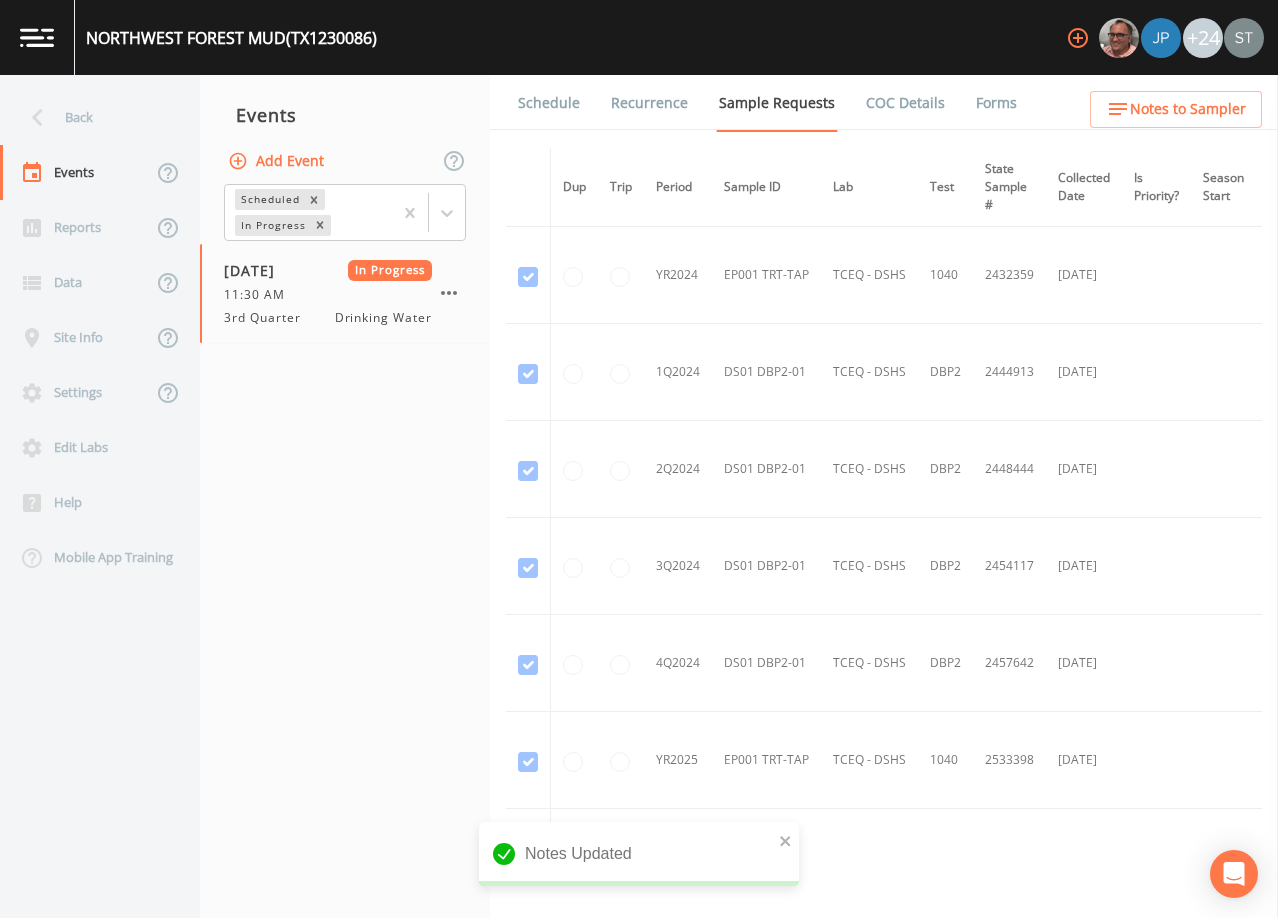click on "Notes to Sampler" at bounding box center (1188, 109) 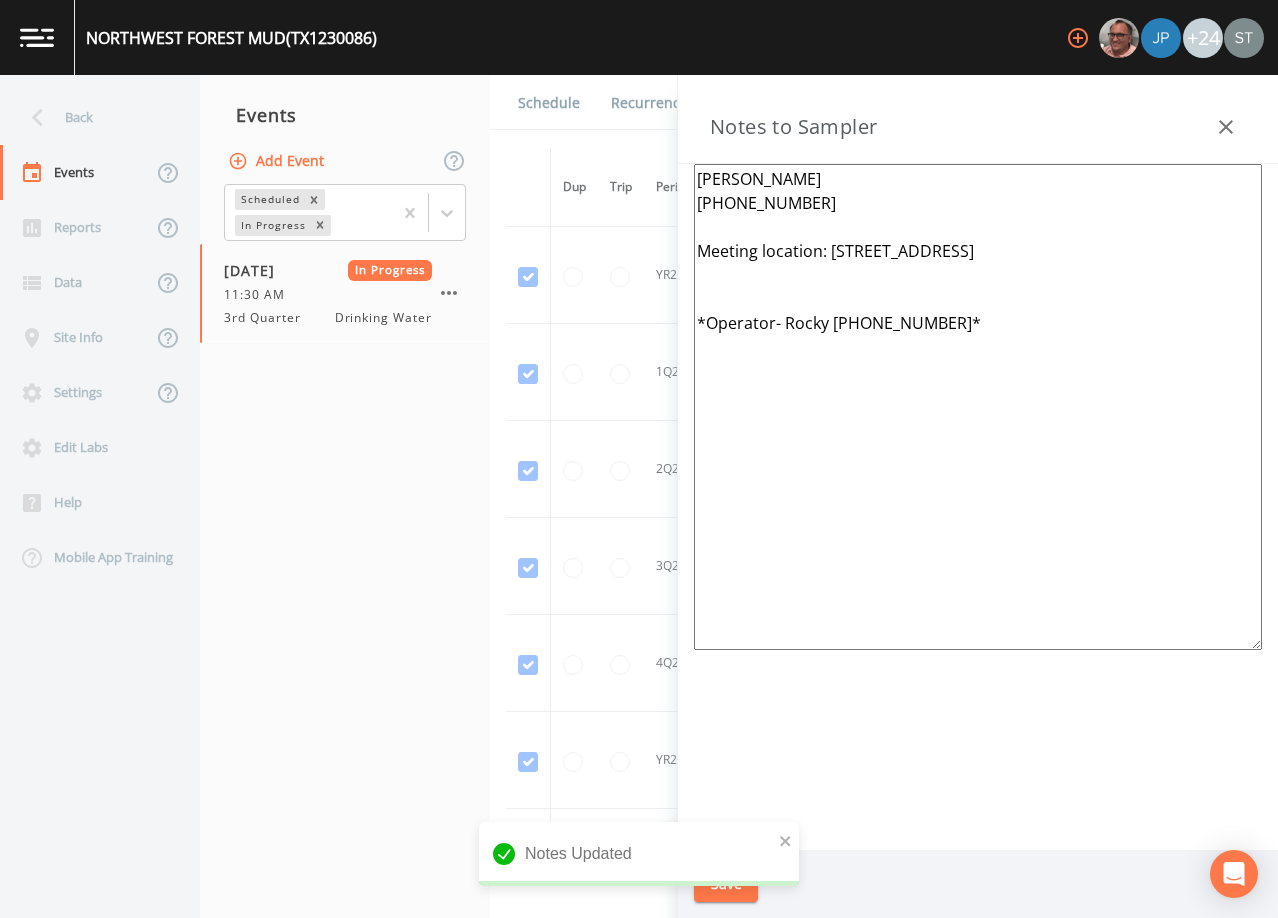 drag, startPoint x: 1219, startPoint y: 119, endPoint x: 1187, endPoint y: 123, distance: 32.24903 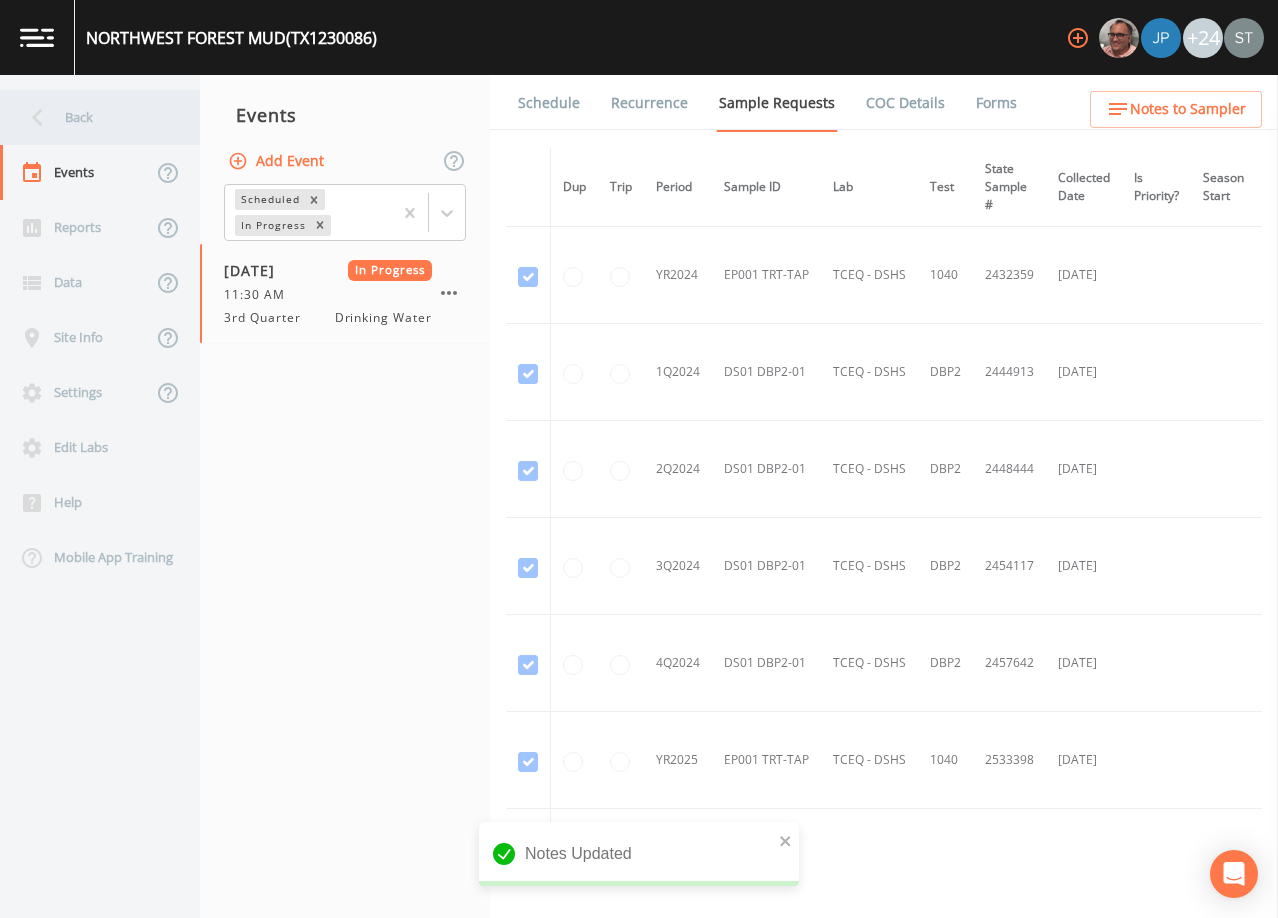 click on "Back" at bounding box center (90, 117) 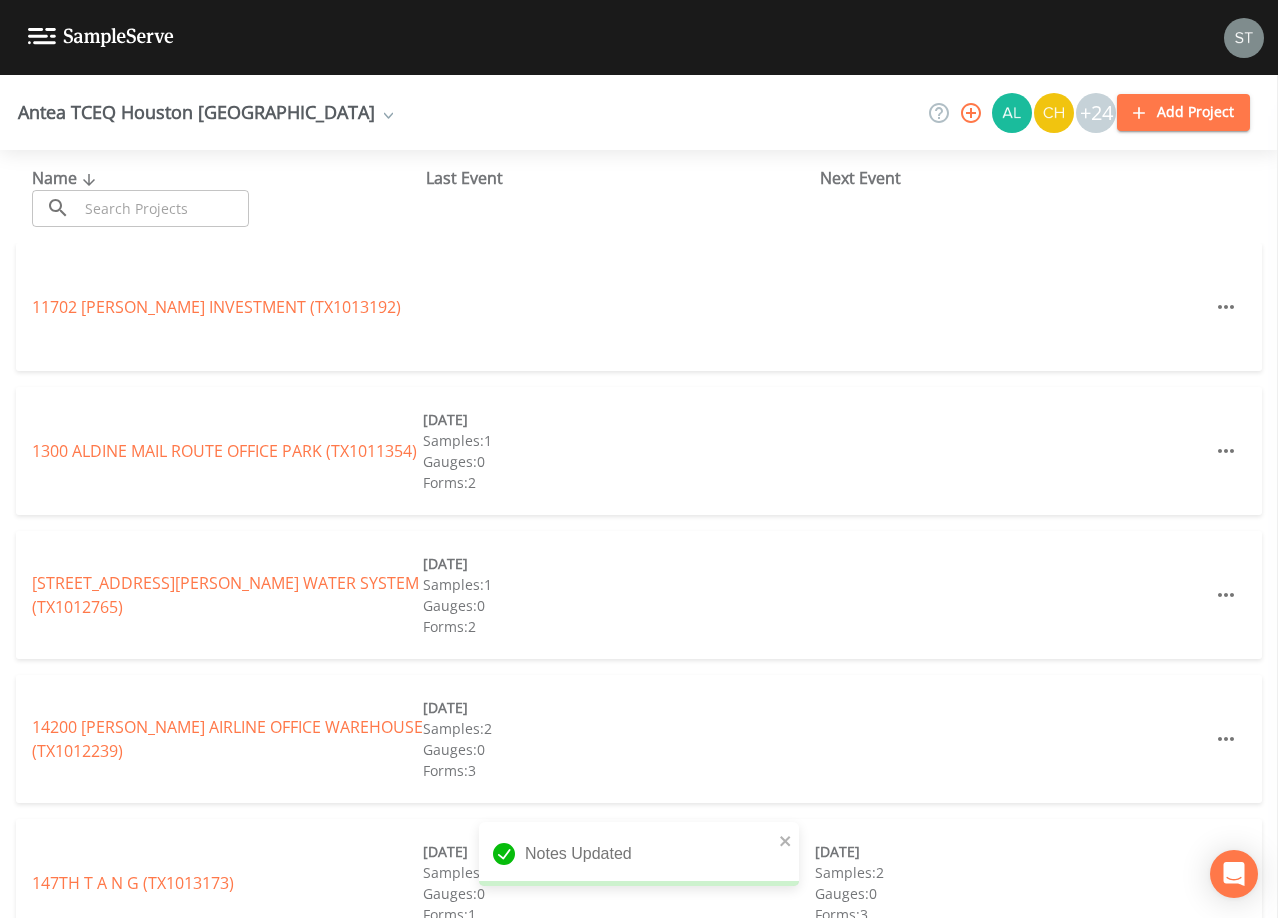 click at bounding box center (163, 208) 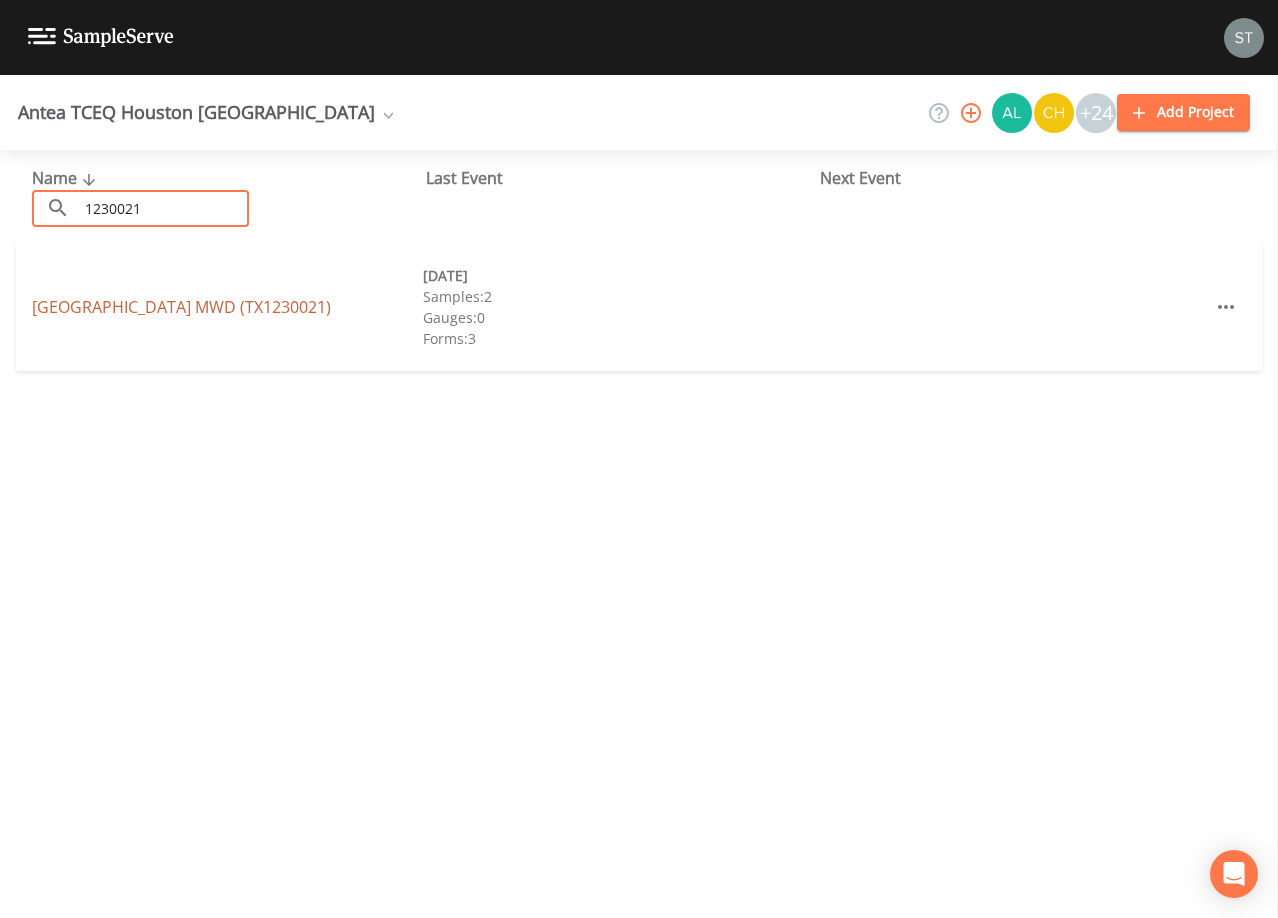 type on "1230021" 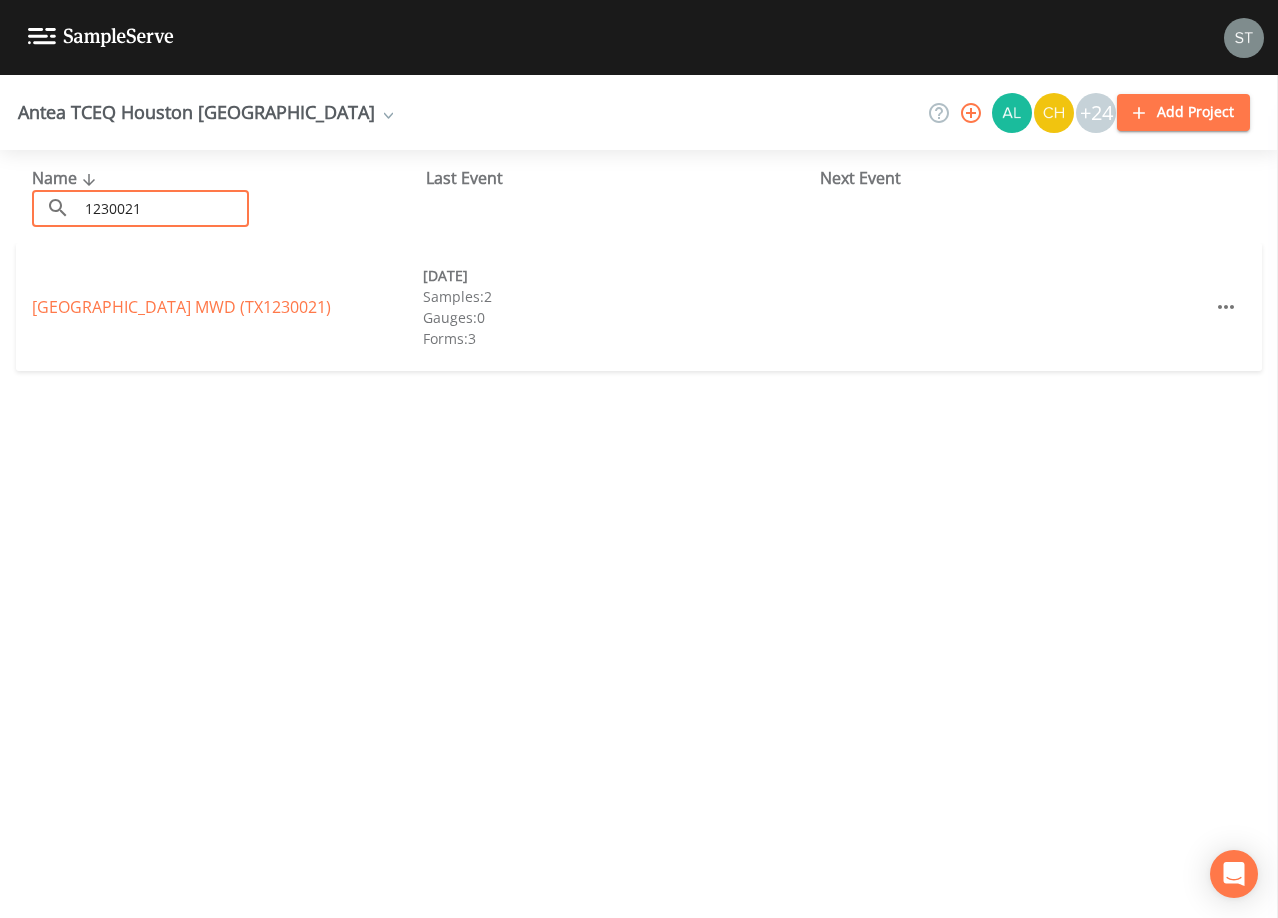 click on "[GEOGRAPHIC_DATA]   (TX1230021)" at bounding box center [181, 307] 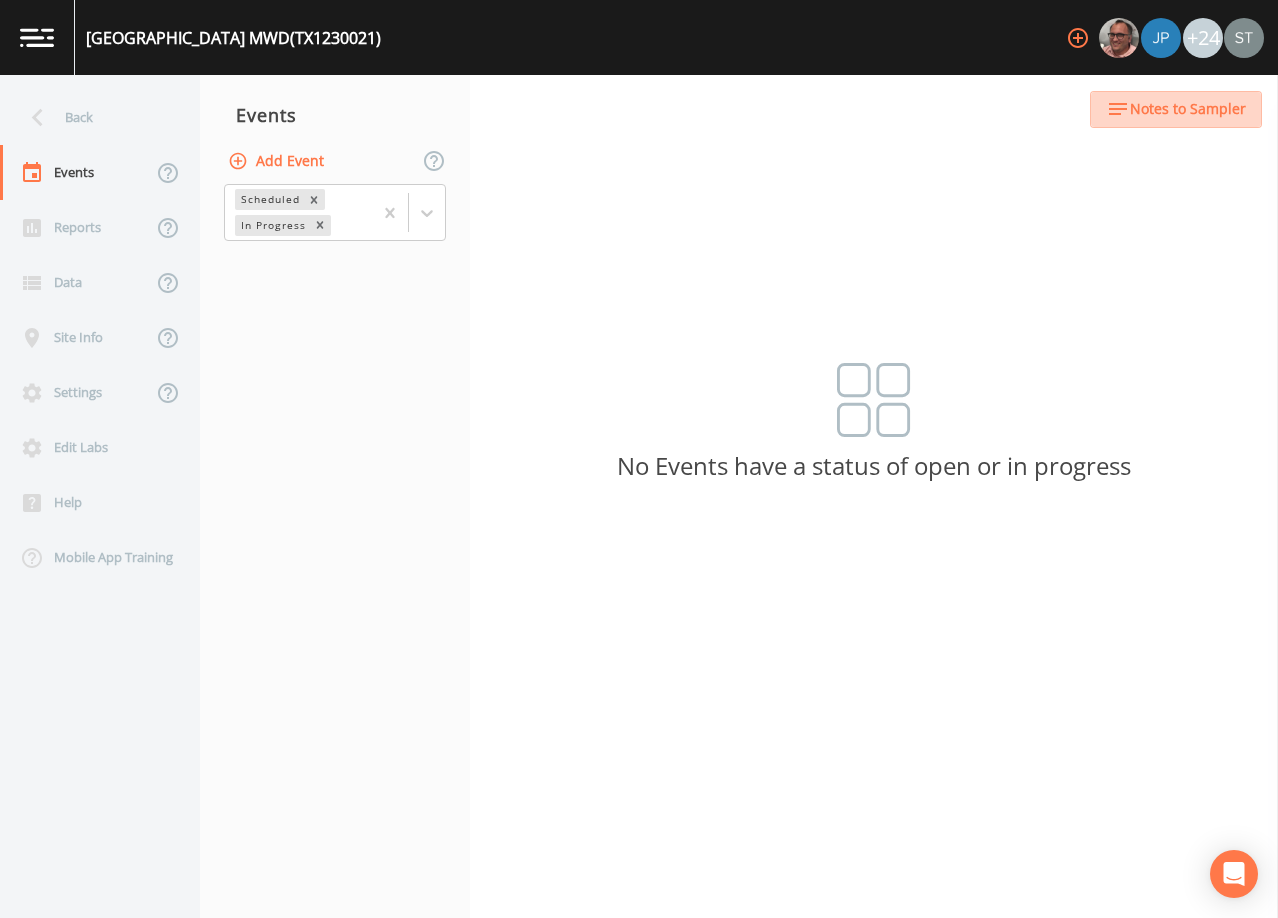 click on "Notes to Sampler" at bounding box center (1188, 109) 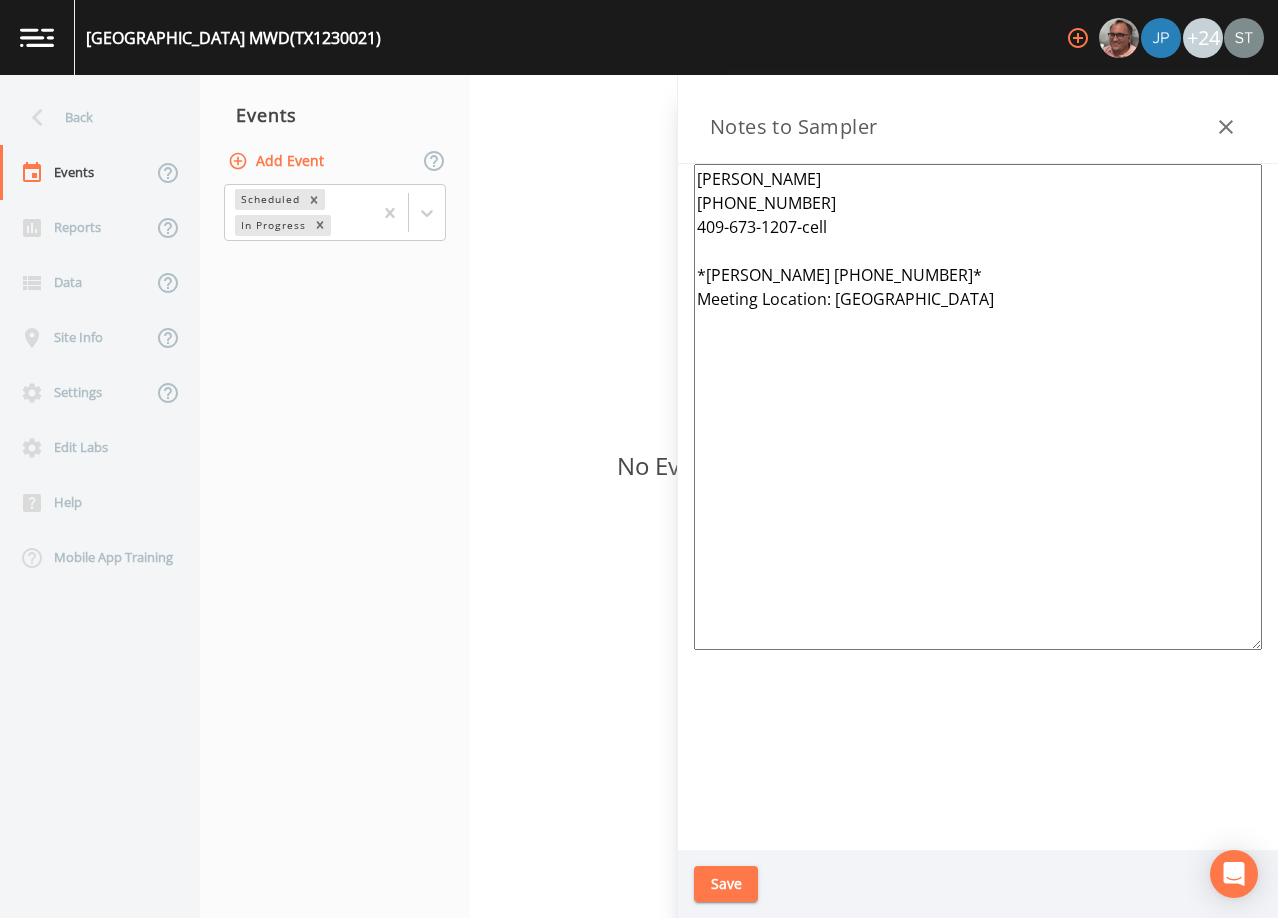 click on "[PERSON_NAME]
[PHONE_NUMBER]
409-673-1207-cell
*[PERSON_NAME] [PHONE_NUMBER]*
Meeting Location: [GEOGRAPHIC_DATA]" at bounding box center [978, 407] 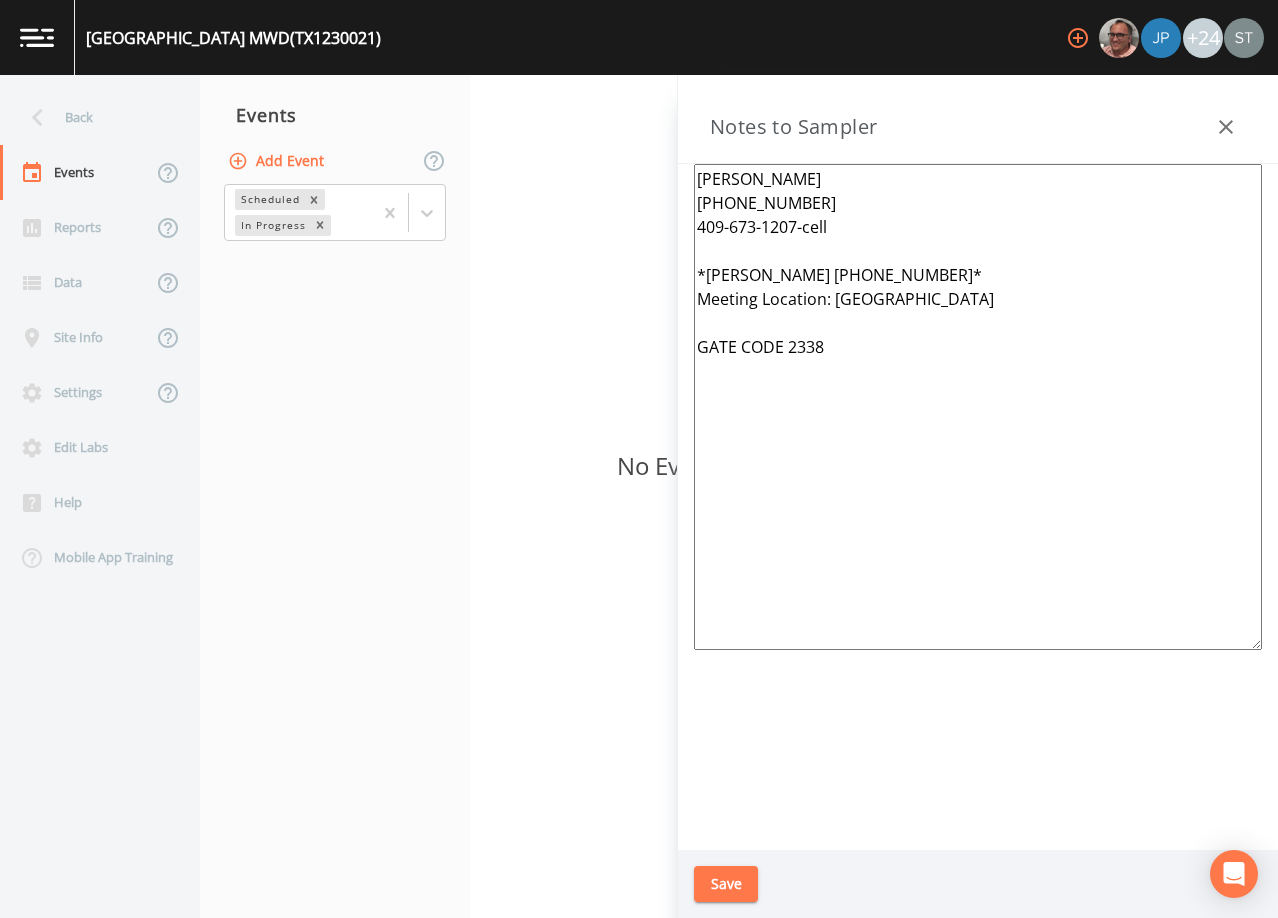 type on "[PERSON_NAME]
[PHONE_NUMBER]
409-673-1207-cell
*[PERSON_NAME] [PHONE_NUMBER]*
Meeting Location: [GEOGRAPHIC_DATA]
GATE CODE 2338" 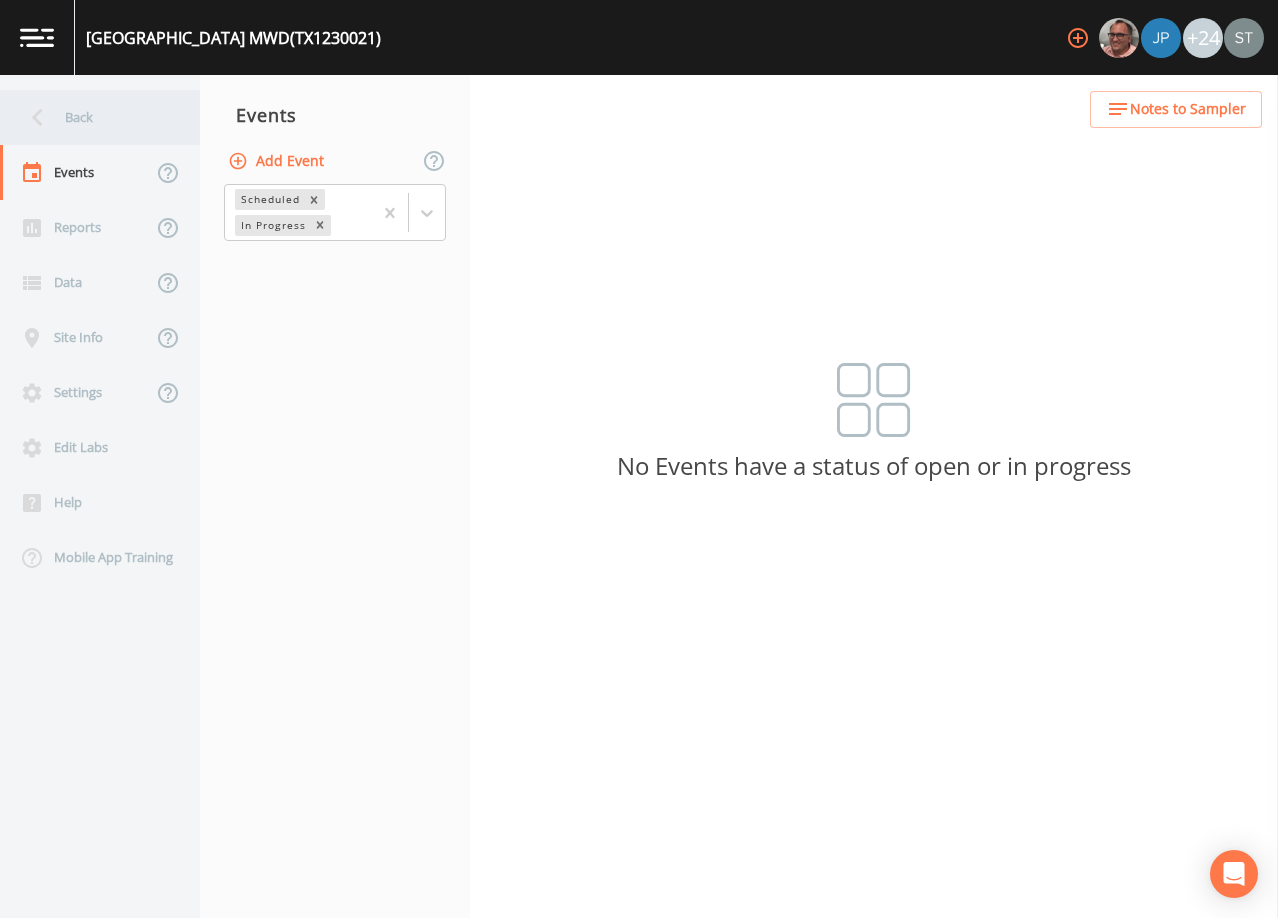 click on "Back" at bounding box center [90, 117] 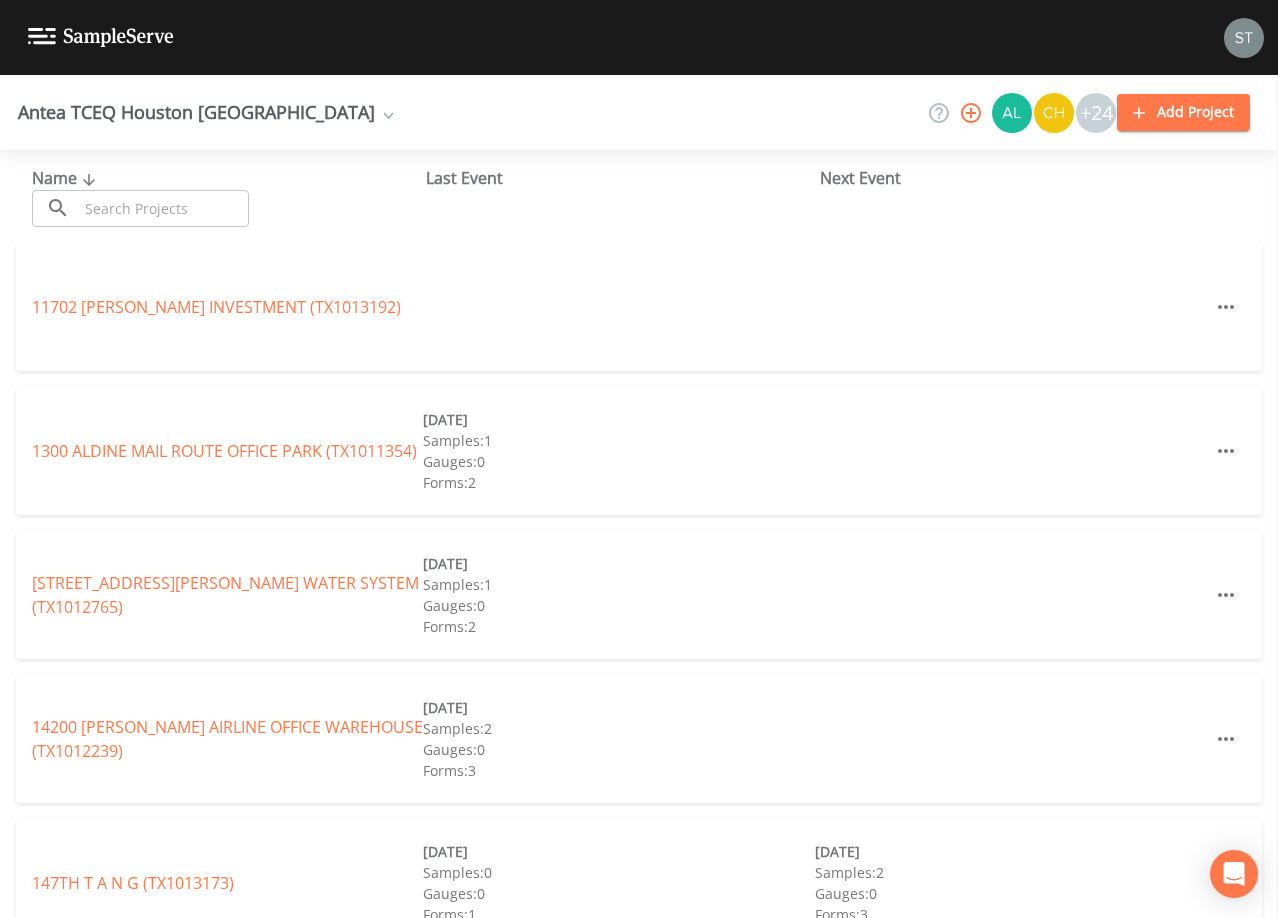 click at bounding box center [163, 208] 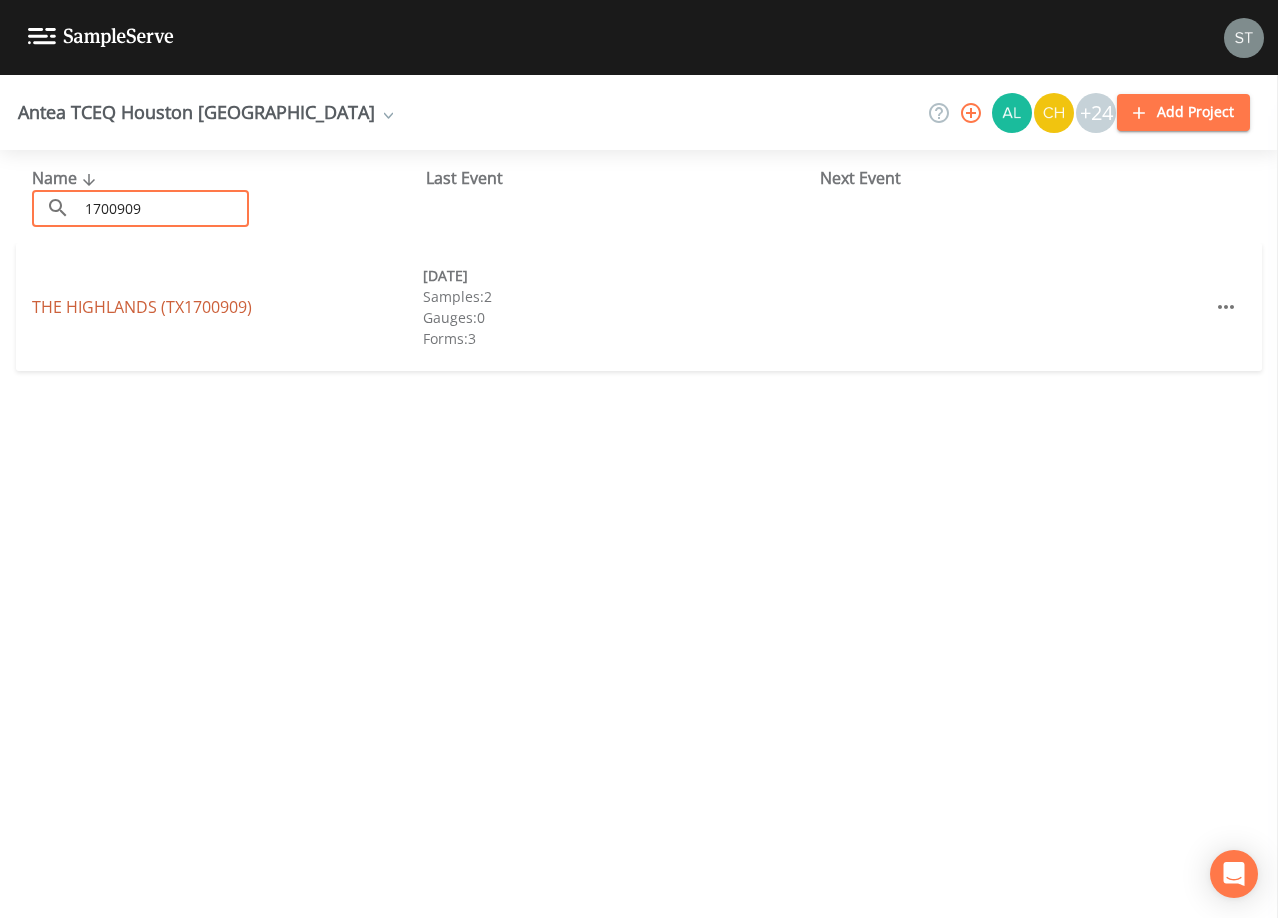 type on "1700909" 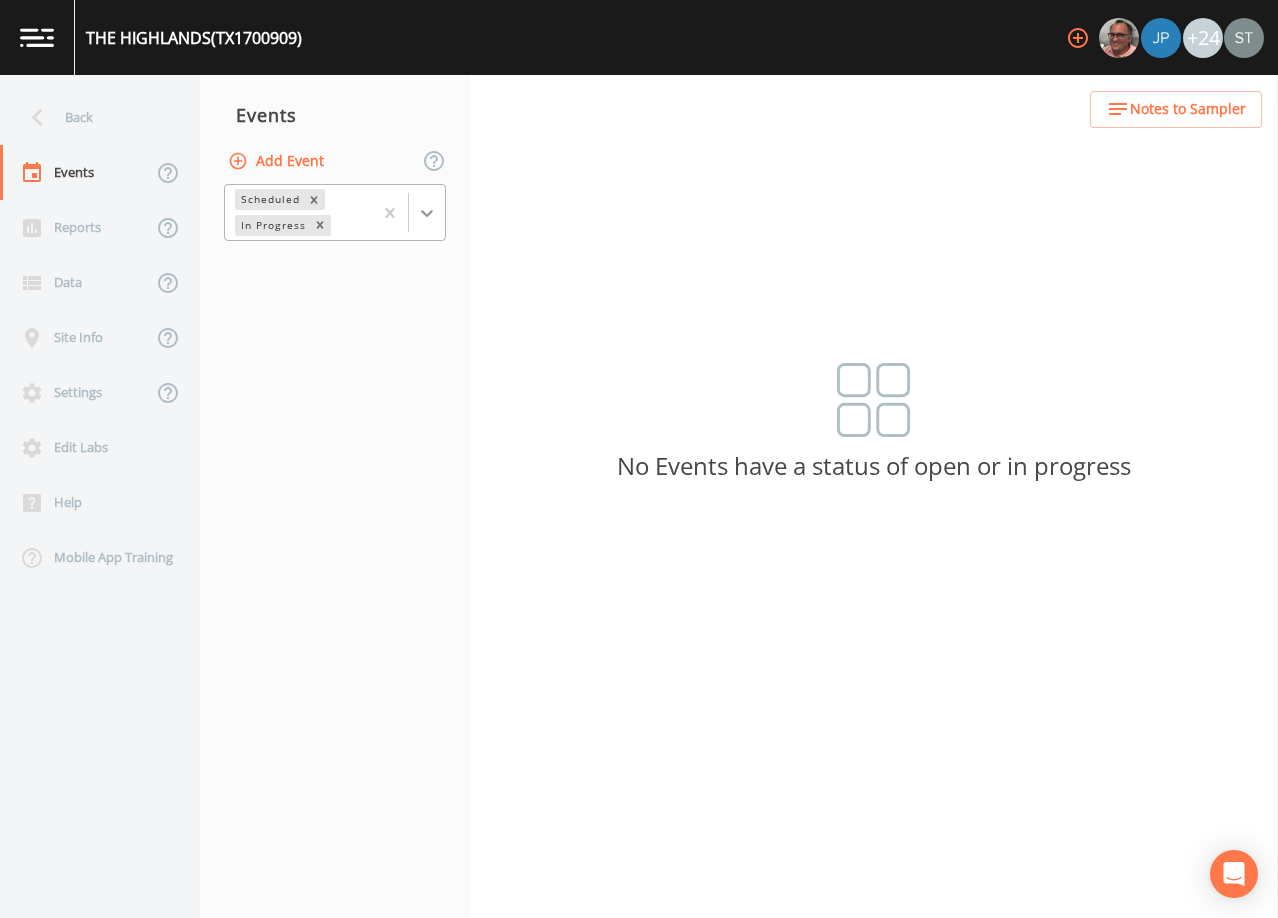 click 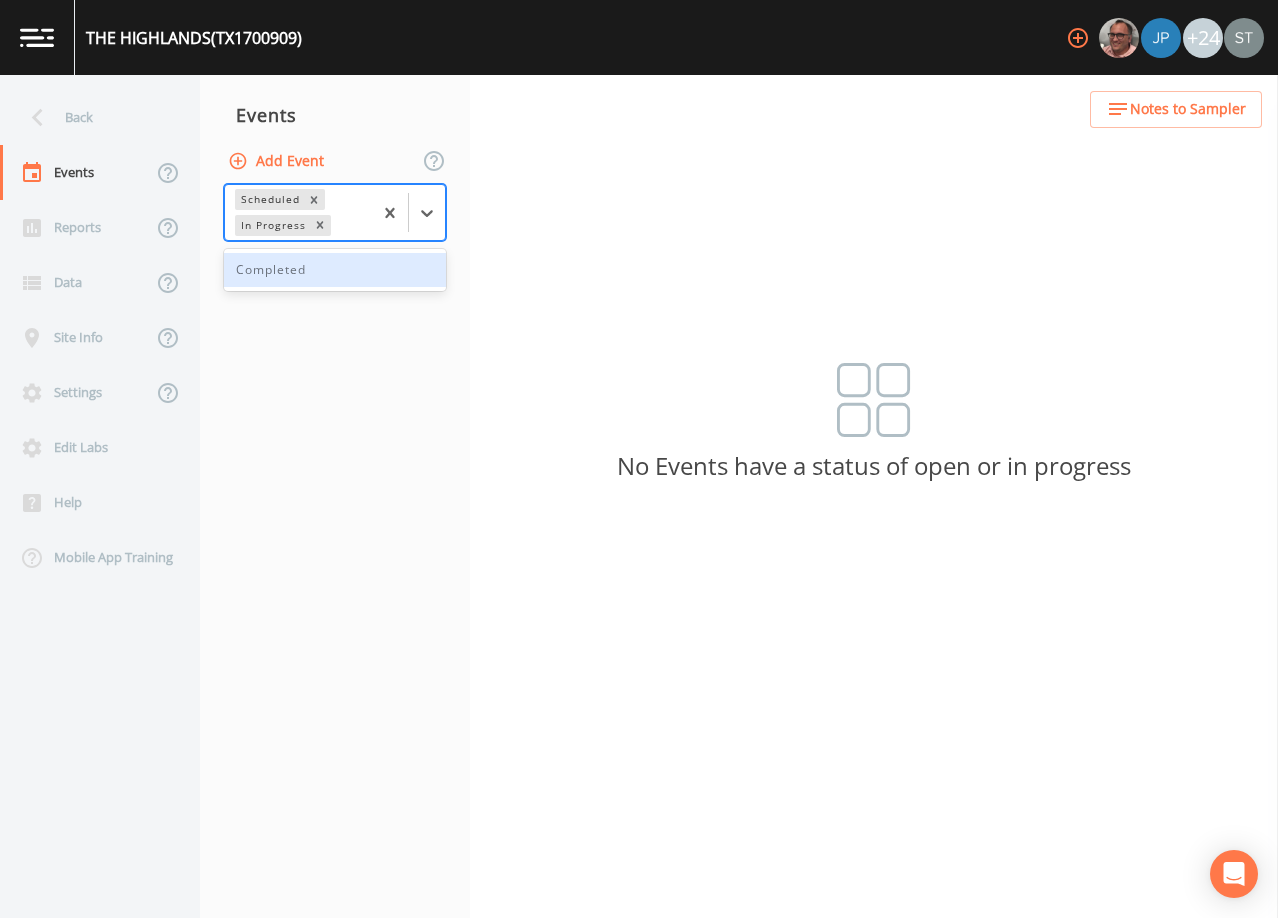 click on "Completed" at bounding box center (335, 270) 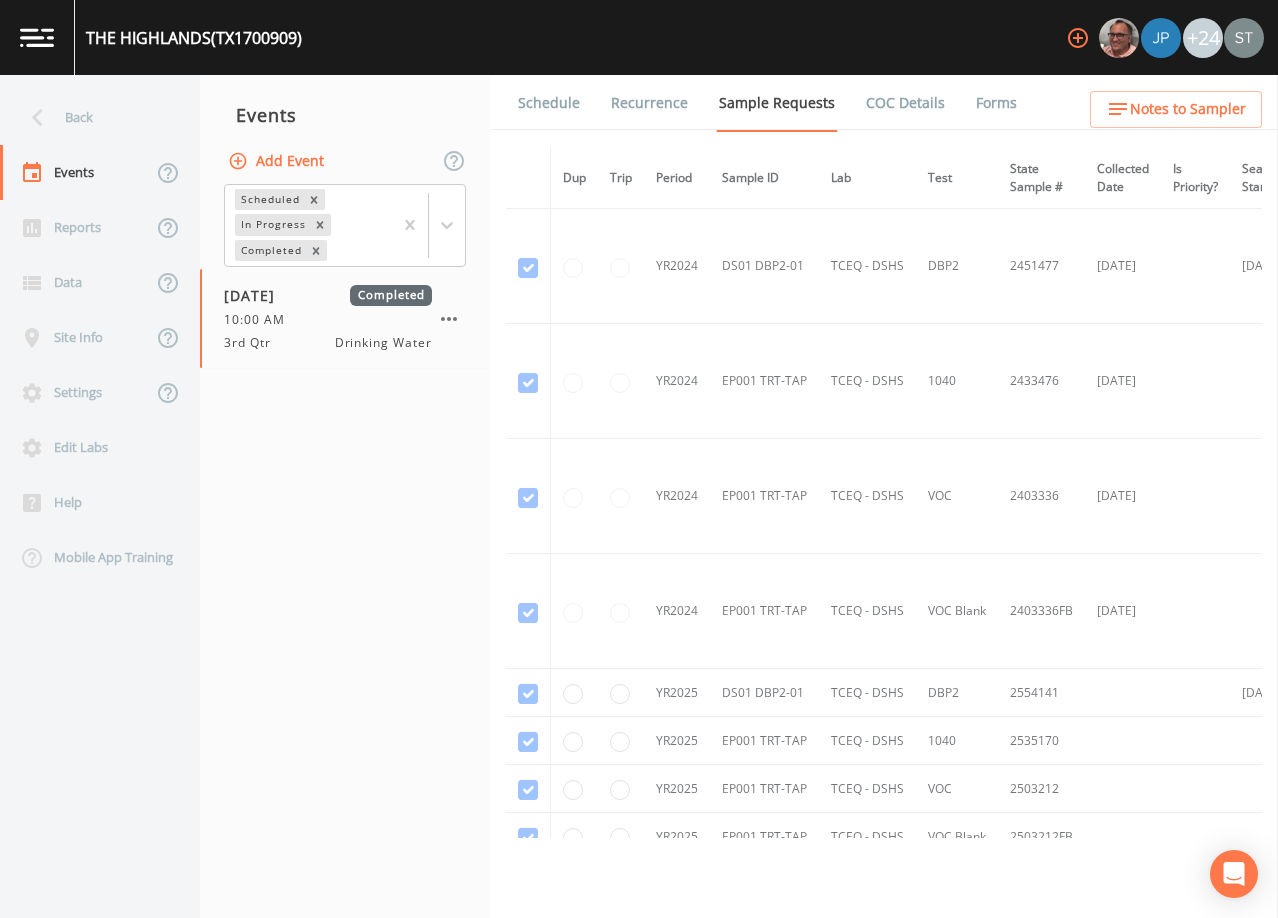 click on "Schedule" at bounding box center [549, 103] 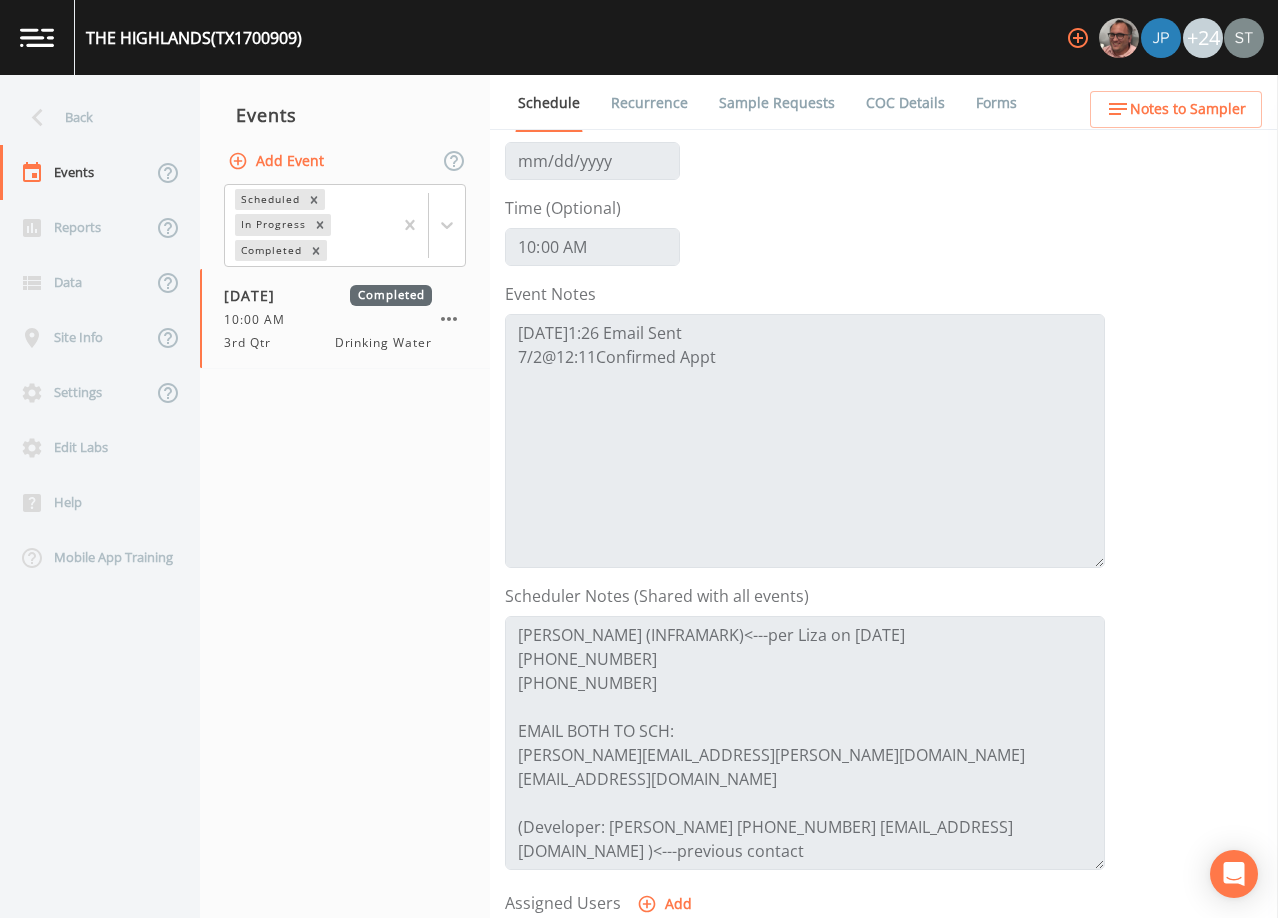 scroll, scrollTop: 200, scrollLeft: 0, axis: vertical 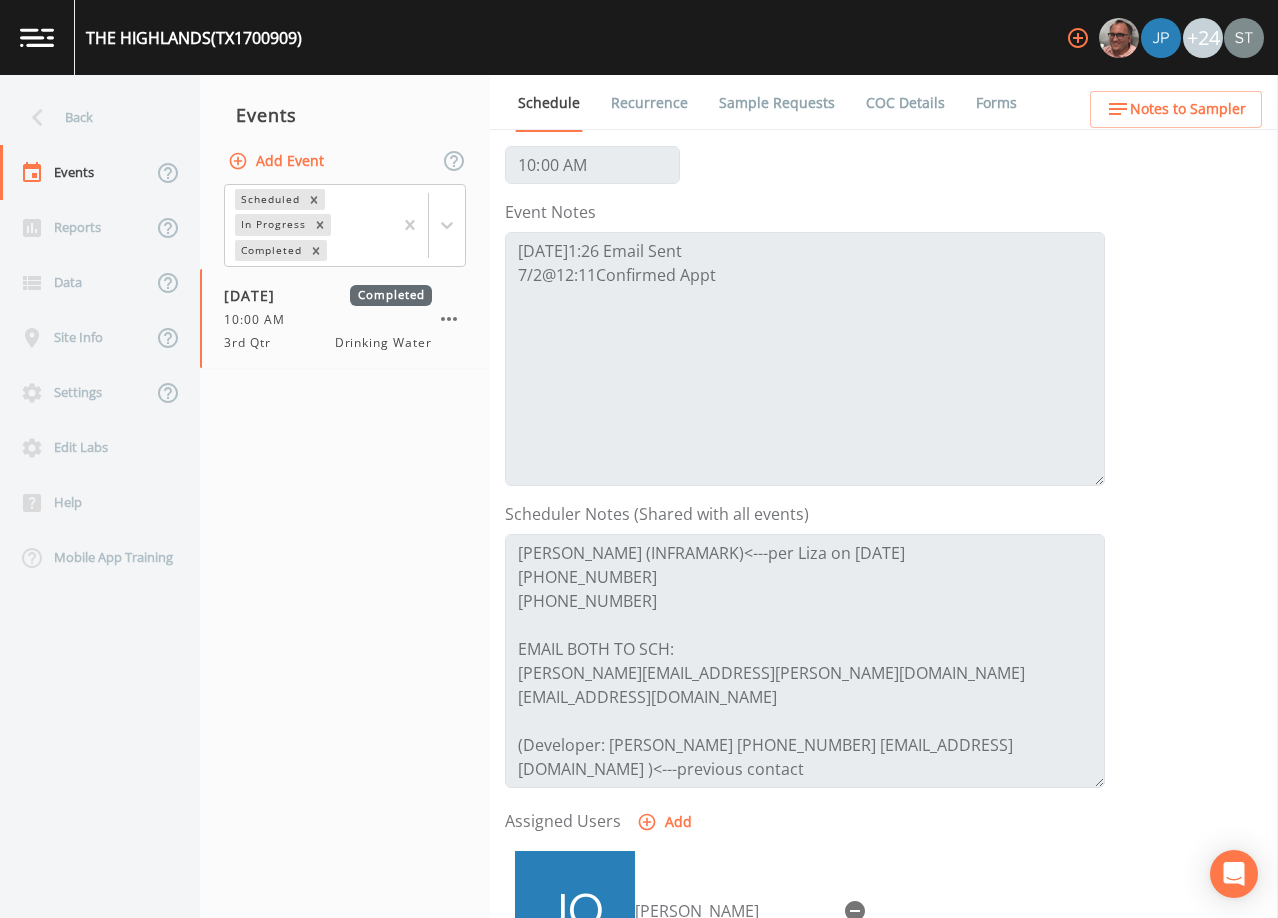 click on "Notes to Sampler" at bounding box center [1188, 109] 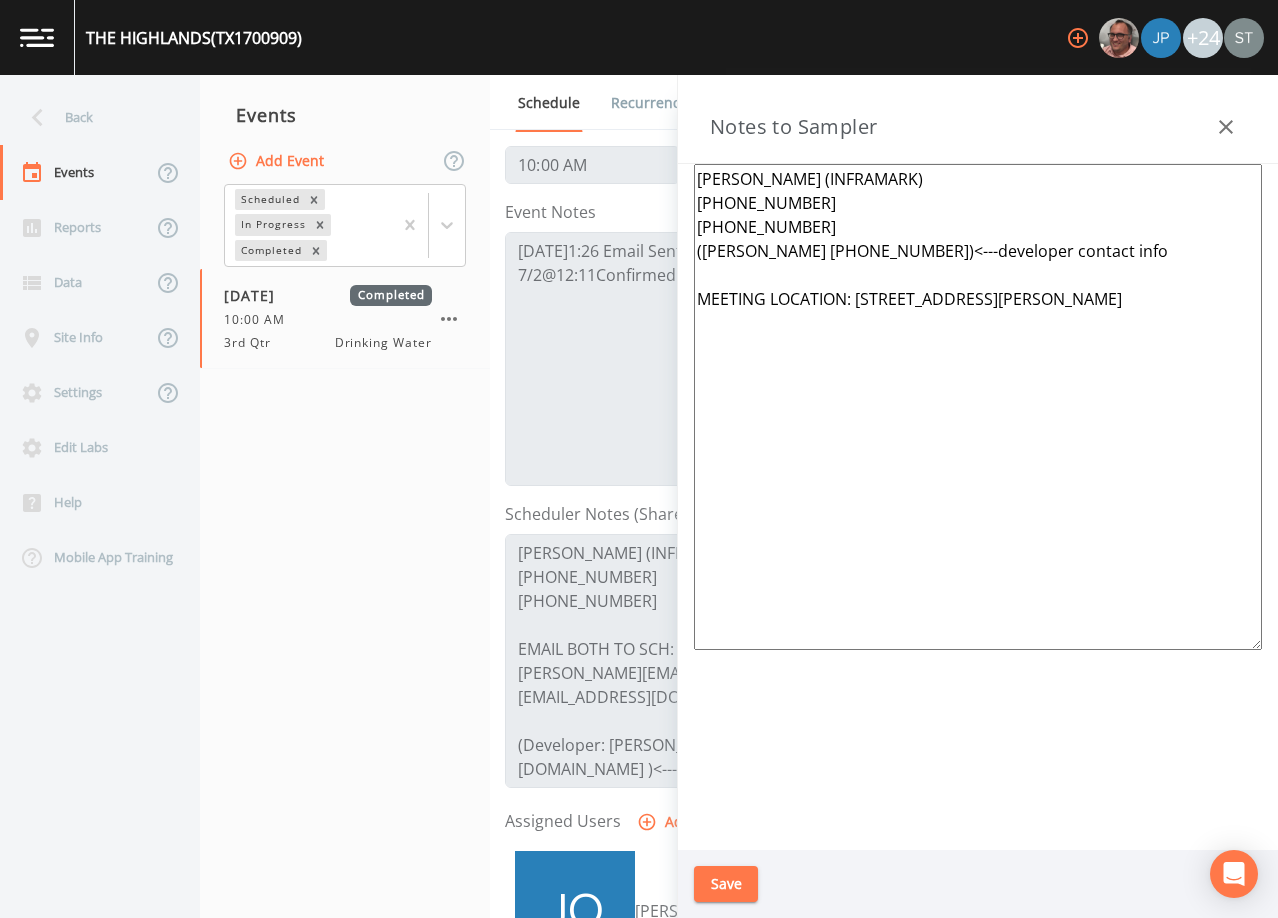click on "[PERSON_NAME] (INFRAMARK)
[PHONE_NUMBER]
[PHONE_NUMBER]
([PERSON_NAME] [PHONE_NUMBER])<---developer contact info
MEETING LOCATION: [STREET_ADDRESS][PERSON_NAME]" at bounding box center (978, 407) 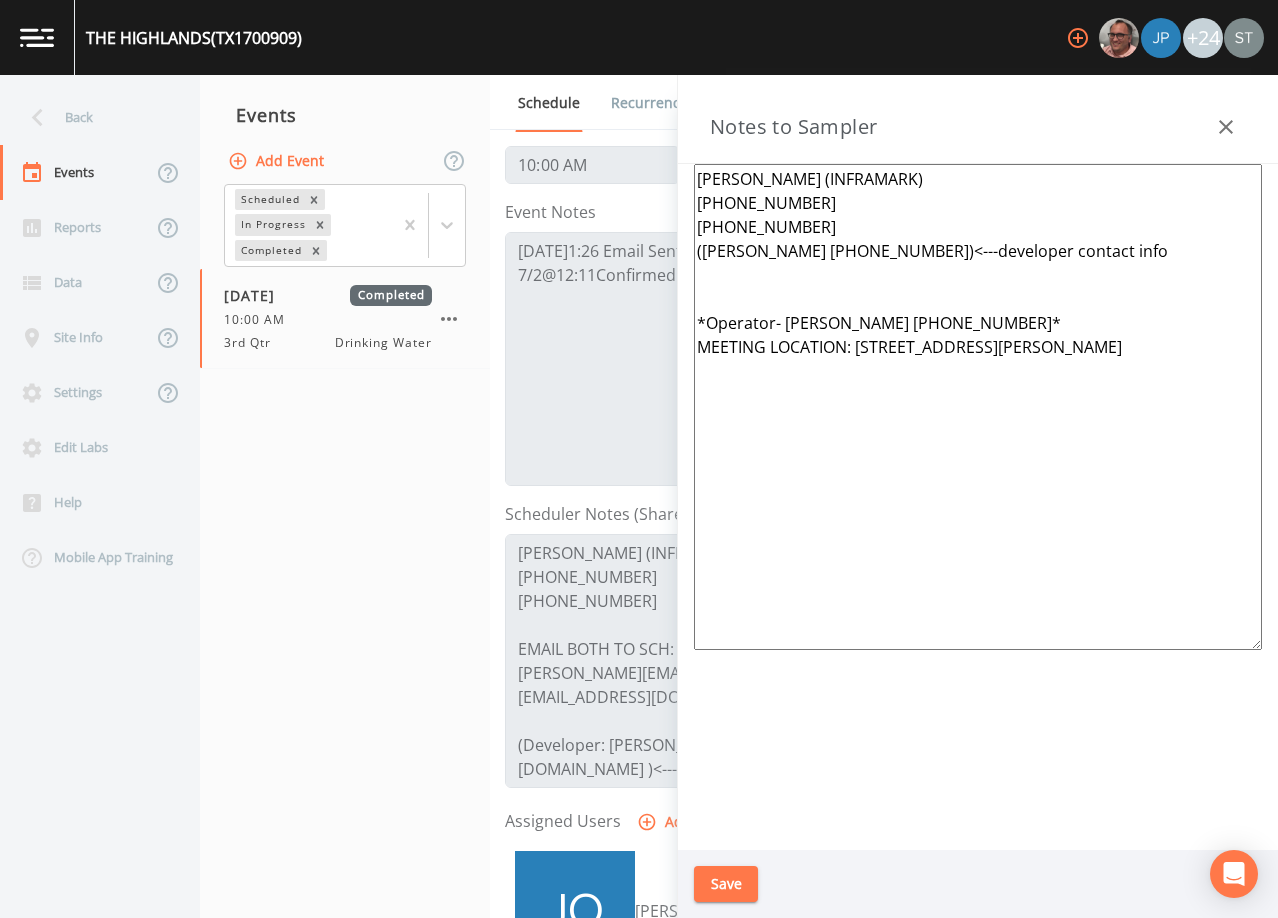 type on "[PERSON_NAME] (INFRAMARK)
[PHONE_NUMBER]
[PHONE_NUMBER]
([PERSON_NAME] [PHONE_NUMBER])<---developer contact info
*Operator- [PERSON_NAME] [PHONE_NUMBER]*
MEETING LOCATION: [STREET_ADDRESS][PERSON_NAME]" 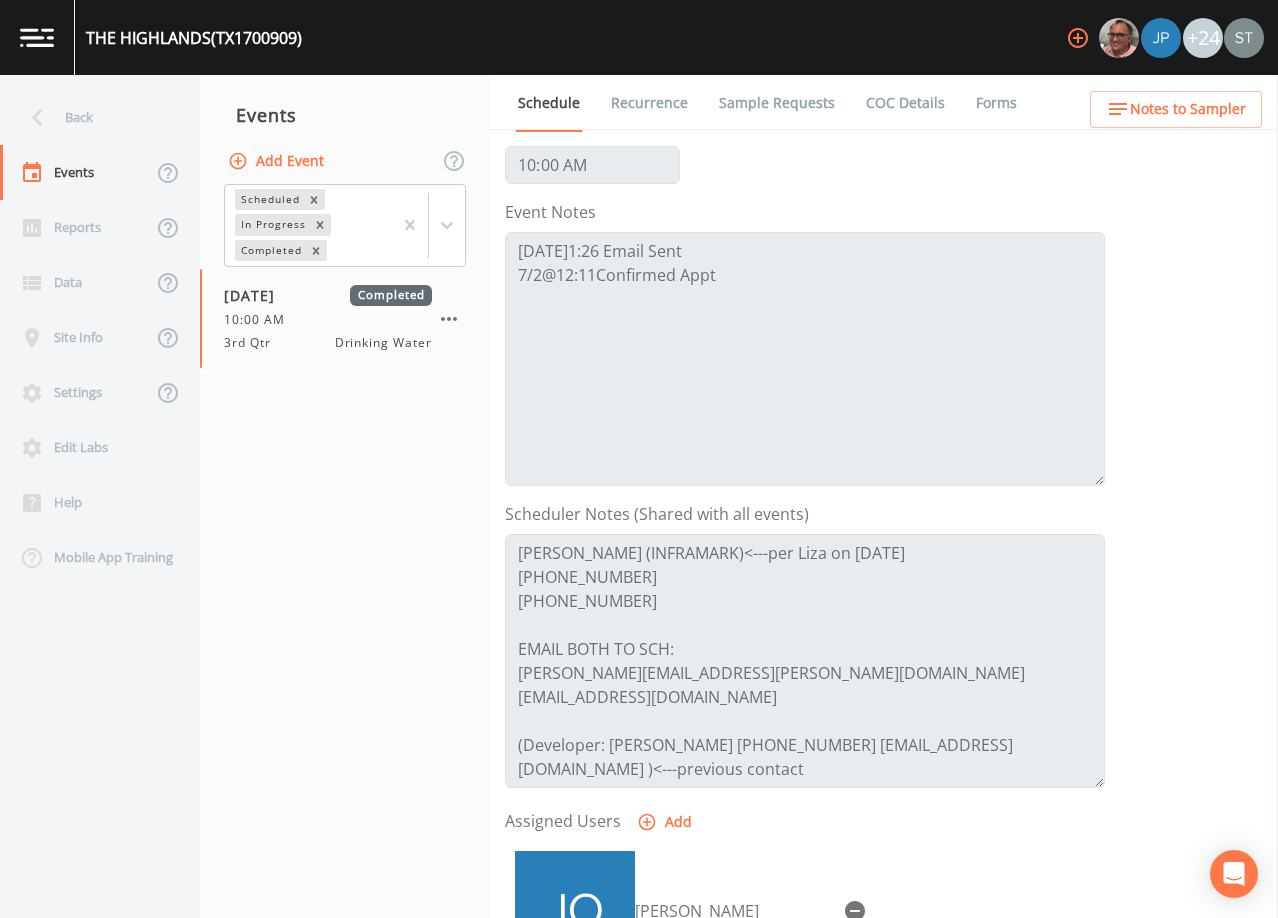 click on "Notes to Sampler" at bounding box center [1188, 109] 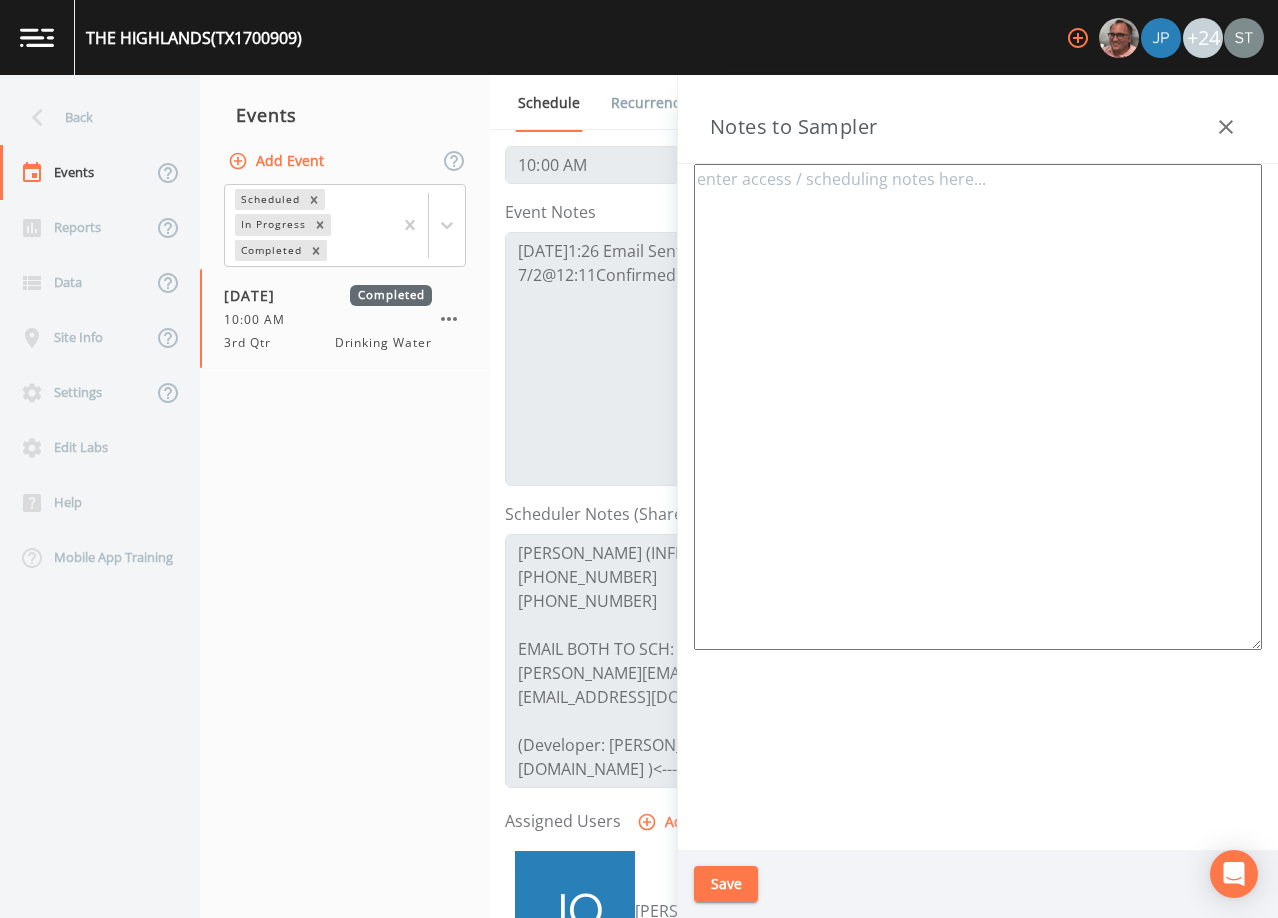 type on "[PERSON_NAME] (INFRAMARK)
[PHONE_NUMBER]
[PHONE_NUMBER]
([PERSON_NAME] [PHONE_NUMBER])<---developer contact info
*Operator- [PERSON_NAME] [PHONE_NUMBER]*
MEETING LOCATION: [STREET_ADDRESS][PERSON_NAME]" 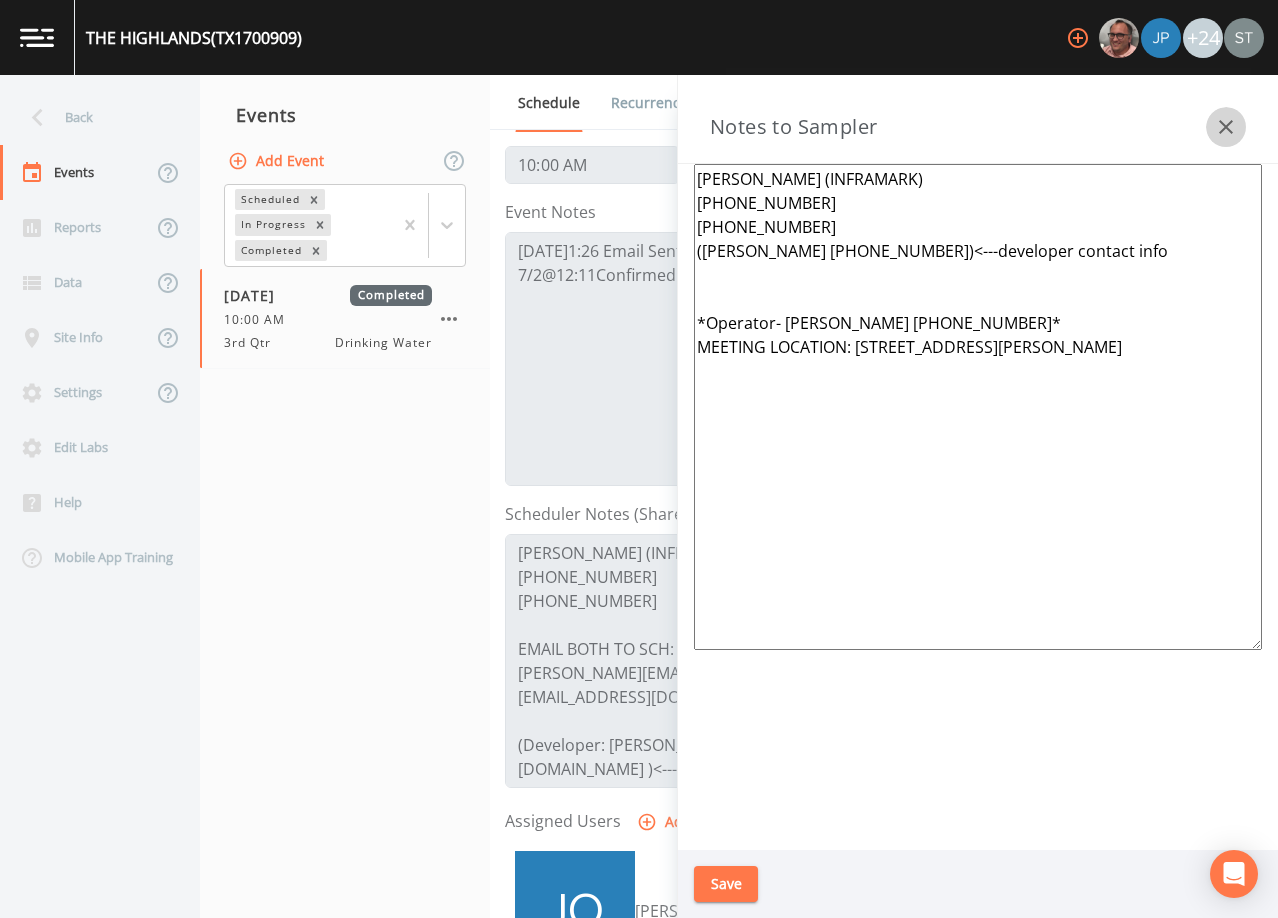 click 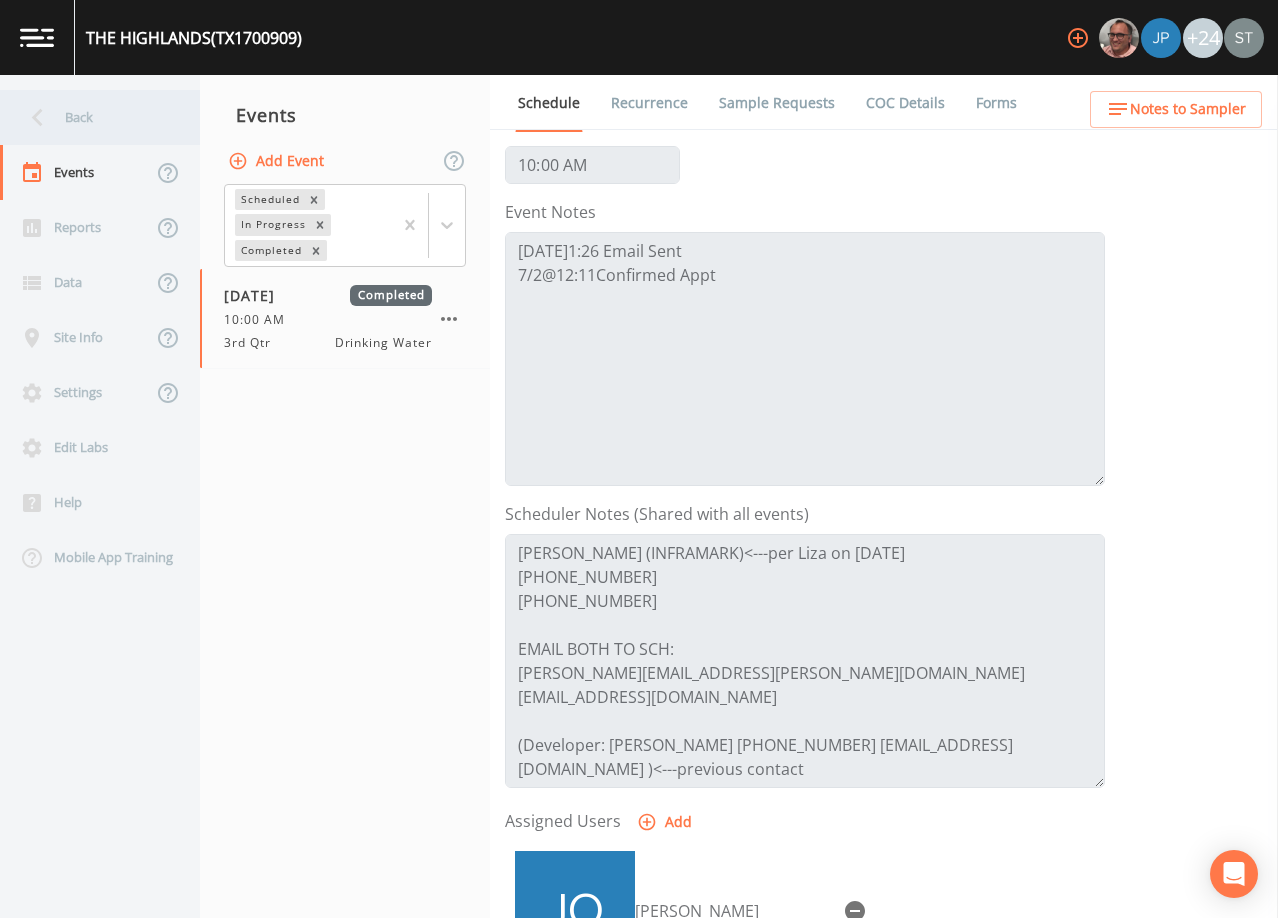 click on "Back" at bounding box center (90, 117) 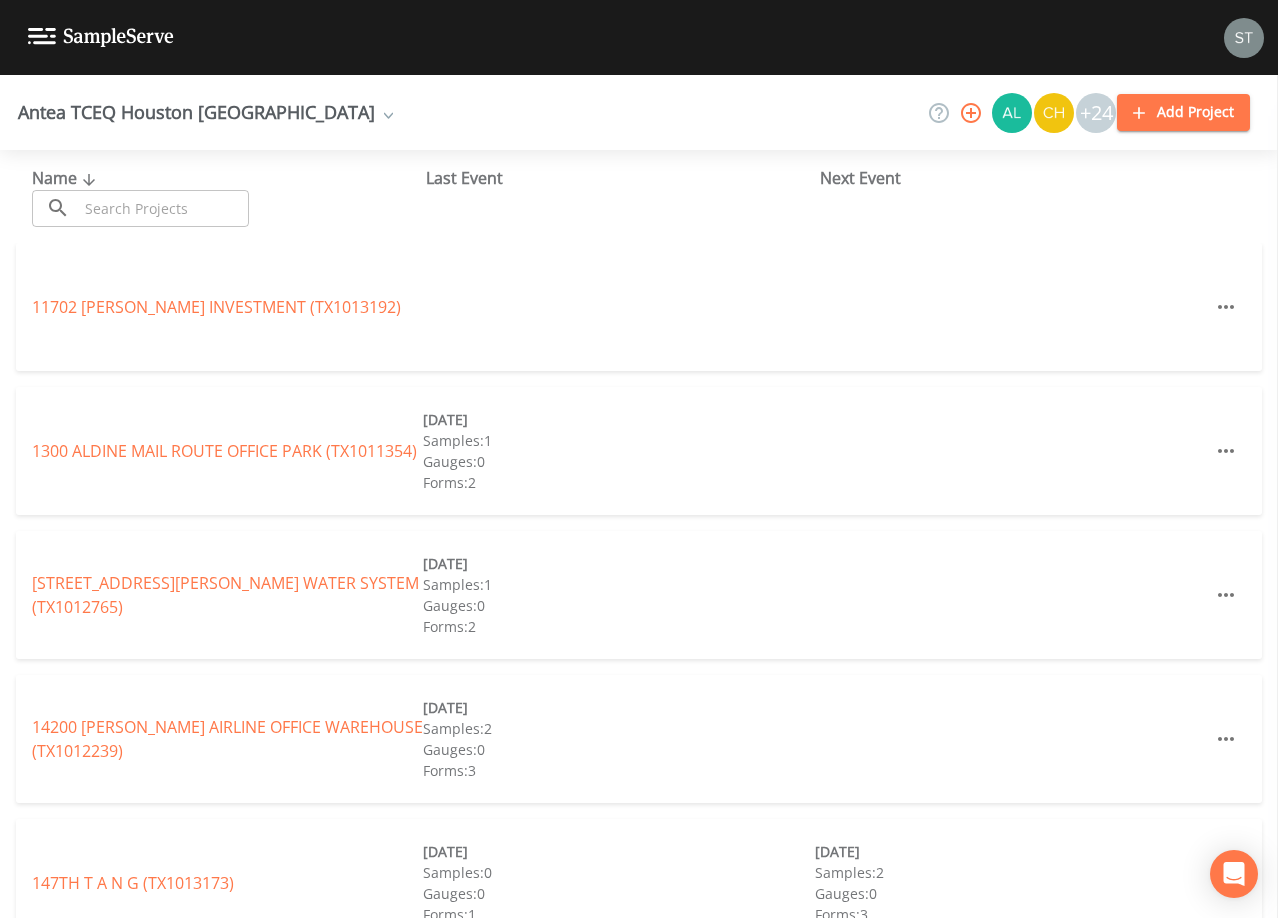 click at bounding box center (163, 208) 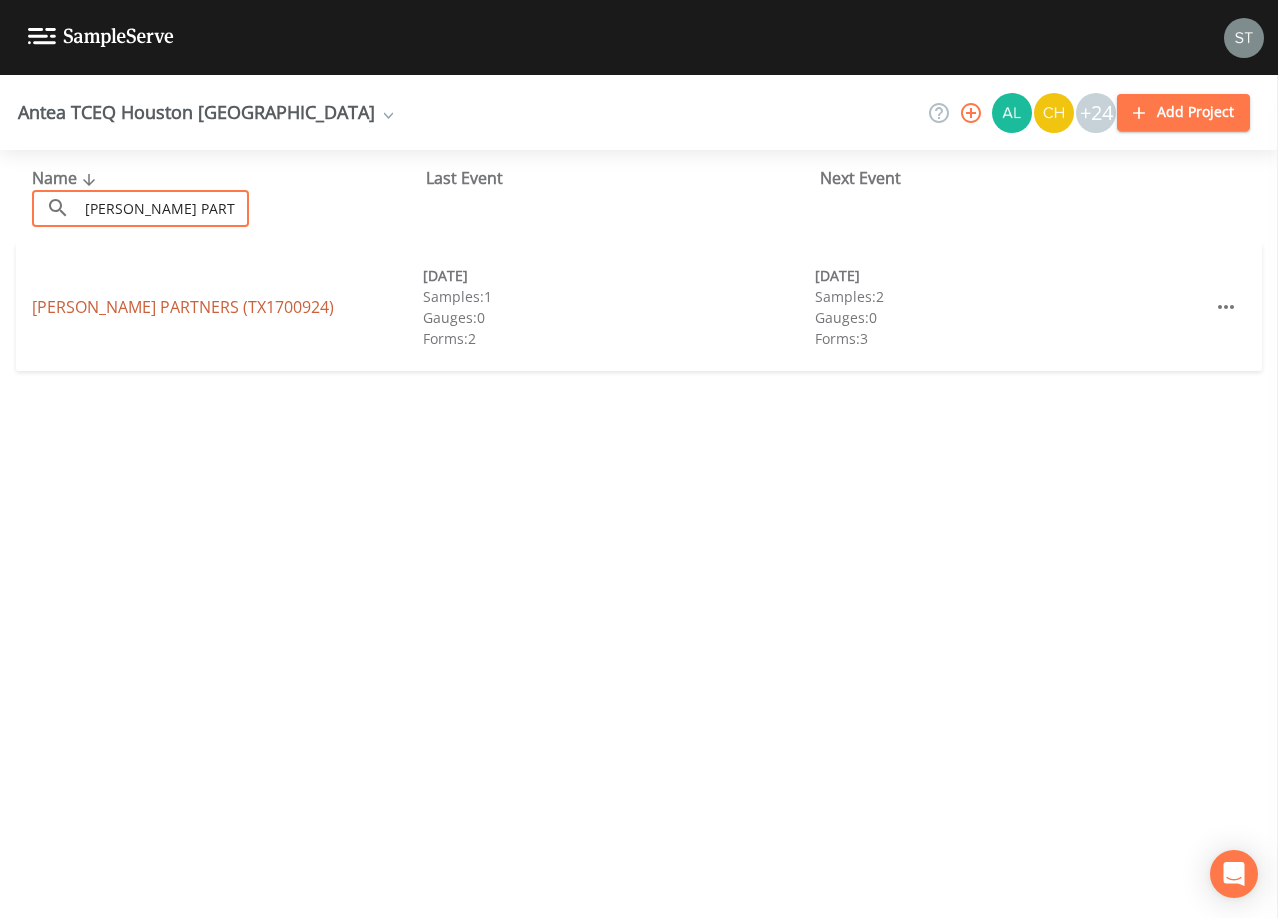type on "[PERSON_NAME] PART" 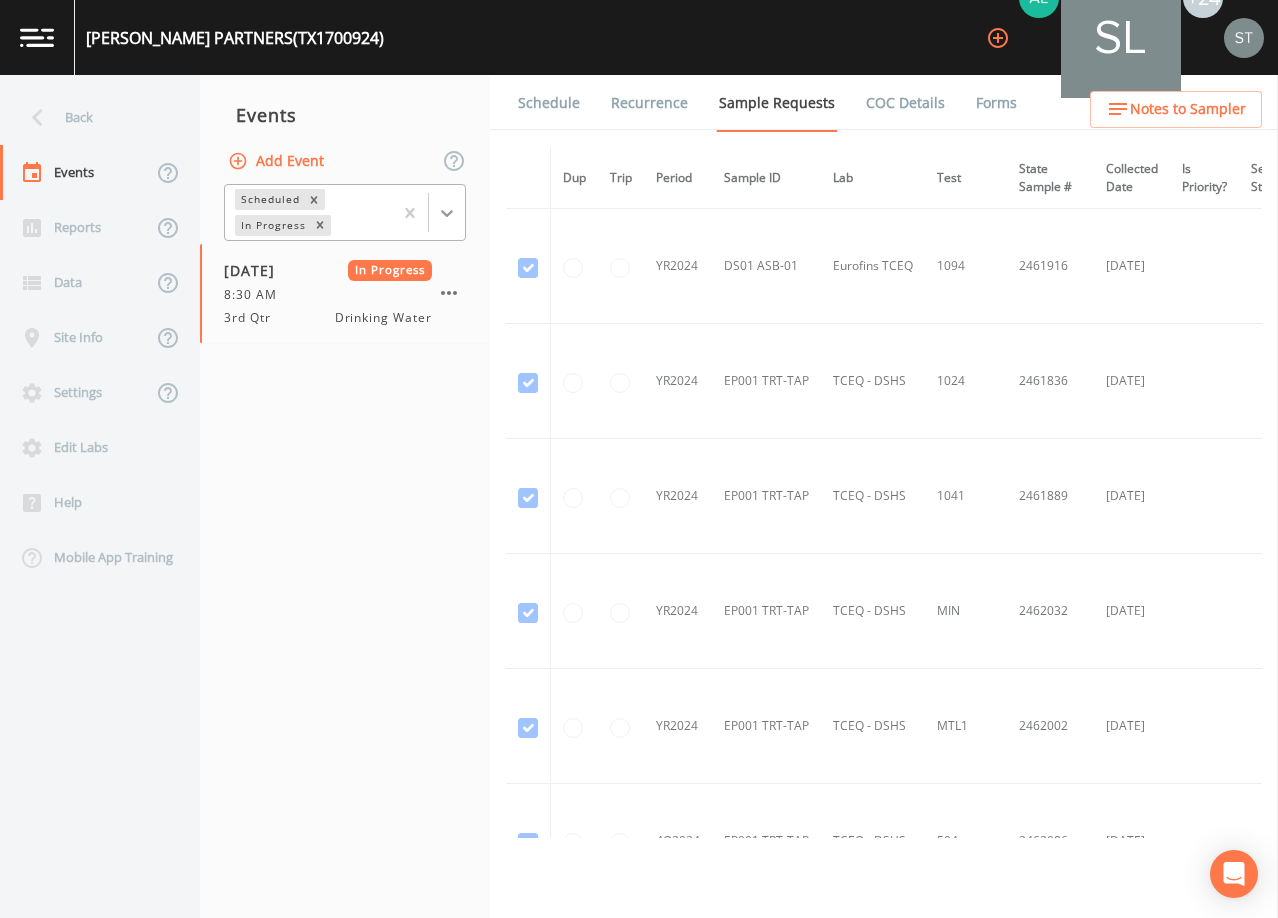 click 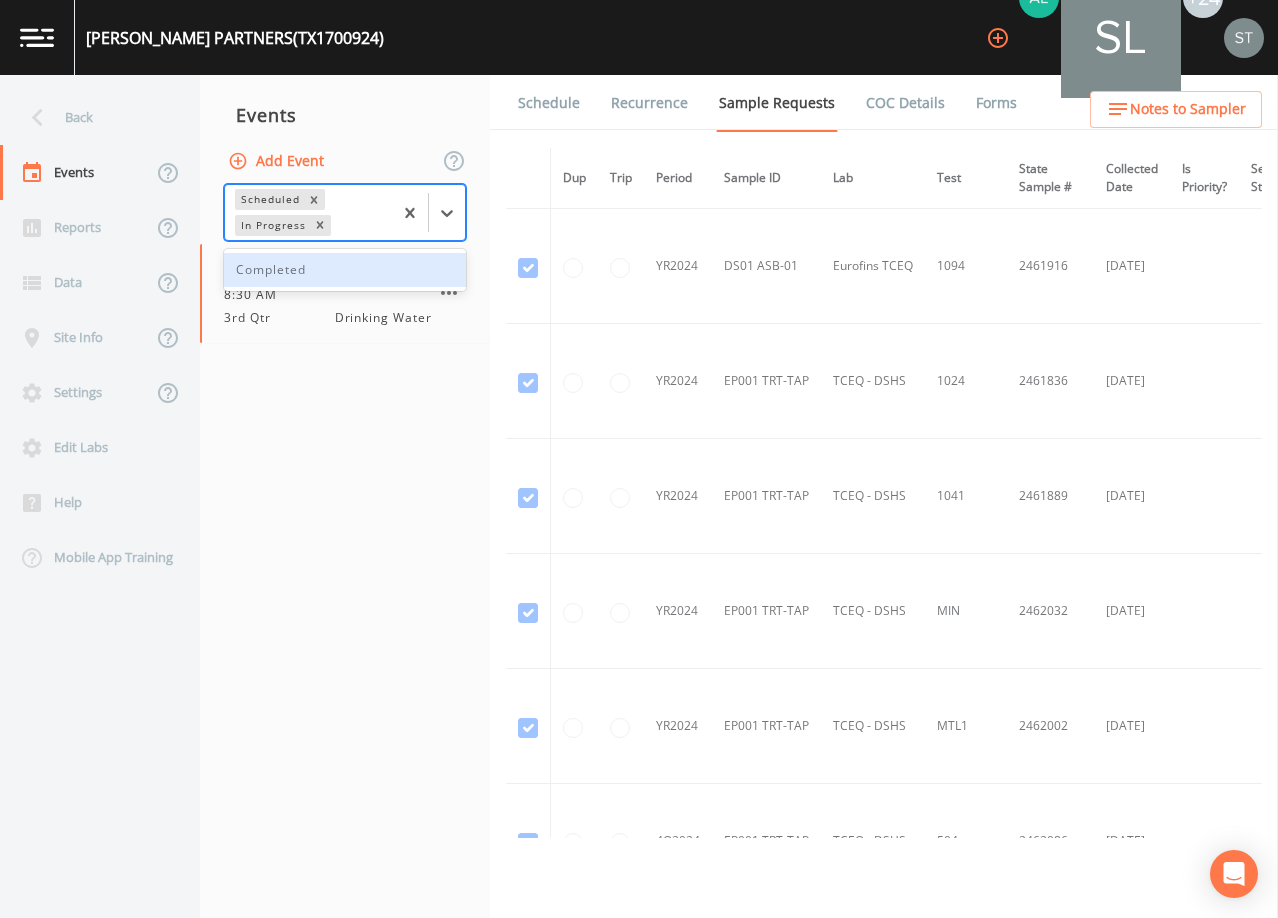 click on "Completed" at bounding box center [345, 270] 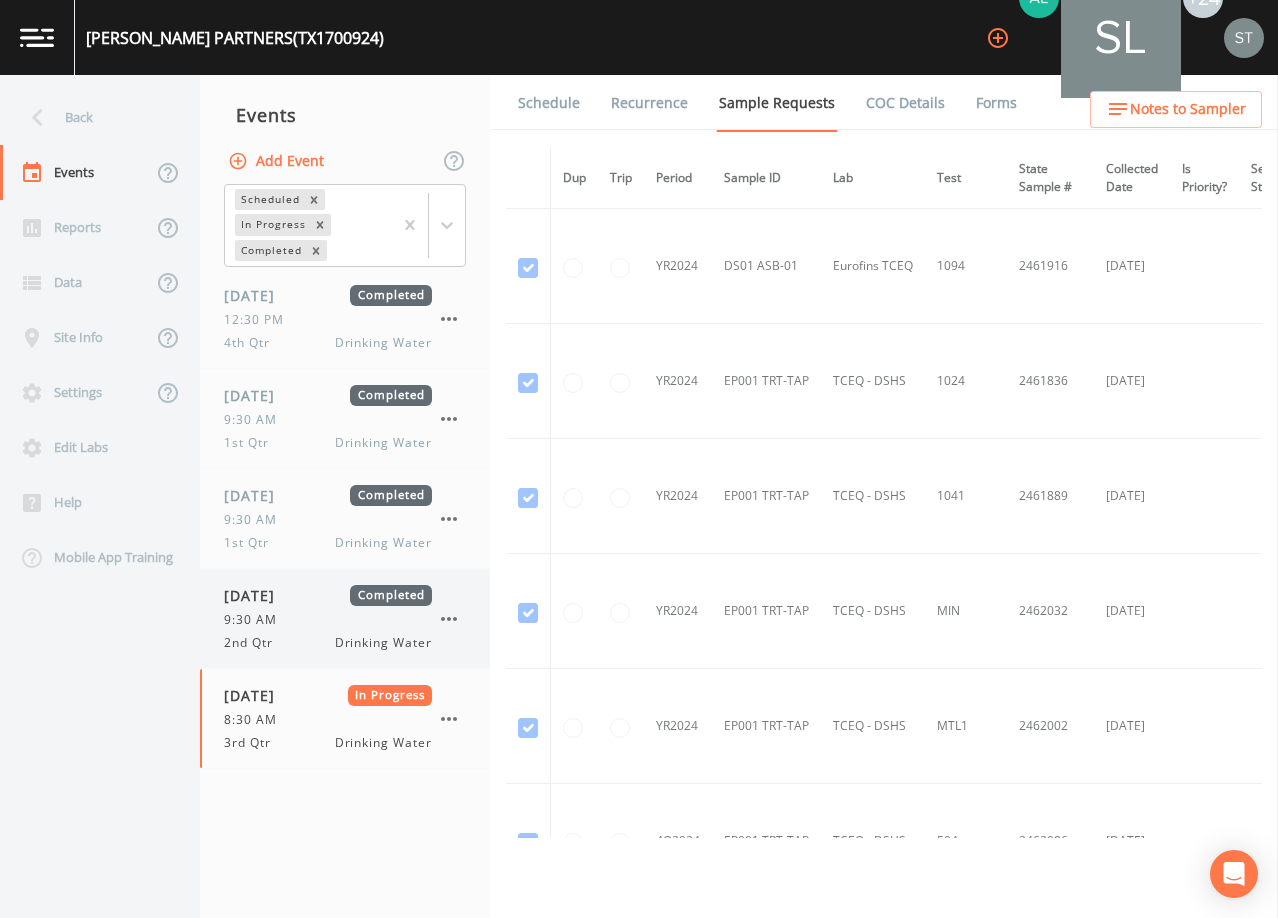 click on "9:30 AM" at bounding box center (256, 620) 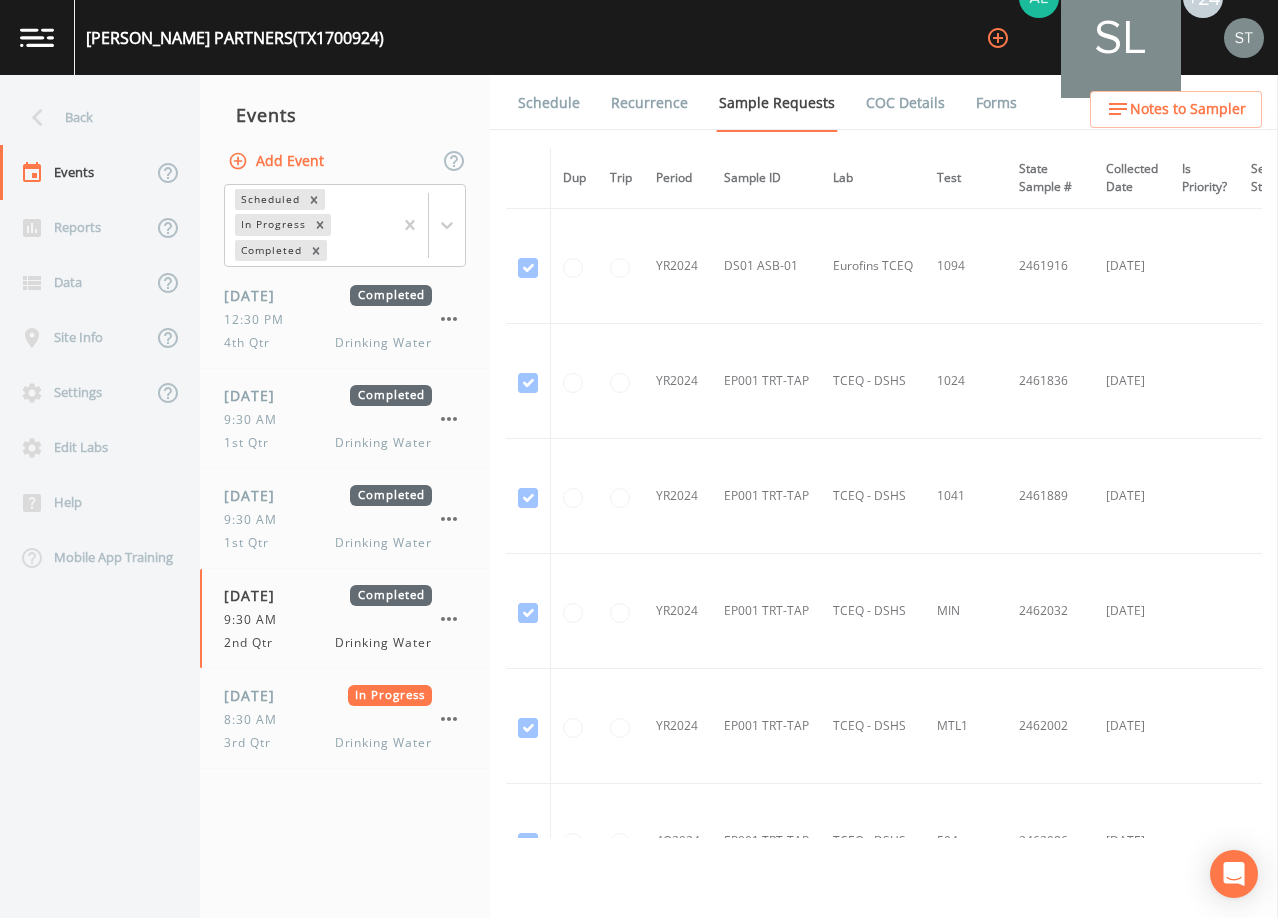 click on "Schedule" at bounding box center (549, 103) 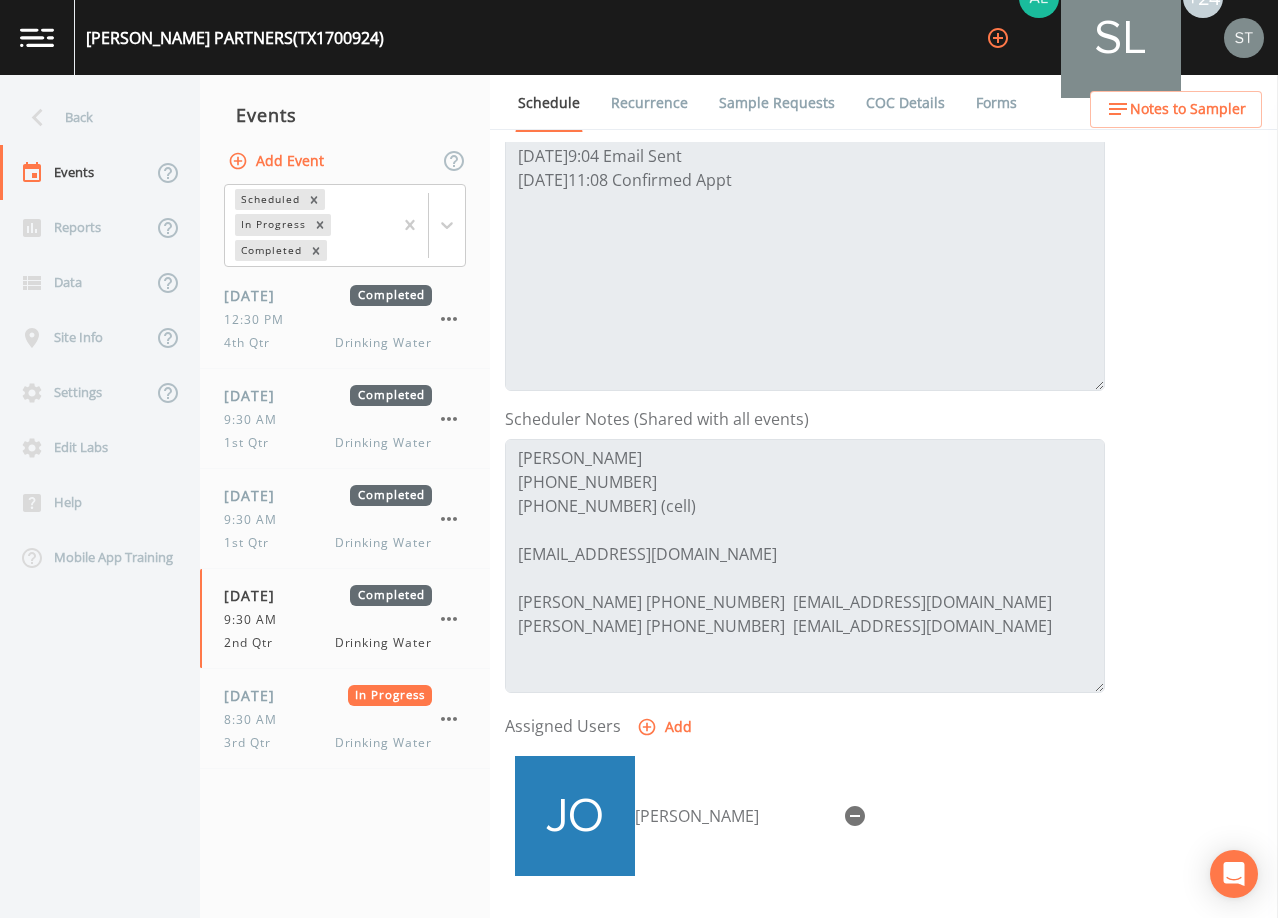 scroll, scrollTop: 300, scrollLeft: 0, axis: vertical 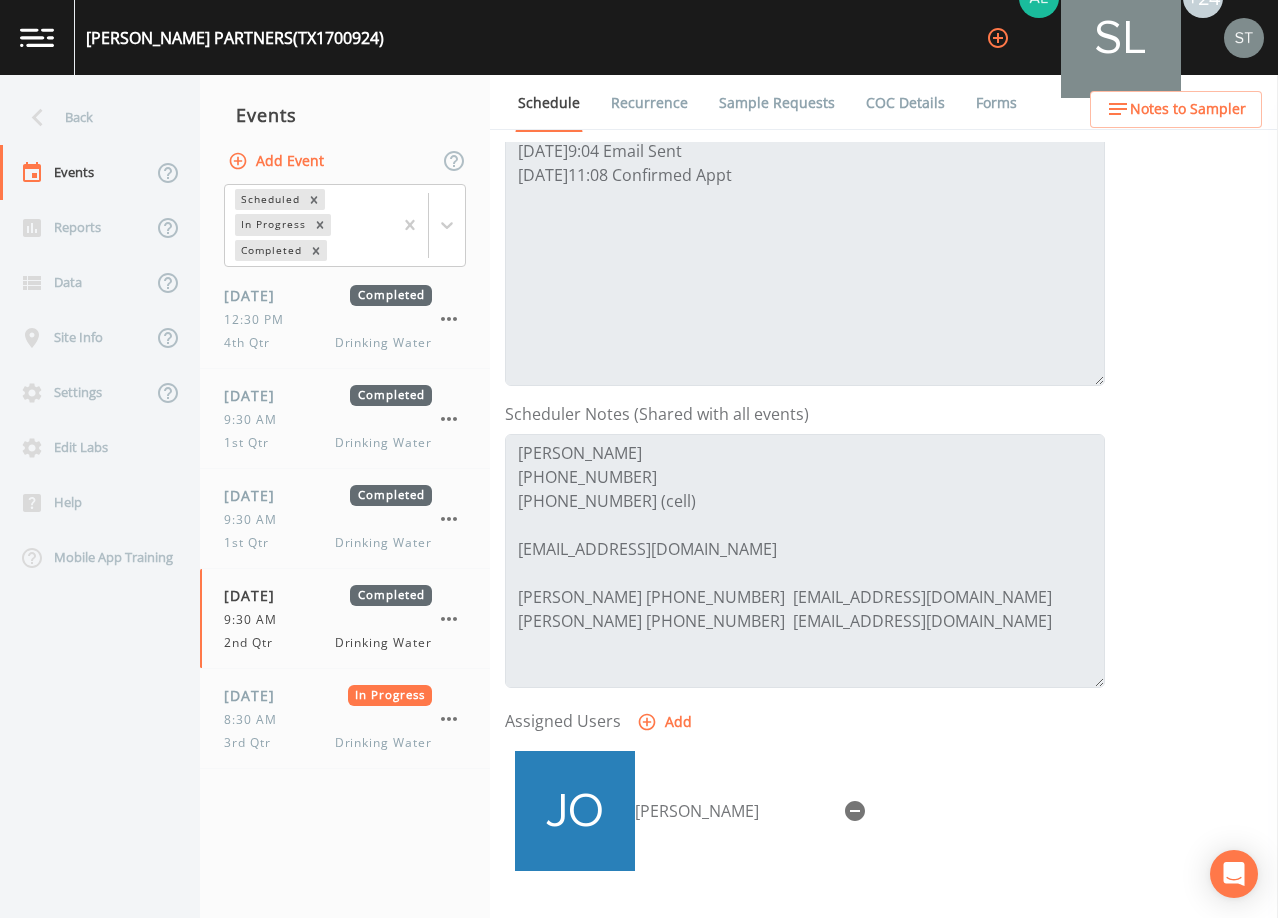 click on "Sample Requests" at bounding box center (777, 103) 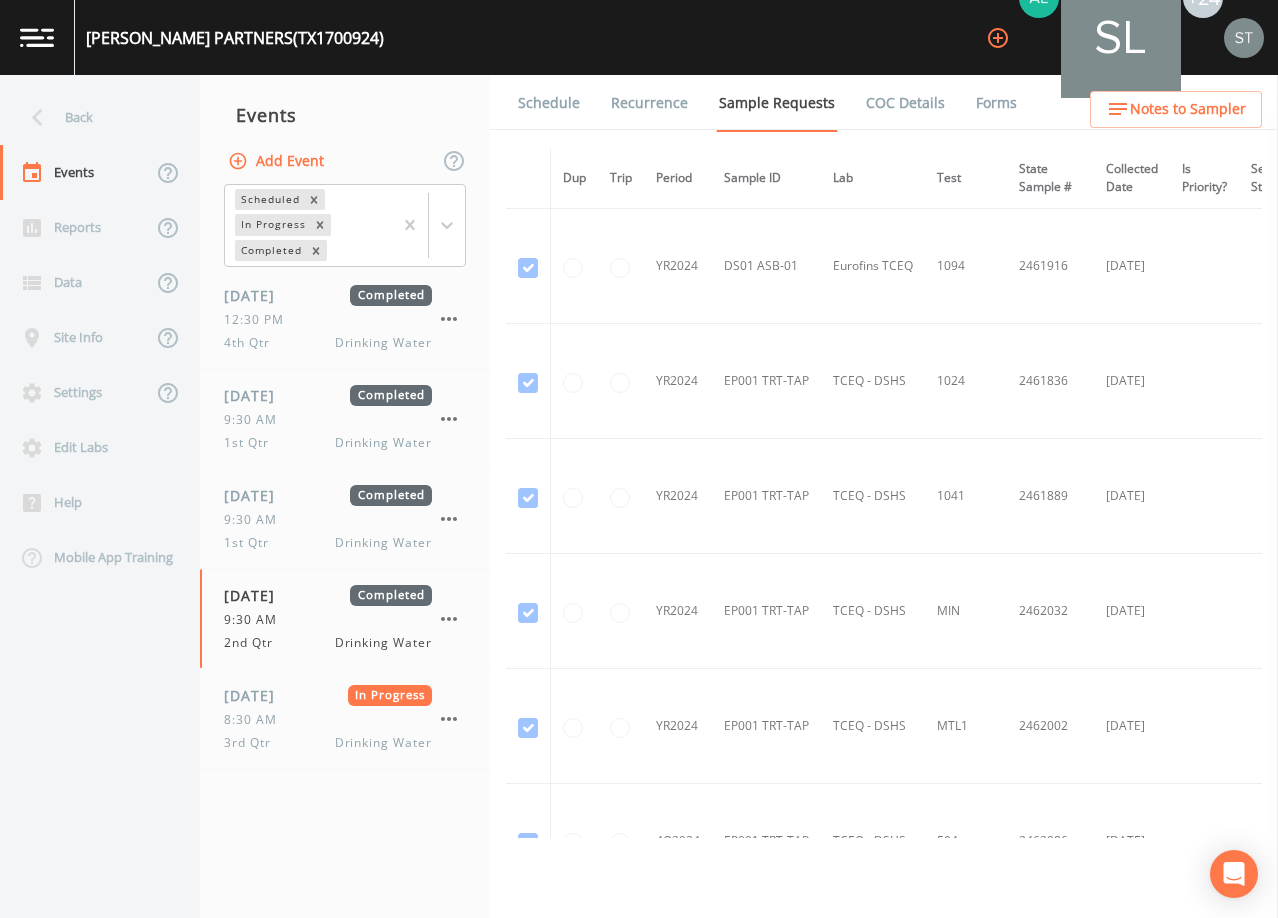 drag, startPoint x: 974, startPoint y: 104, endPoint x: 984, endPoint y: 111, distance: 12.206555 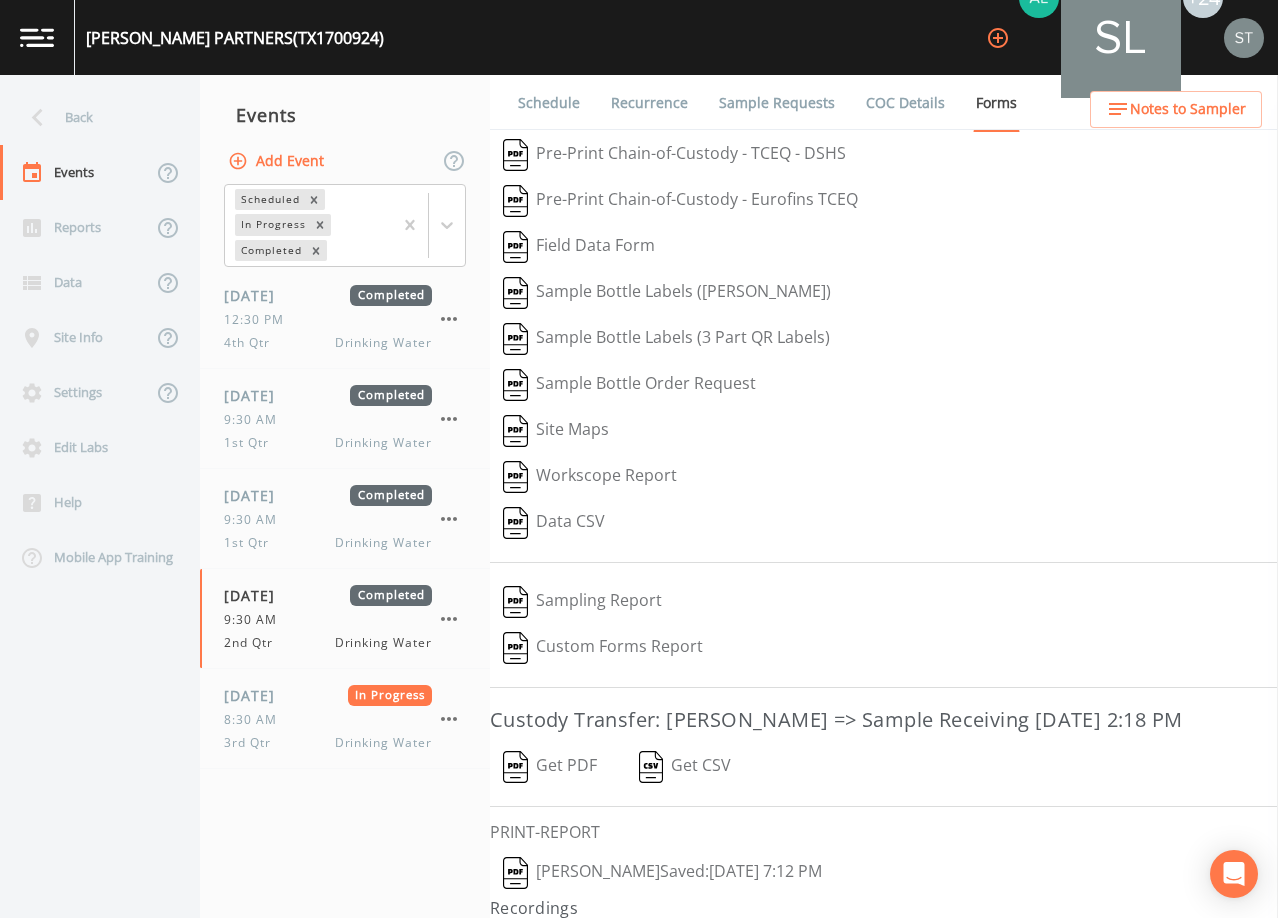 click on "[PERSON_NAME]  Saved:  [DATE] 7:12 PM" at bounding box center (662, 873) 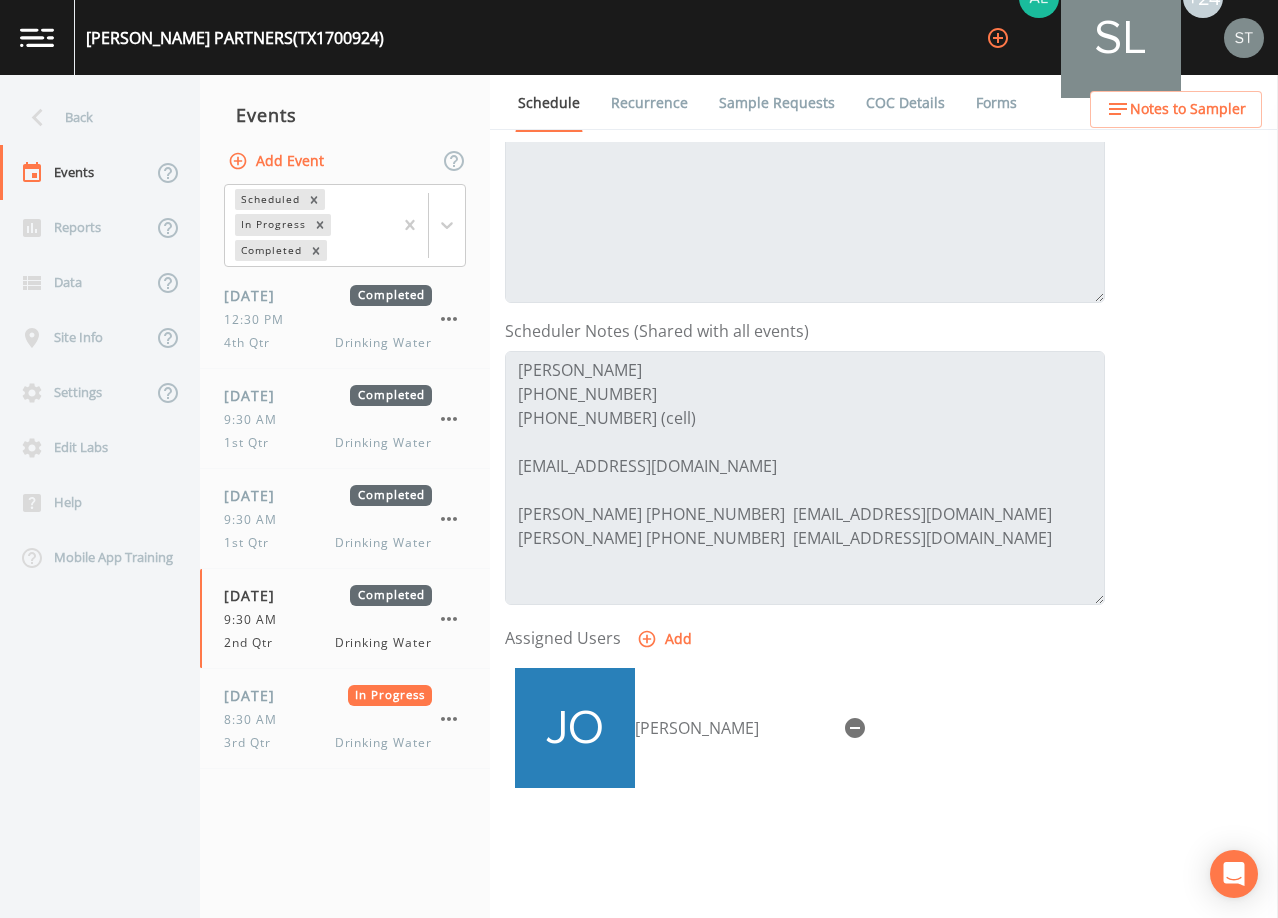 scroll, scrollTop: 400, scrollLeft: 0, axis: vertical 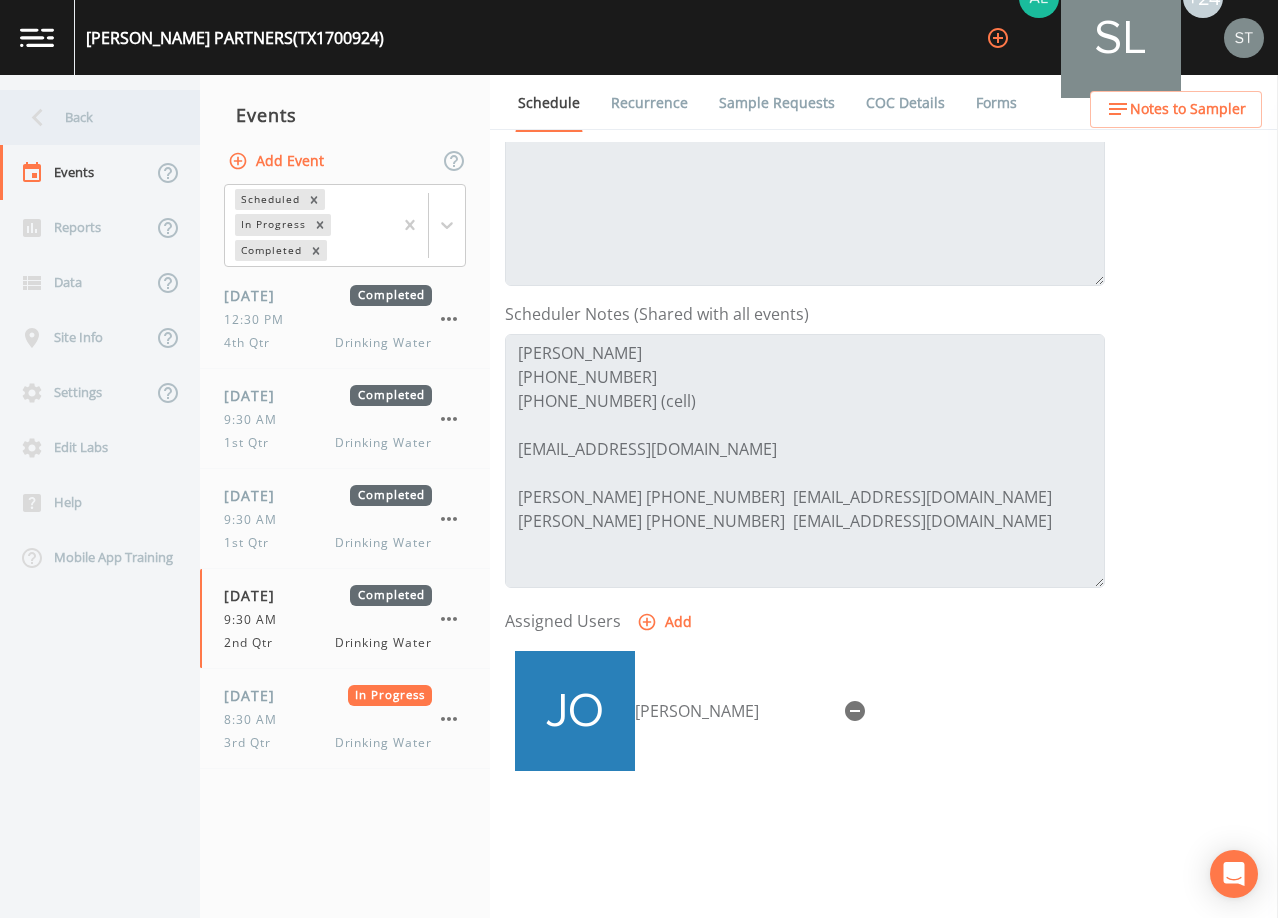 click on "Back" at bounding box center (90, 117) 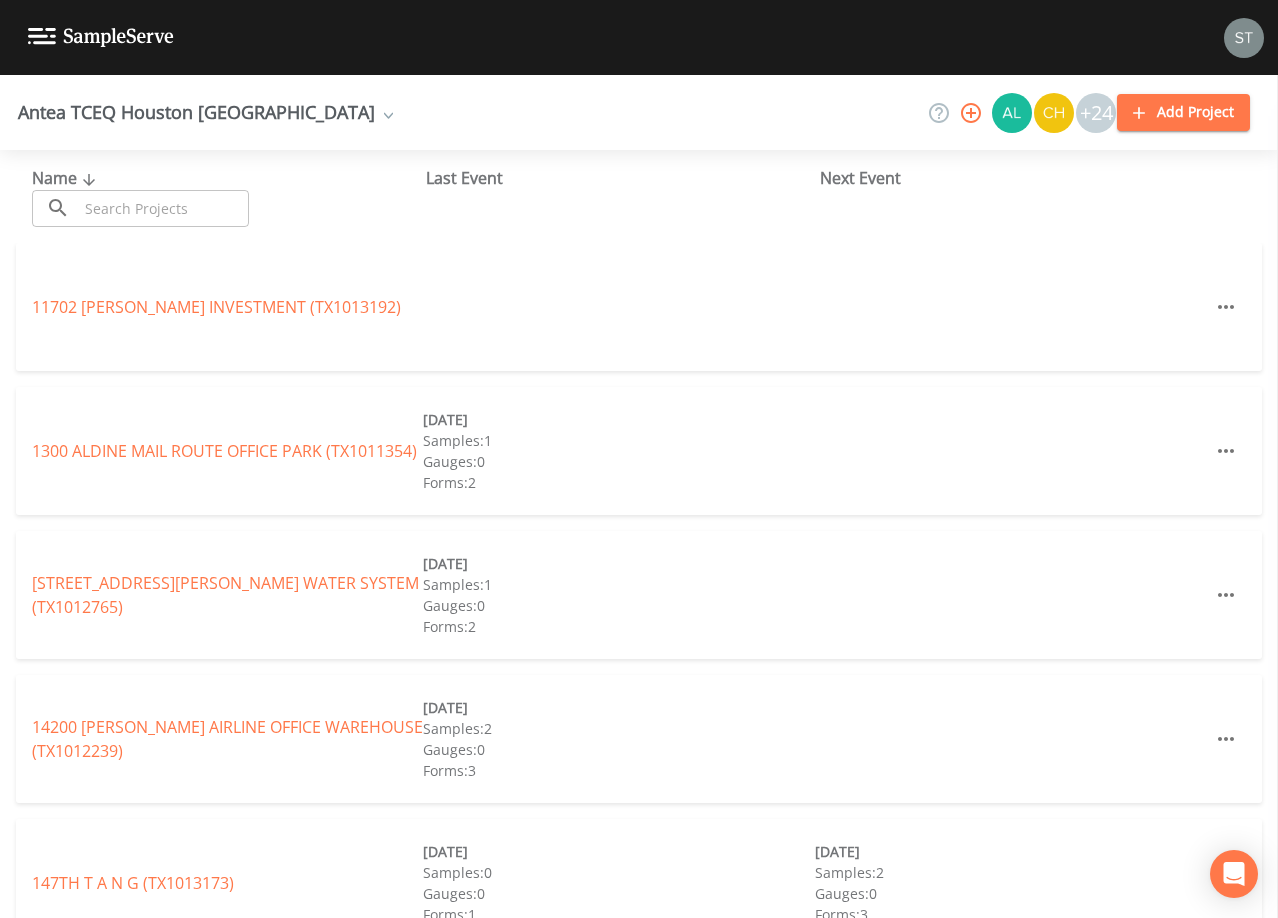 click at bounding box center (1244, 38) 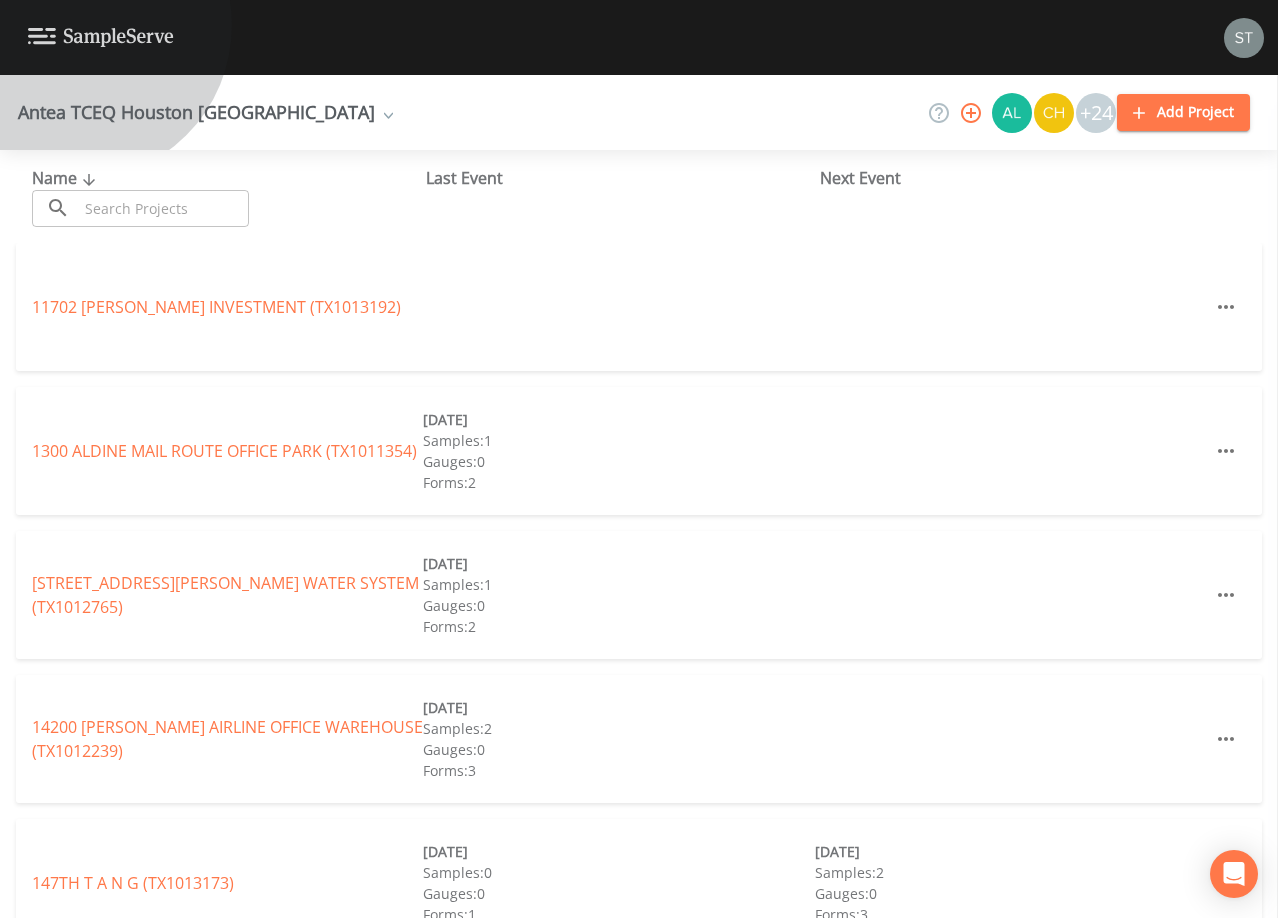 click on "Sign out" at bounding box center [63, 1138] 